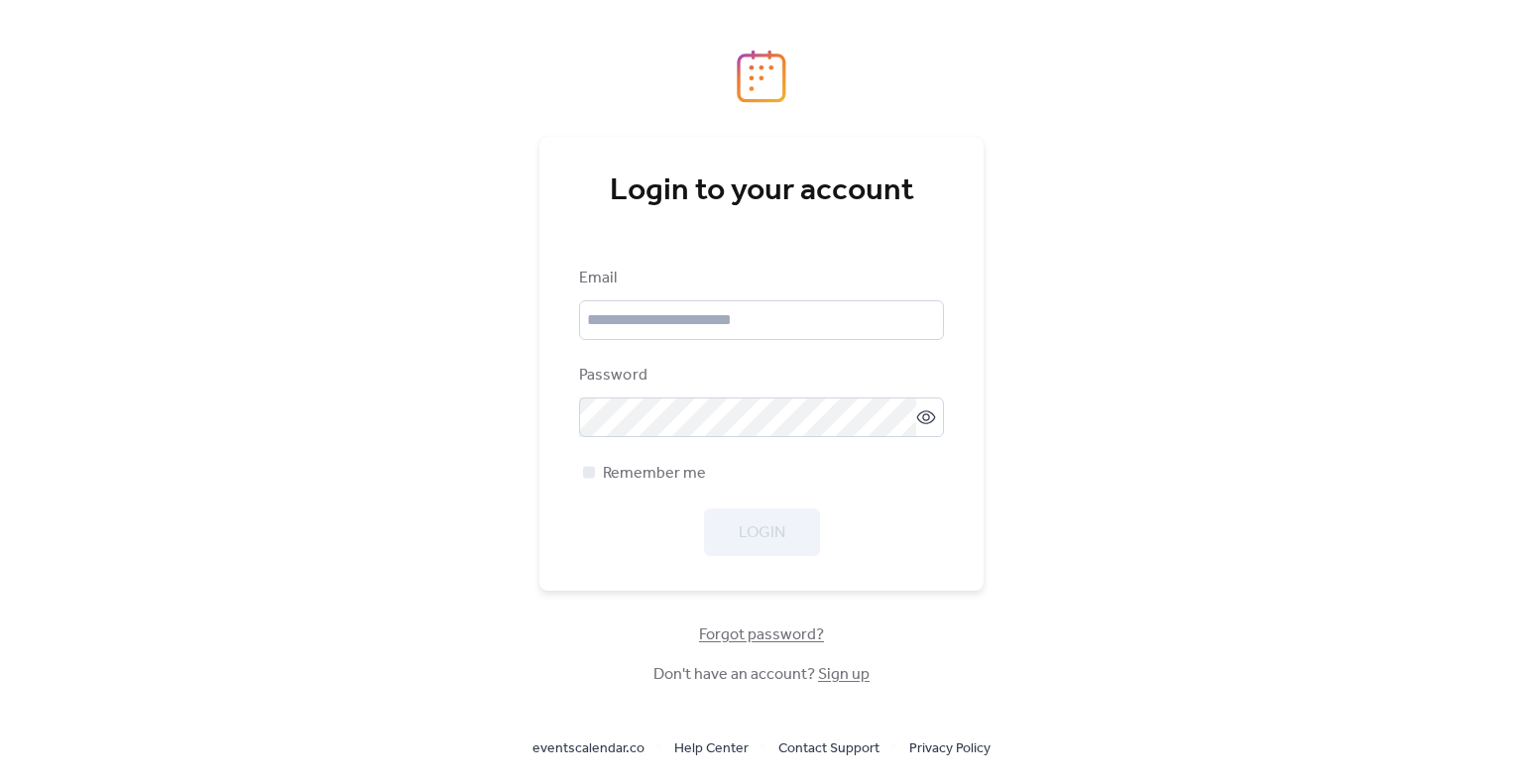scroll, scrollTop: 0, scrollLeft: 0, axis: both 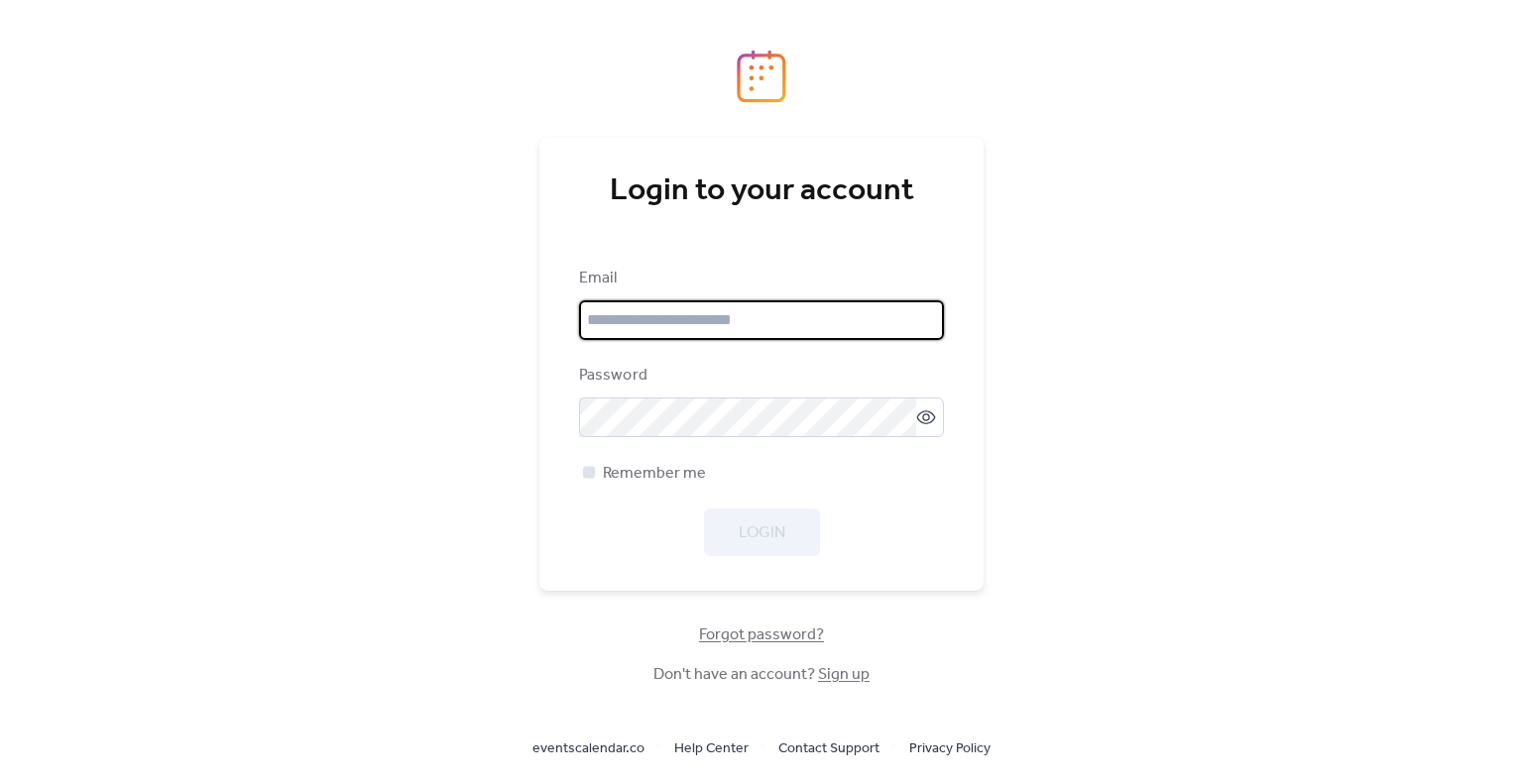 type on "**********" 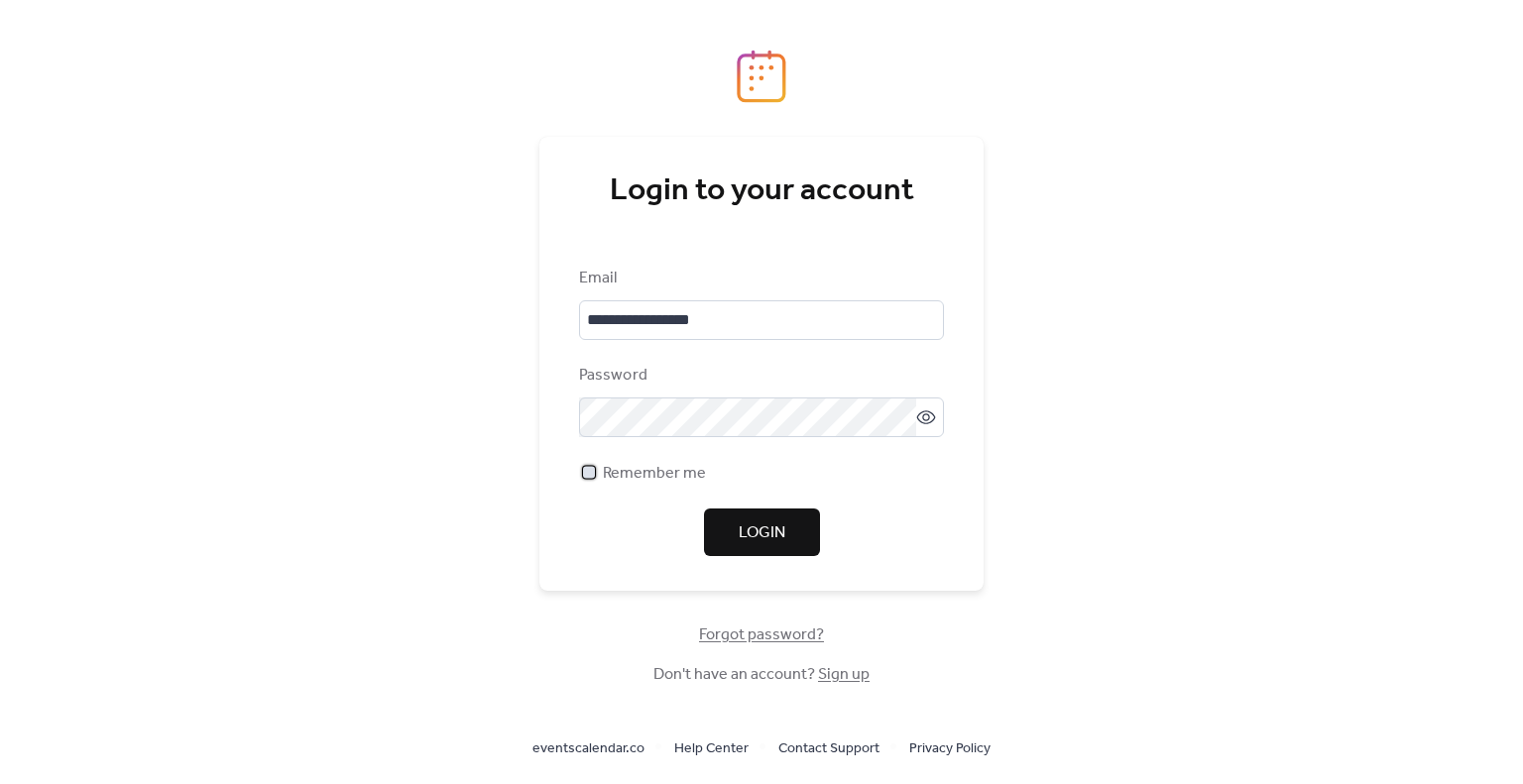click on "Remember me" at bounding box center [654, 474] 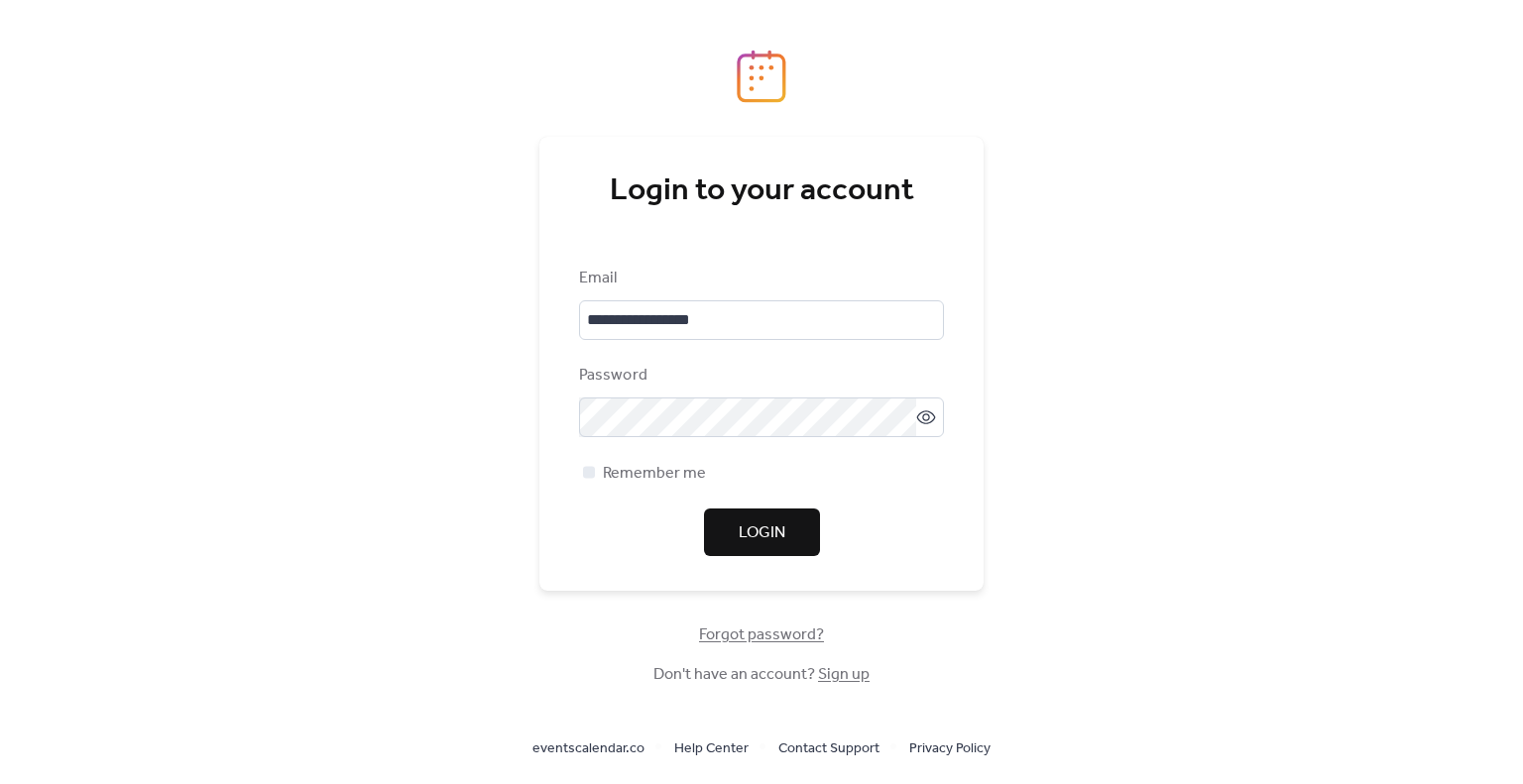 click on "Login" at bounding box center (762, 533) 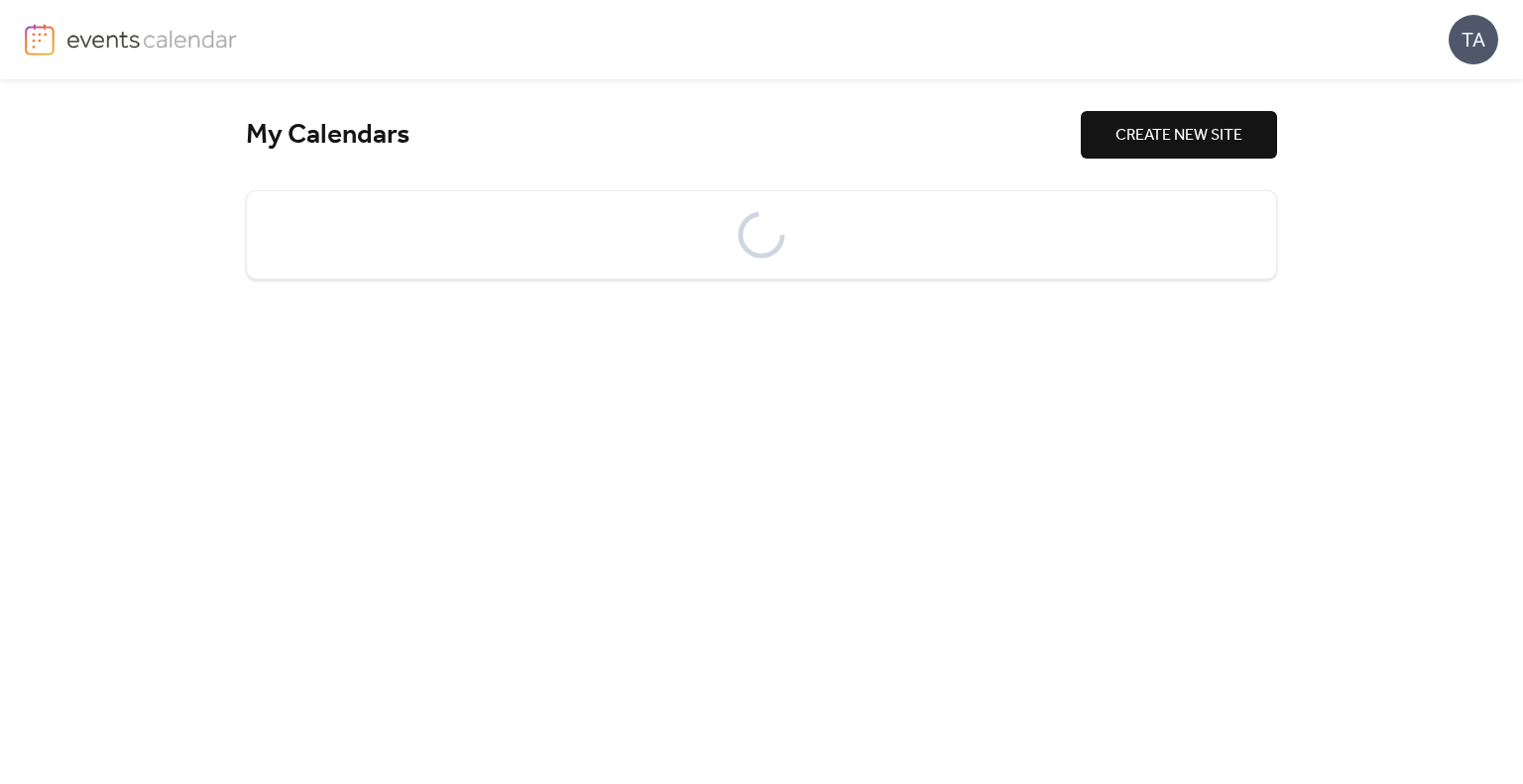 scroll, scrollTop: 0, scrollLeft: 0, axis: both 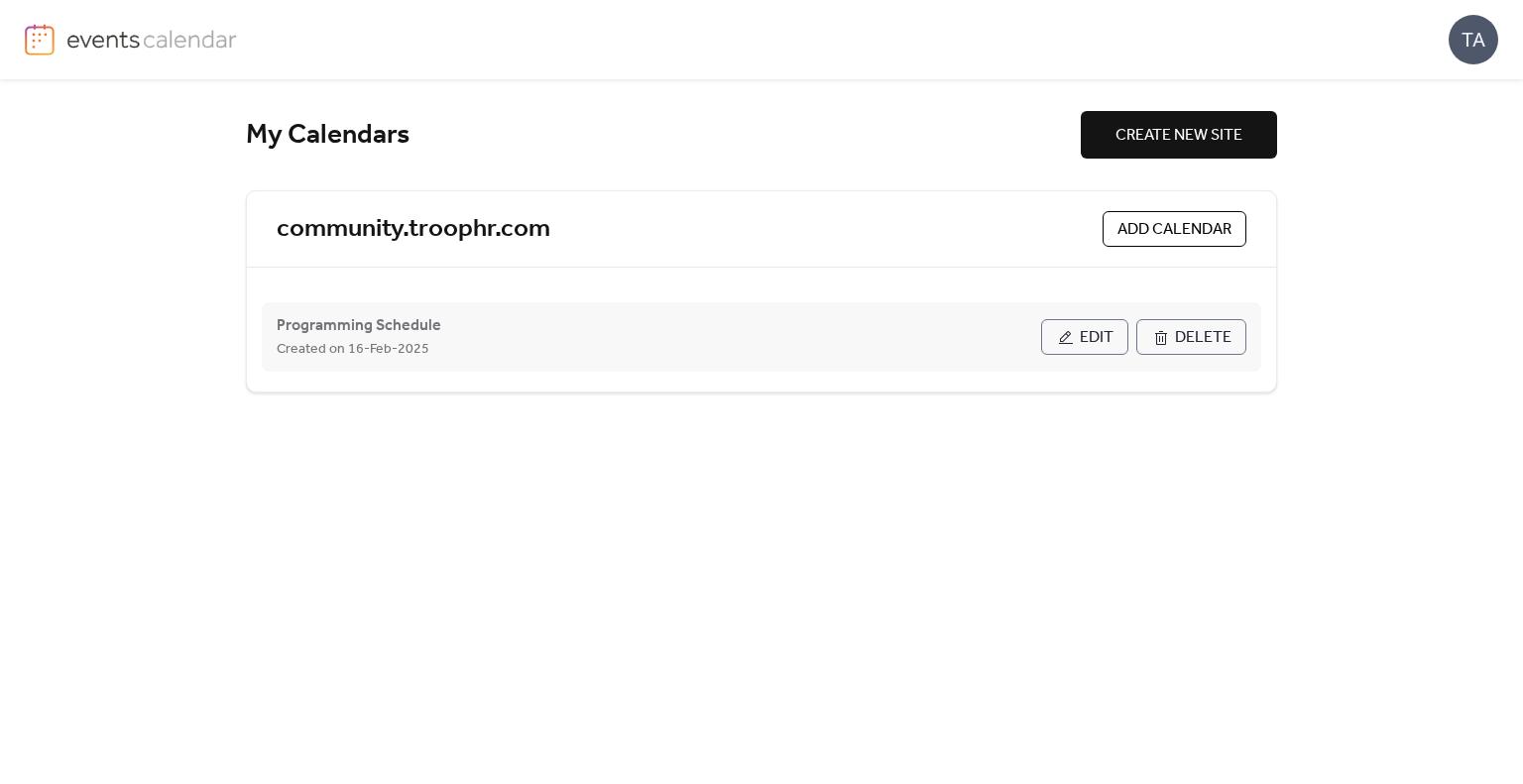 click on "Programming Schedule Created on [DATE]" at bounding box center (658, 337) 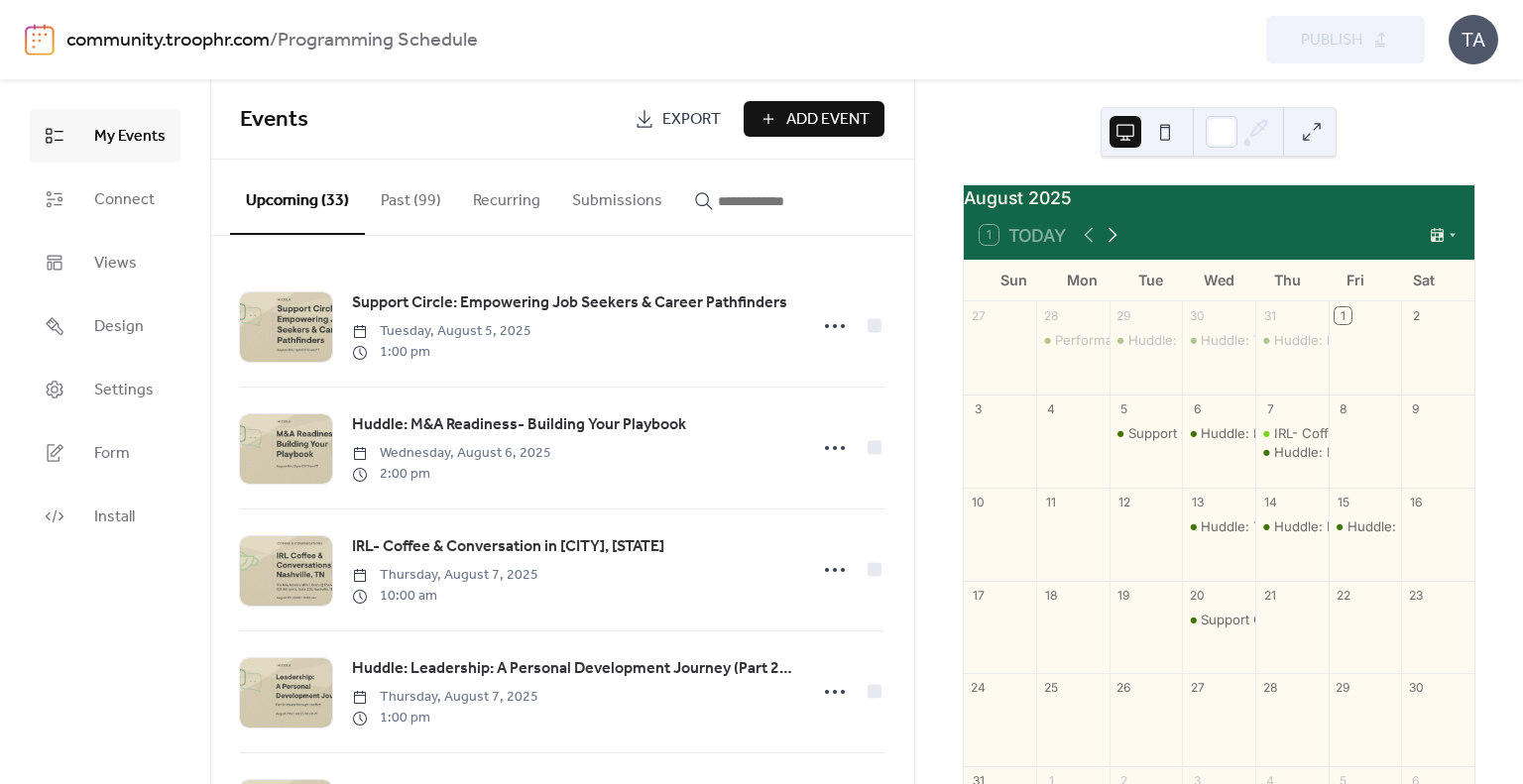 click 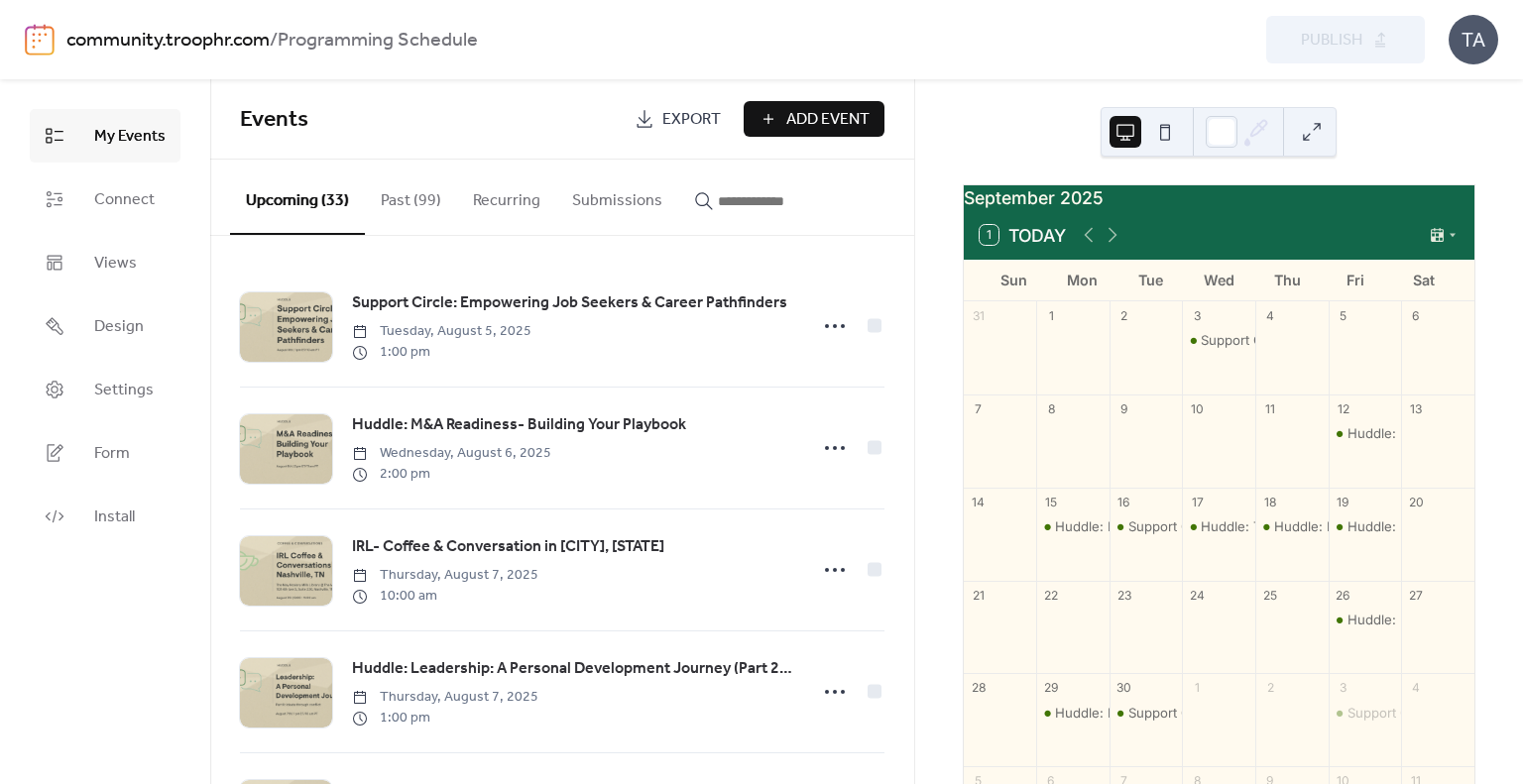click on "Add Event" at bounding box center [828, 120] 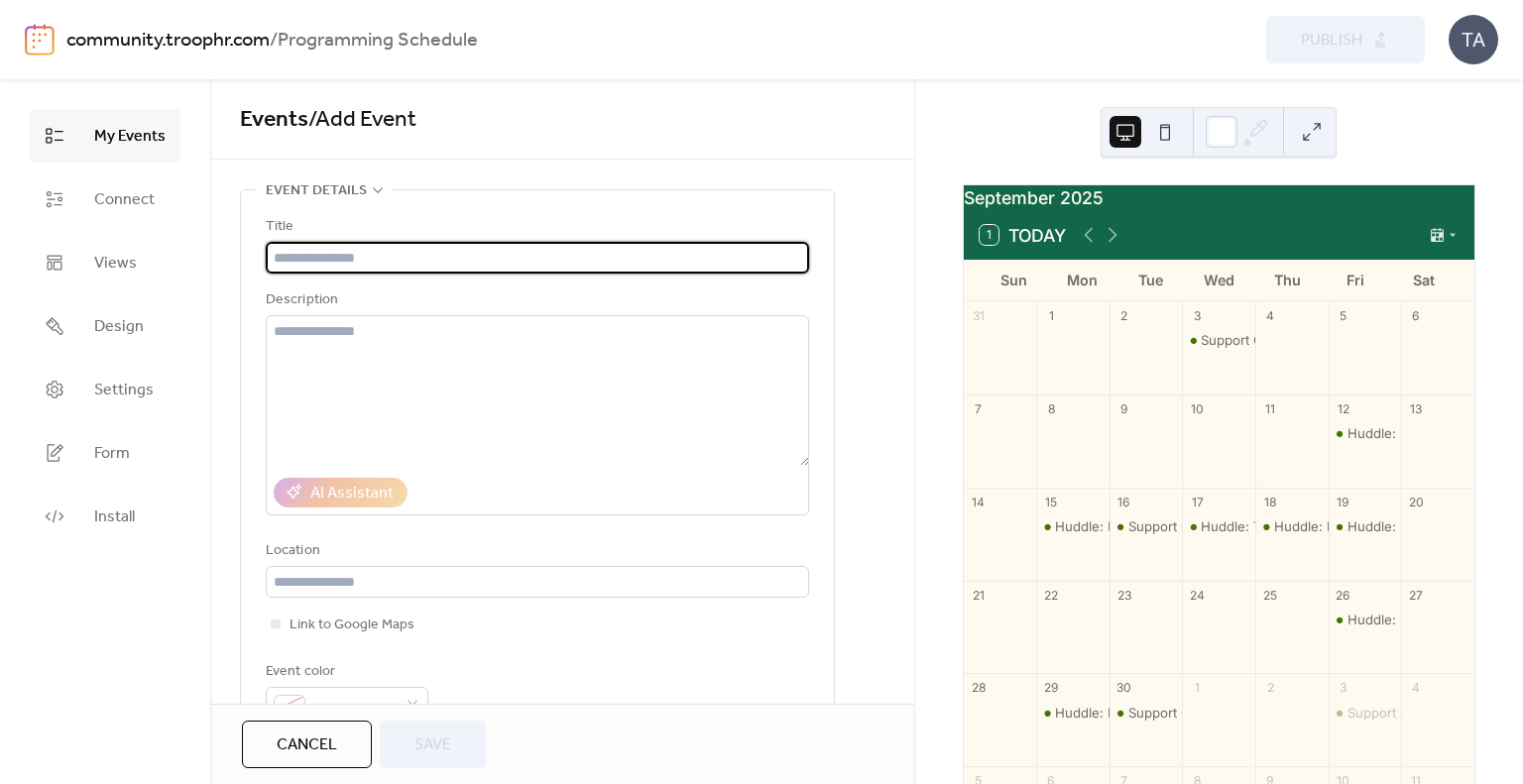 paste on "**********" 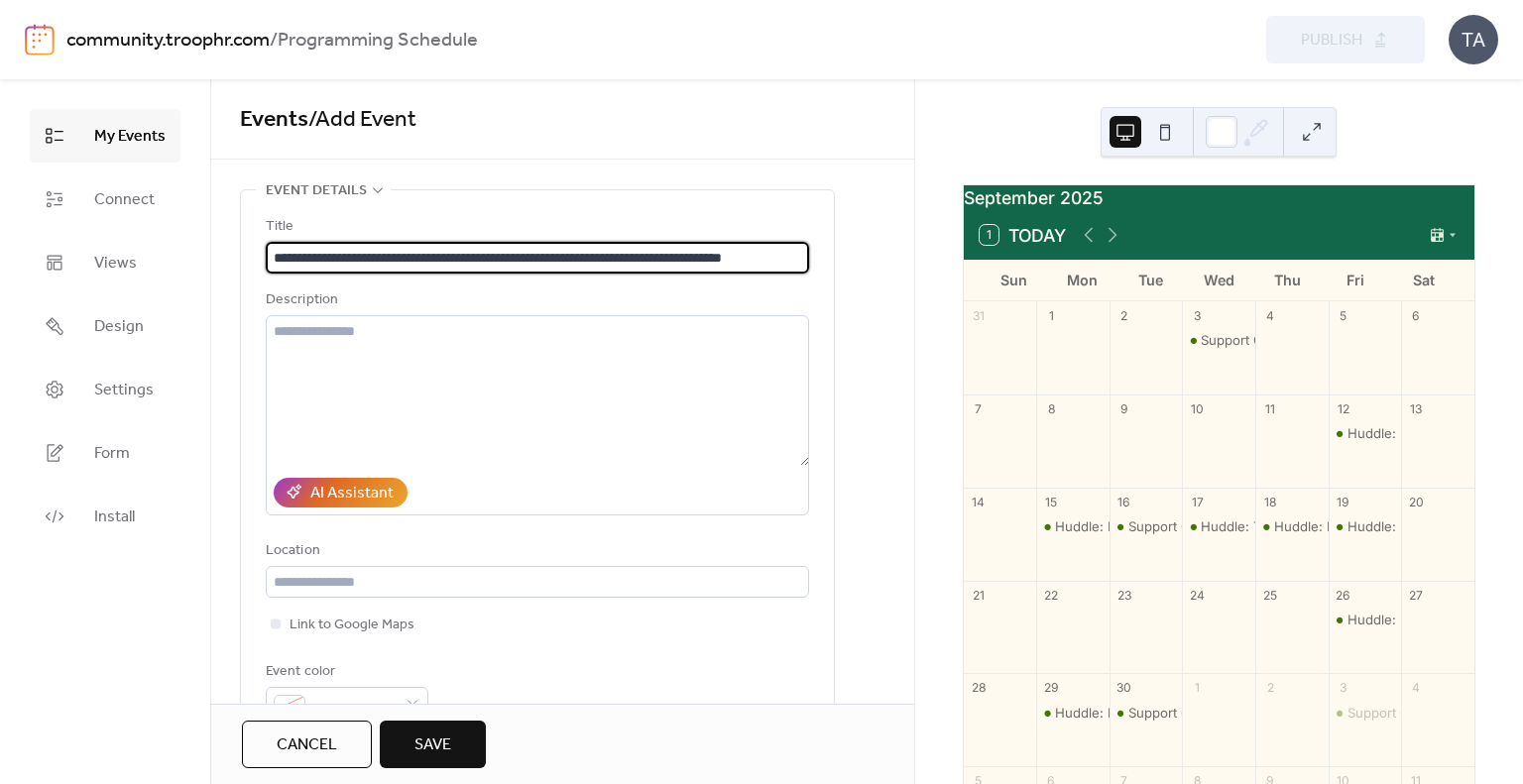 scroll, scrollTop: 0, scrollLeft: 2, axis: horizontal 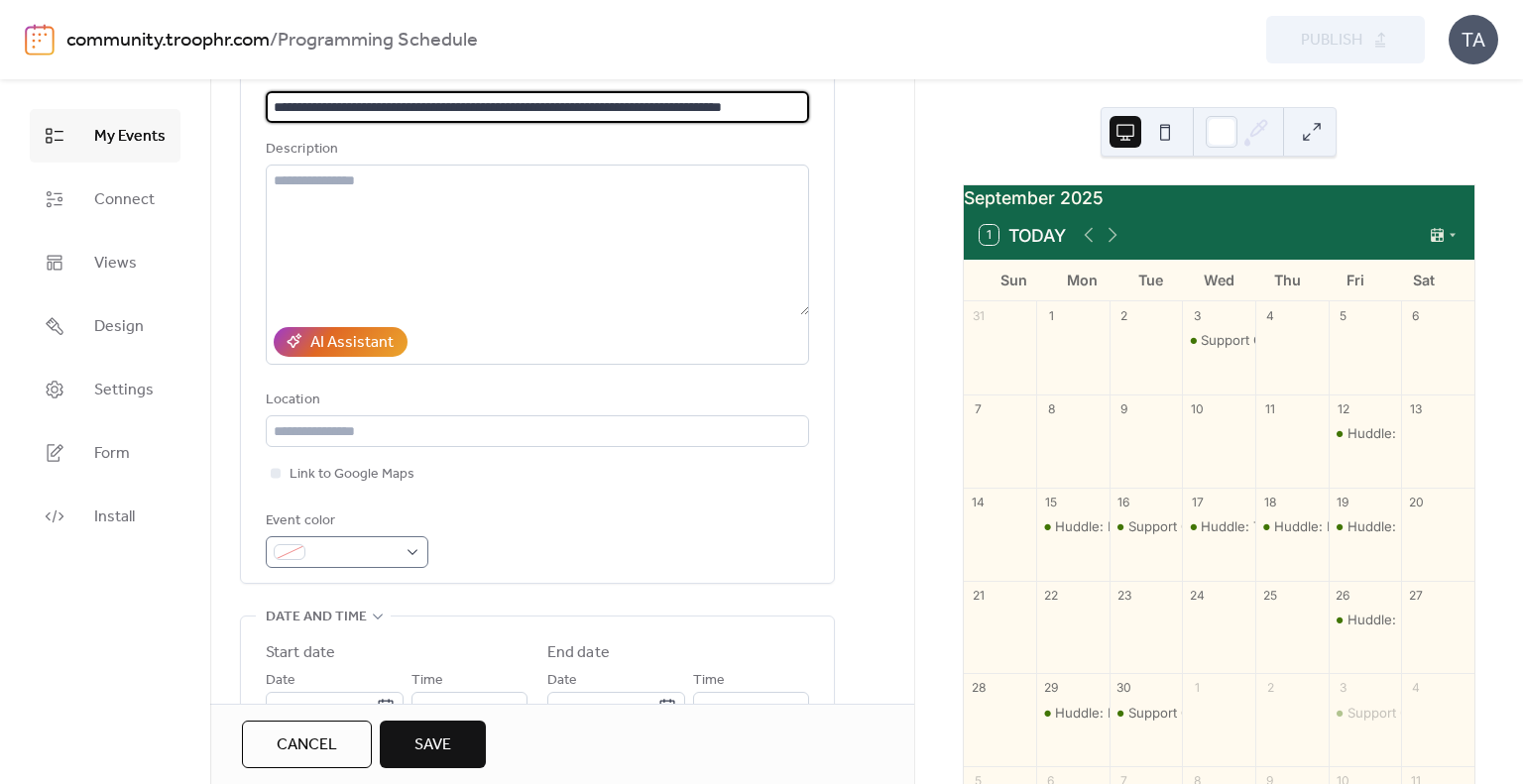 type on "**********" 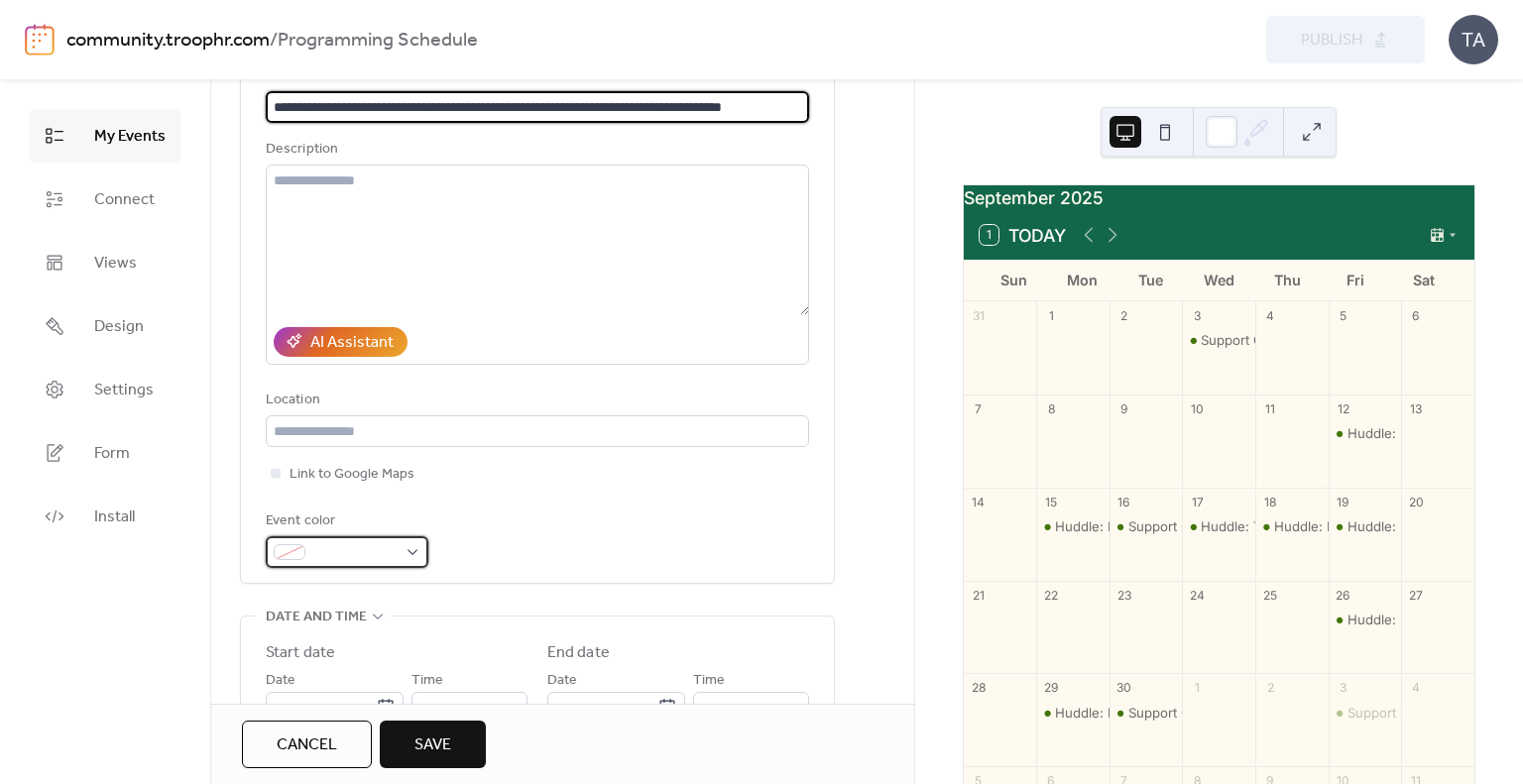 click at bounding box center (355, 553) 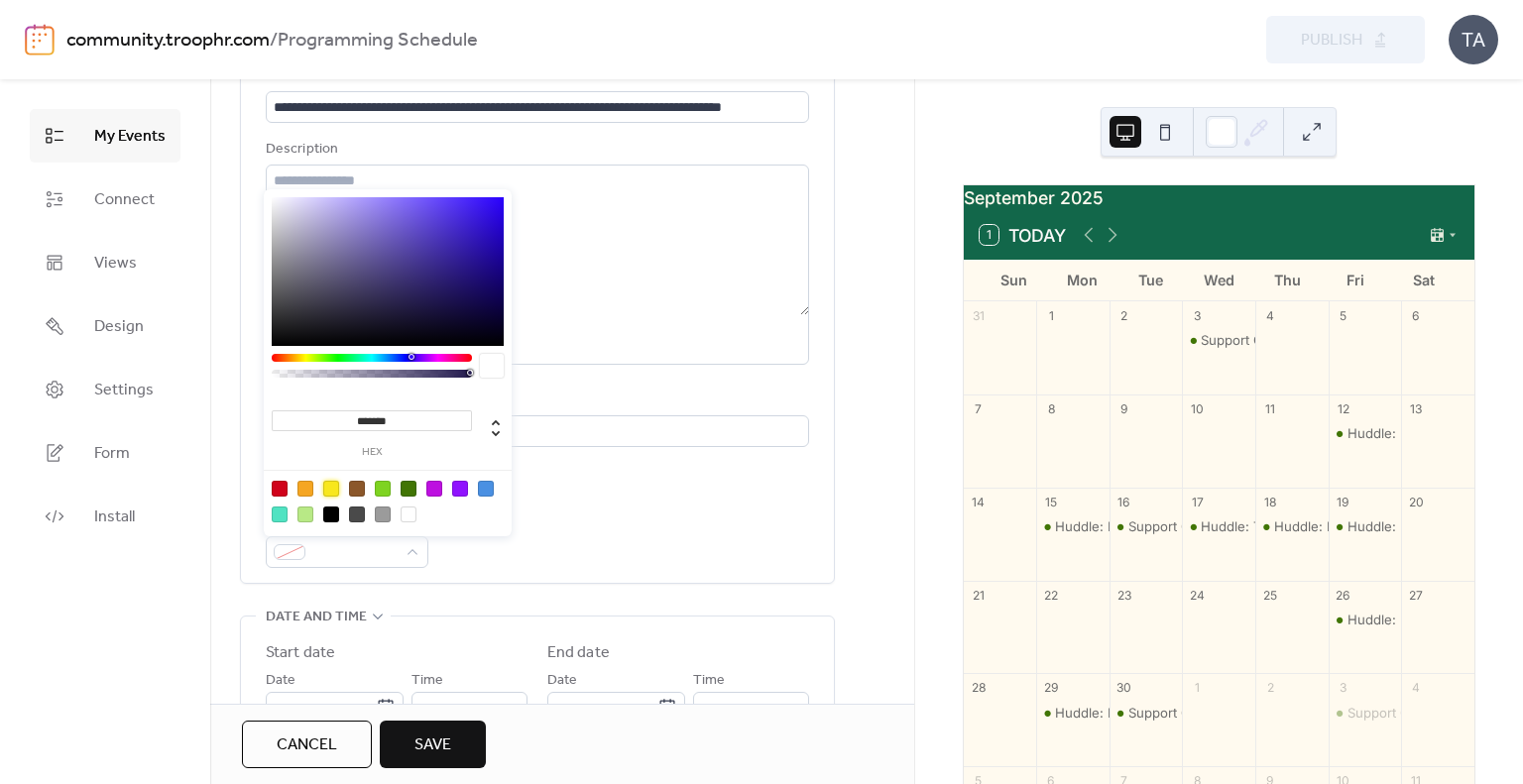 click at bounding box center [331, 489] 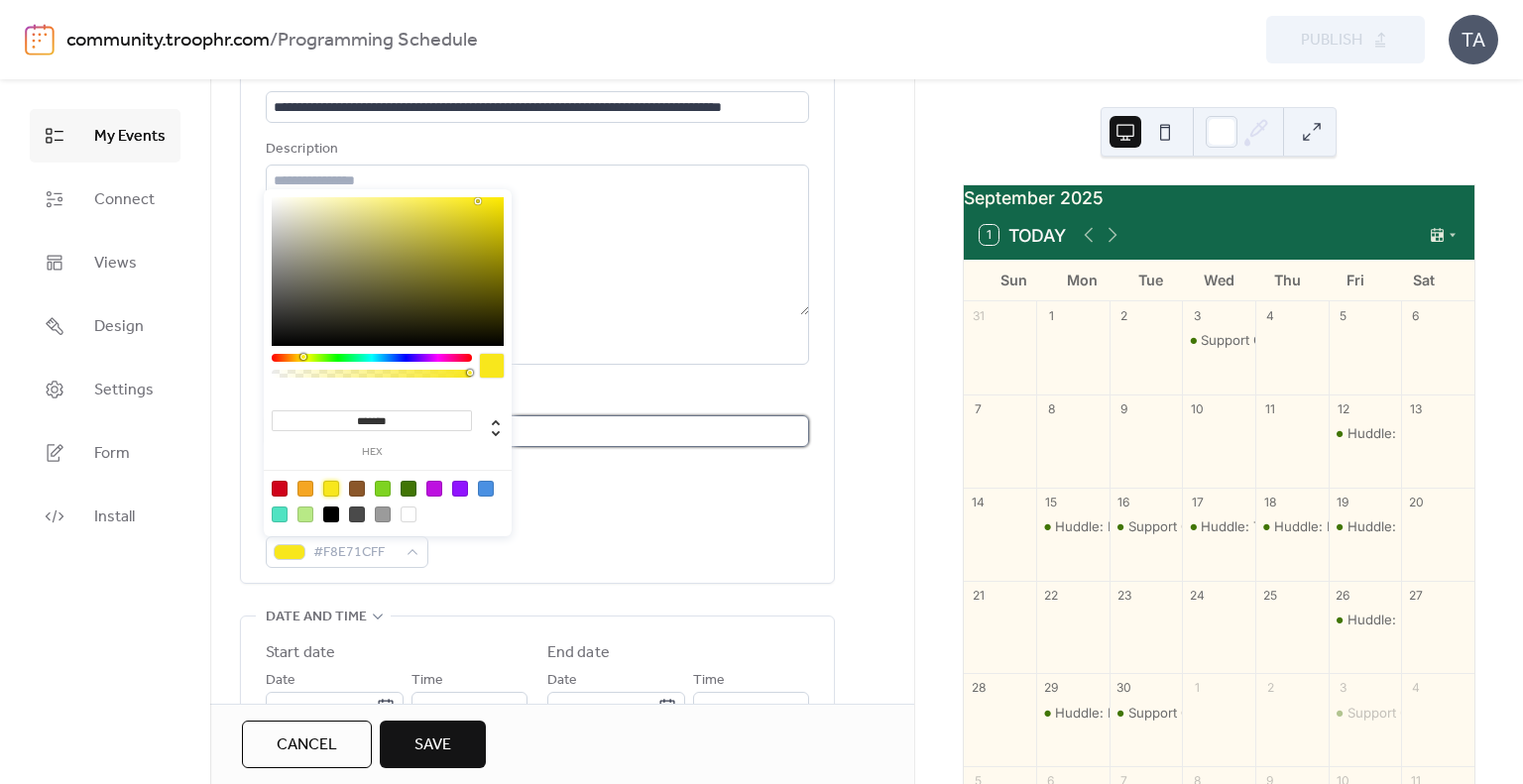 click at bounding box center (537, 431) 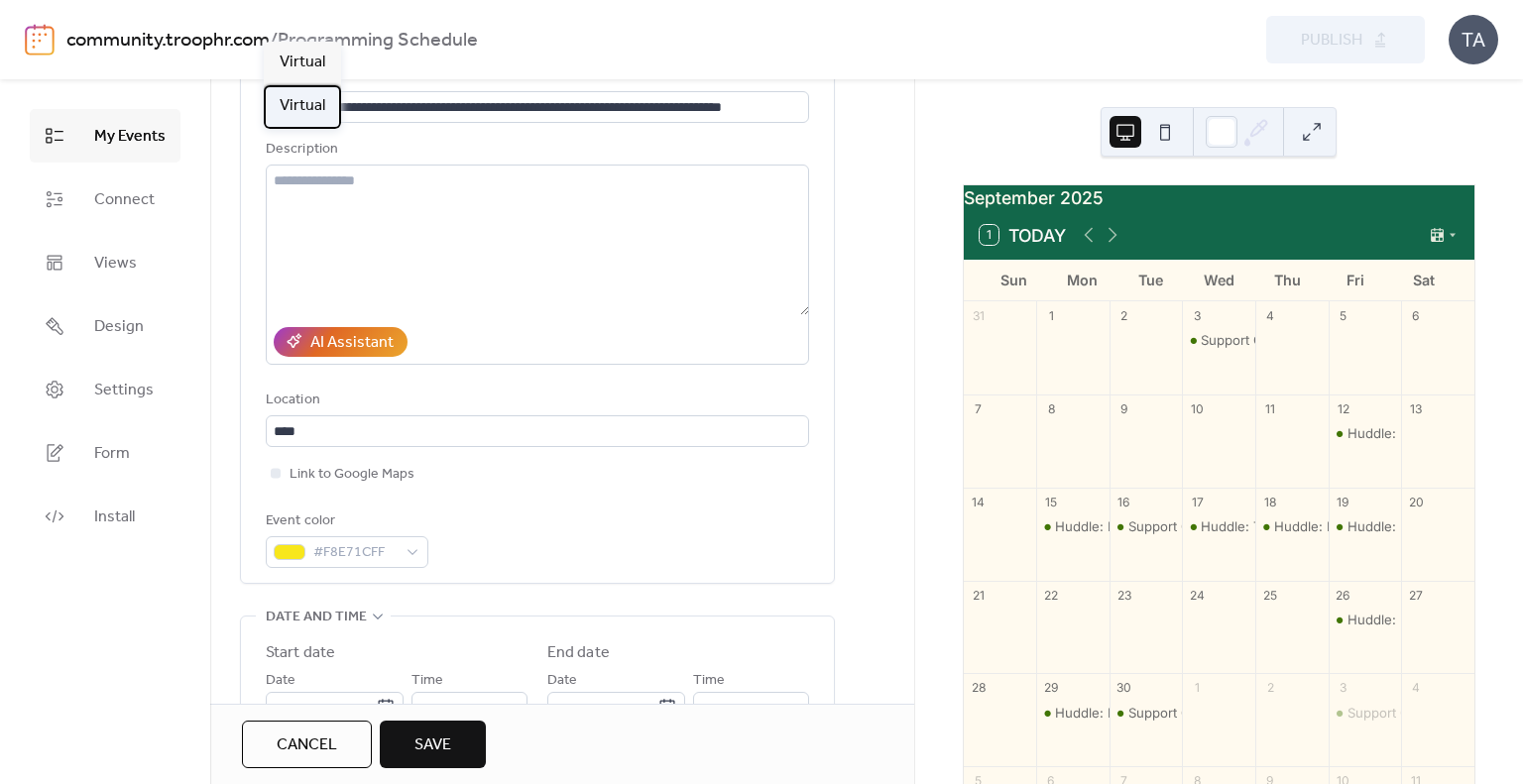 click on "Virtual" at bounding box center (302, 106) 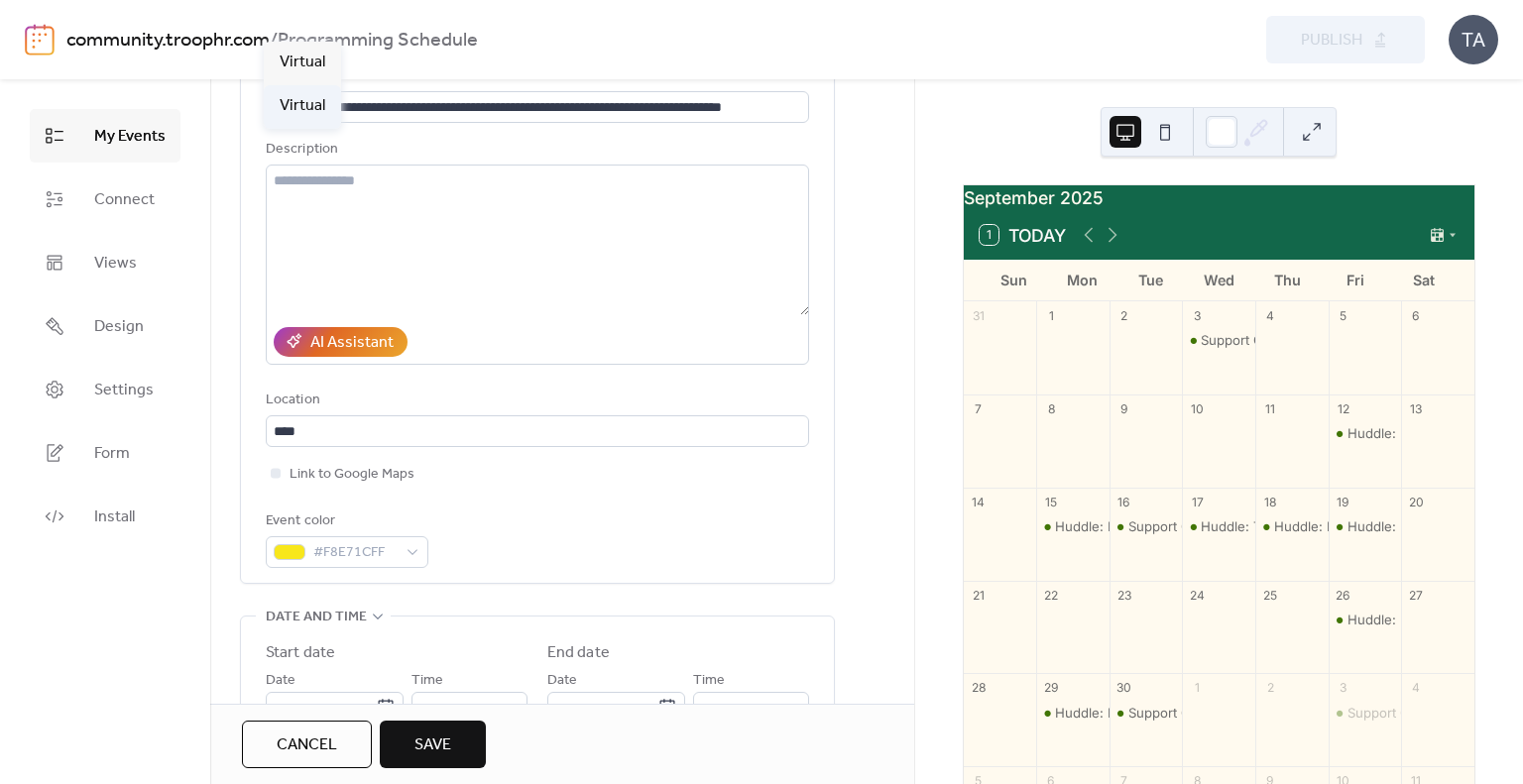 type on "*******" 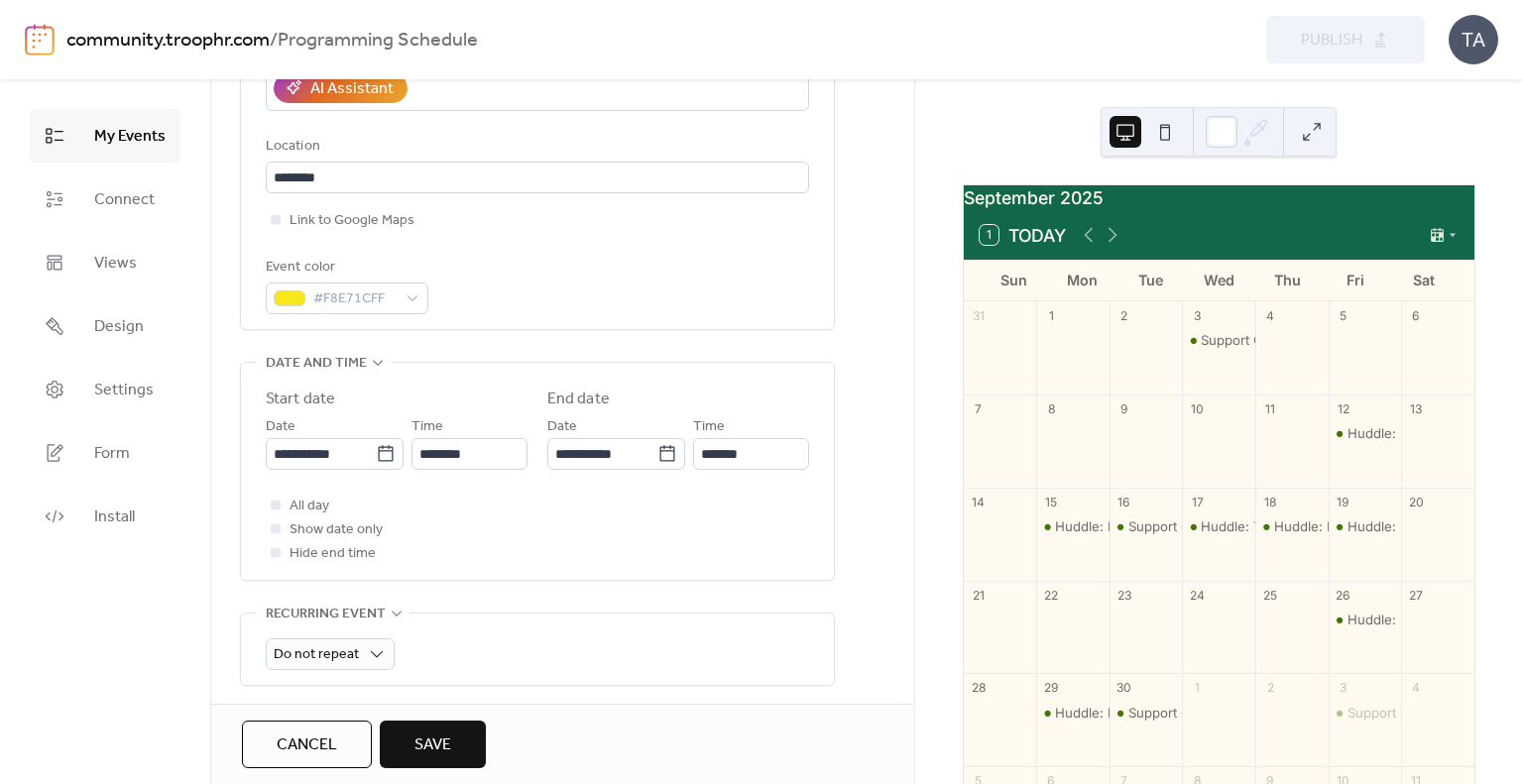 scroll, scrollTop: 626, scrollLeft: 0, axis: vertical 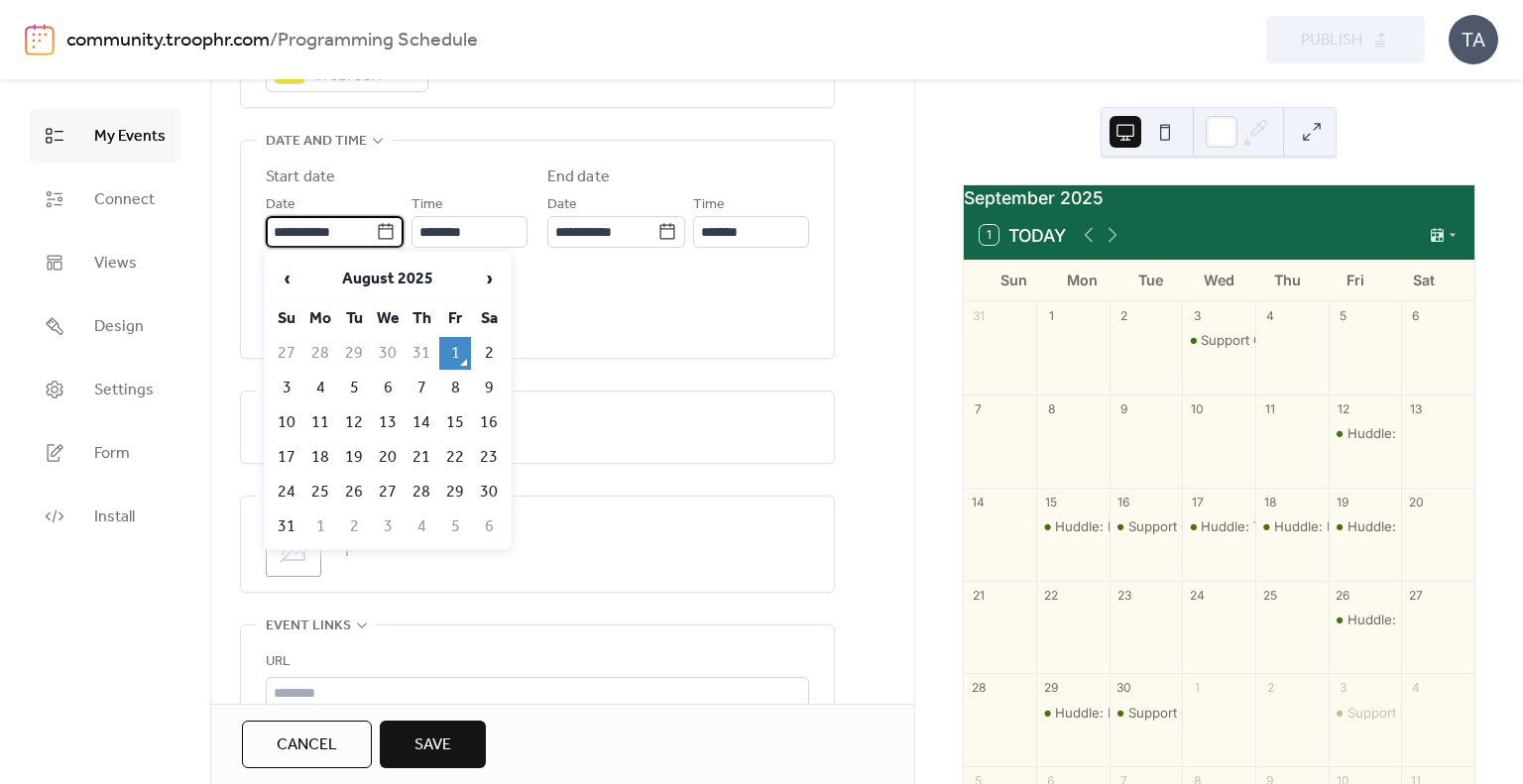 click on "**********" at bounding box center [320, 232] 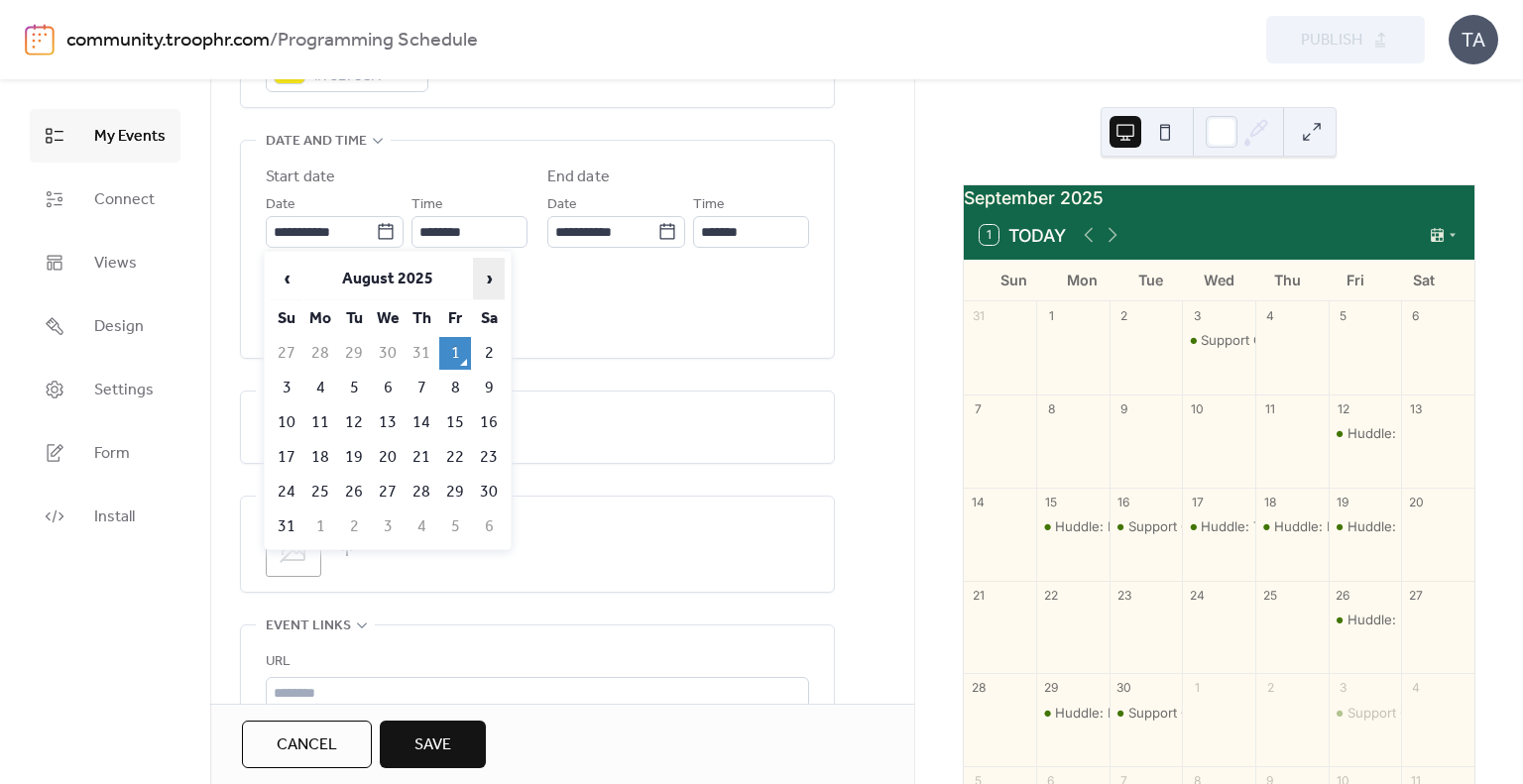 click on "›" at bounding box center [489, 279] 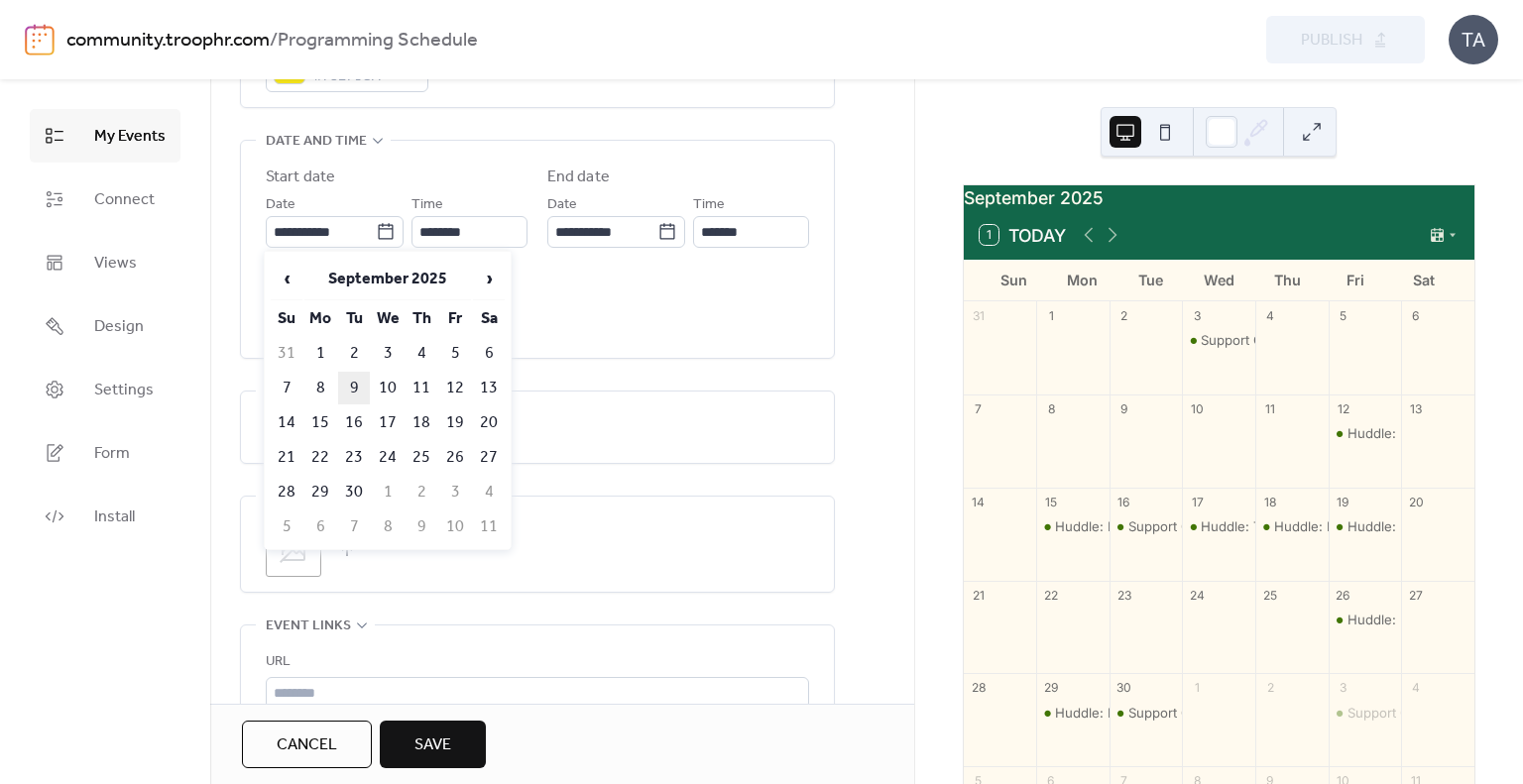 click on "9" at bounding box center [354, 388] 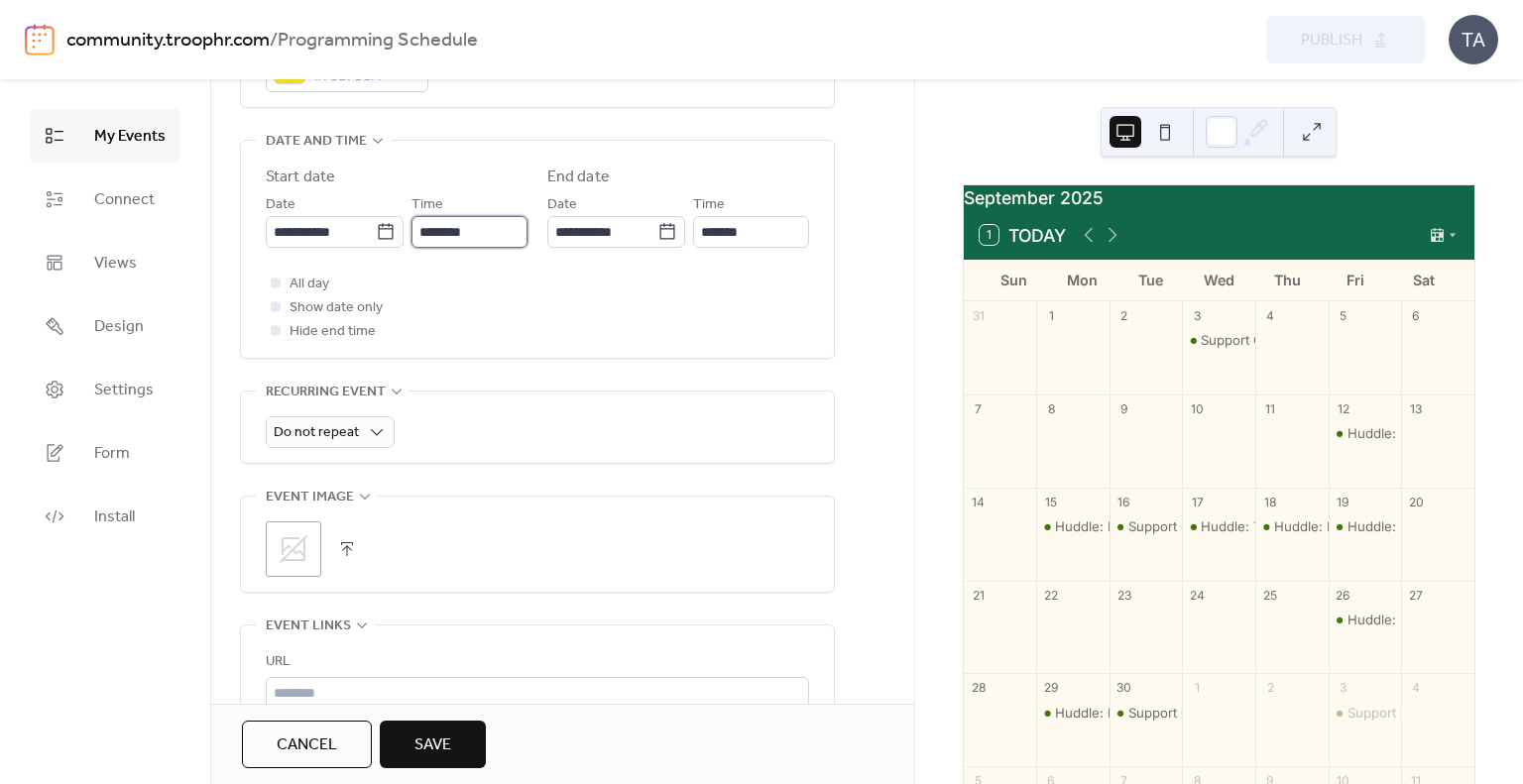 click on "********" at bounding box center [469, 232] 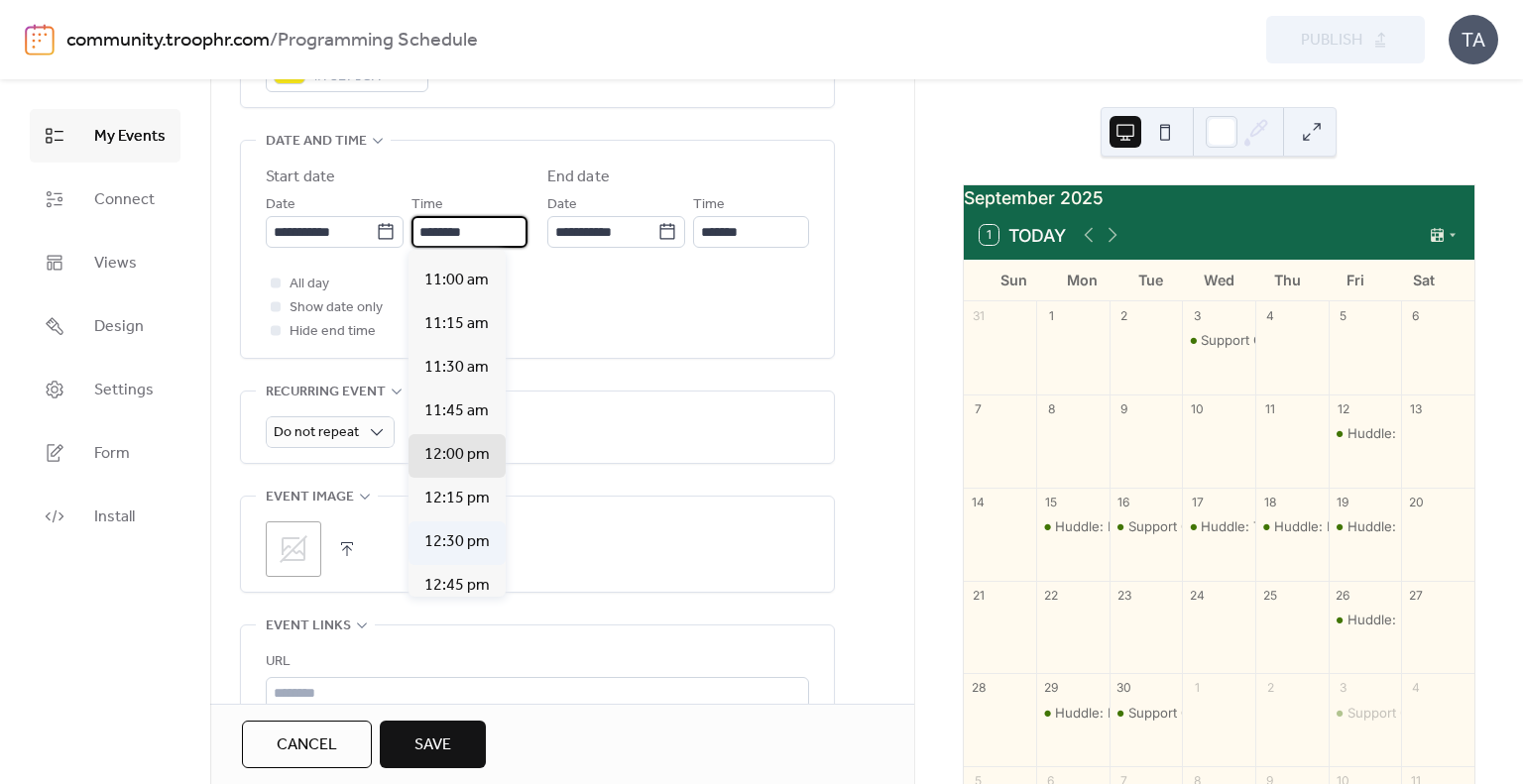 scroll, scrollTop: 1907, scrollLeft: 0, axis: vertical 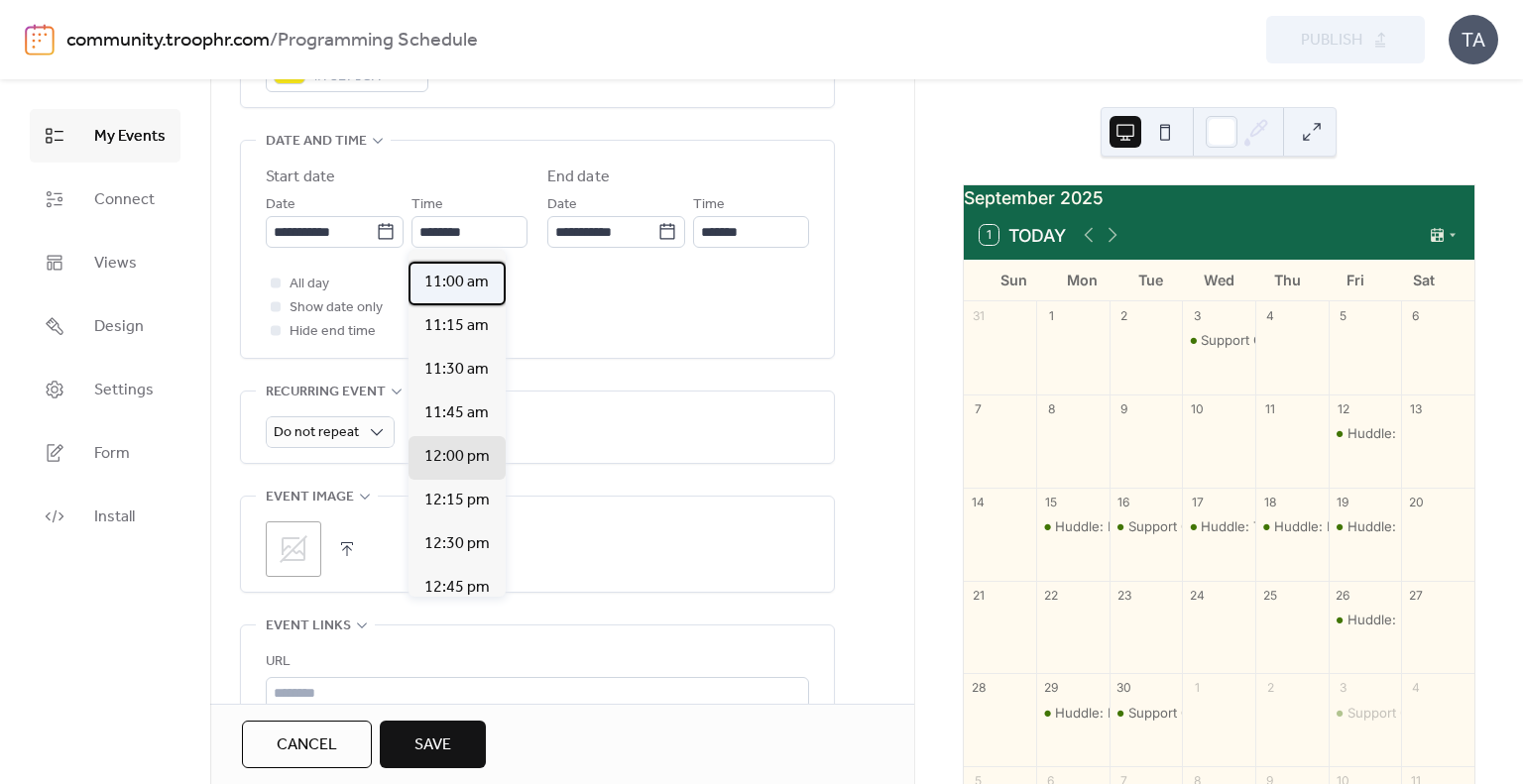 click on "11:00 am" at bounding box center (457, 283) 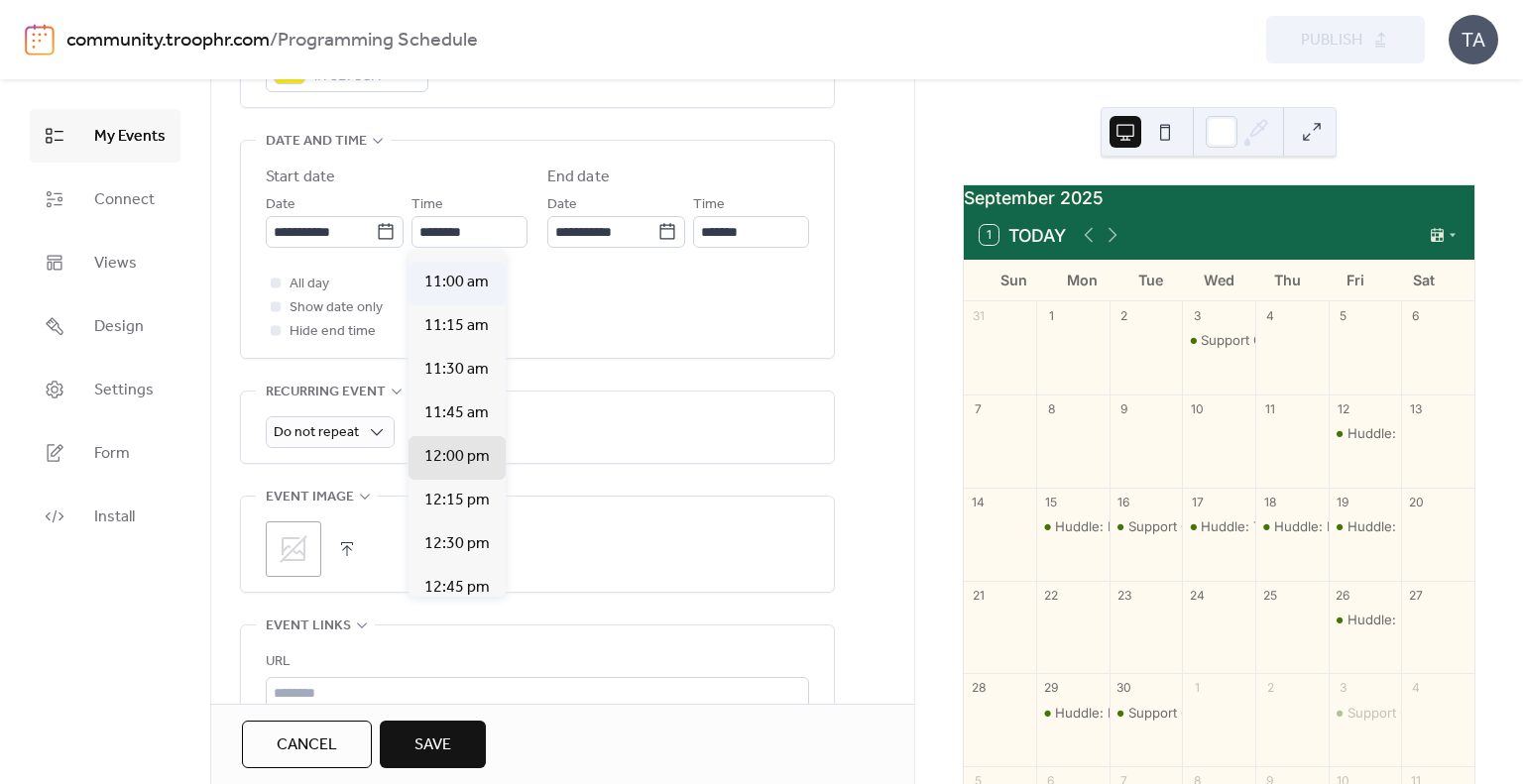 type on "********" 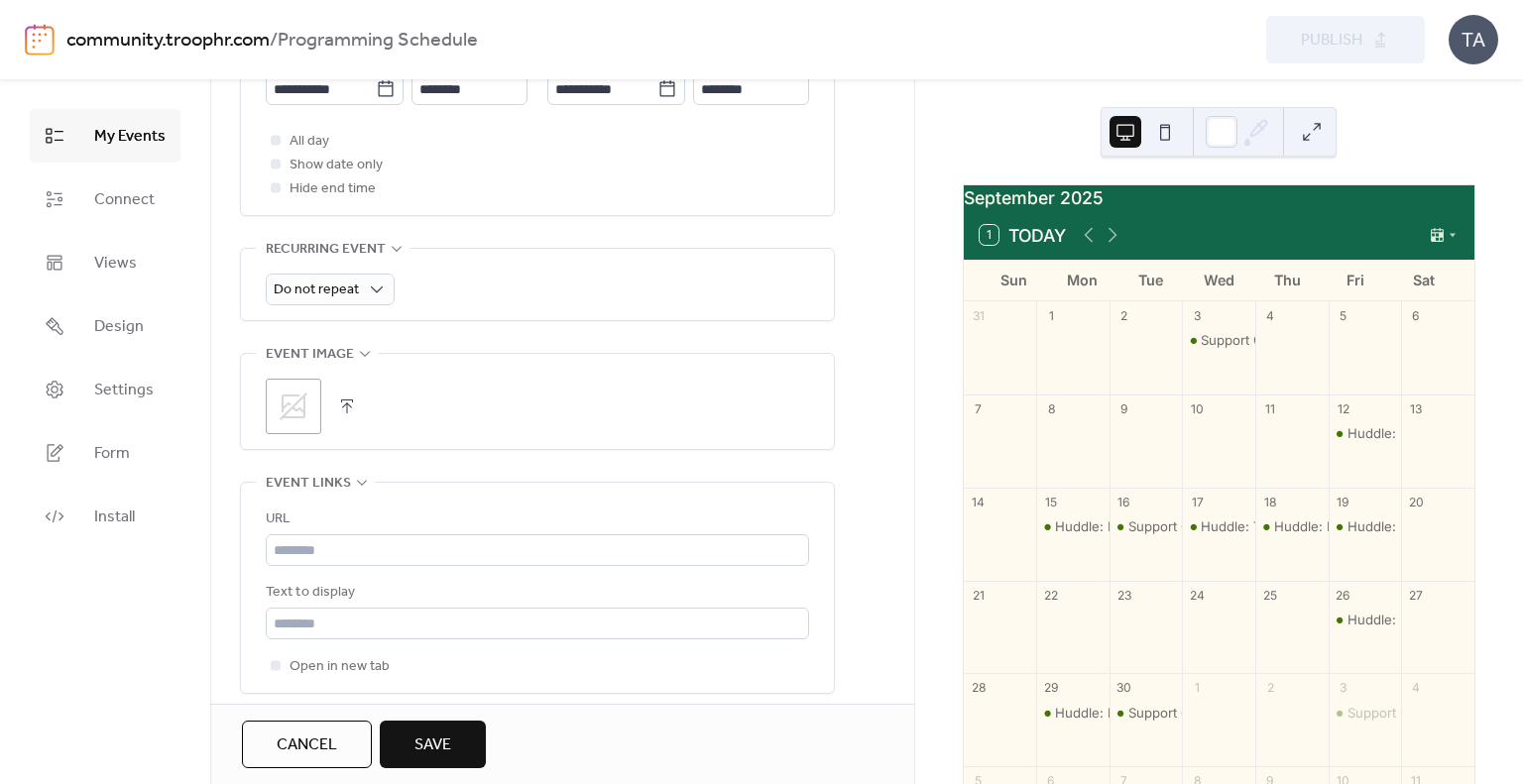 scroll, scrollTop: 772, scrollLeft: 0, axis: vertical 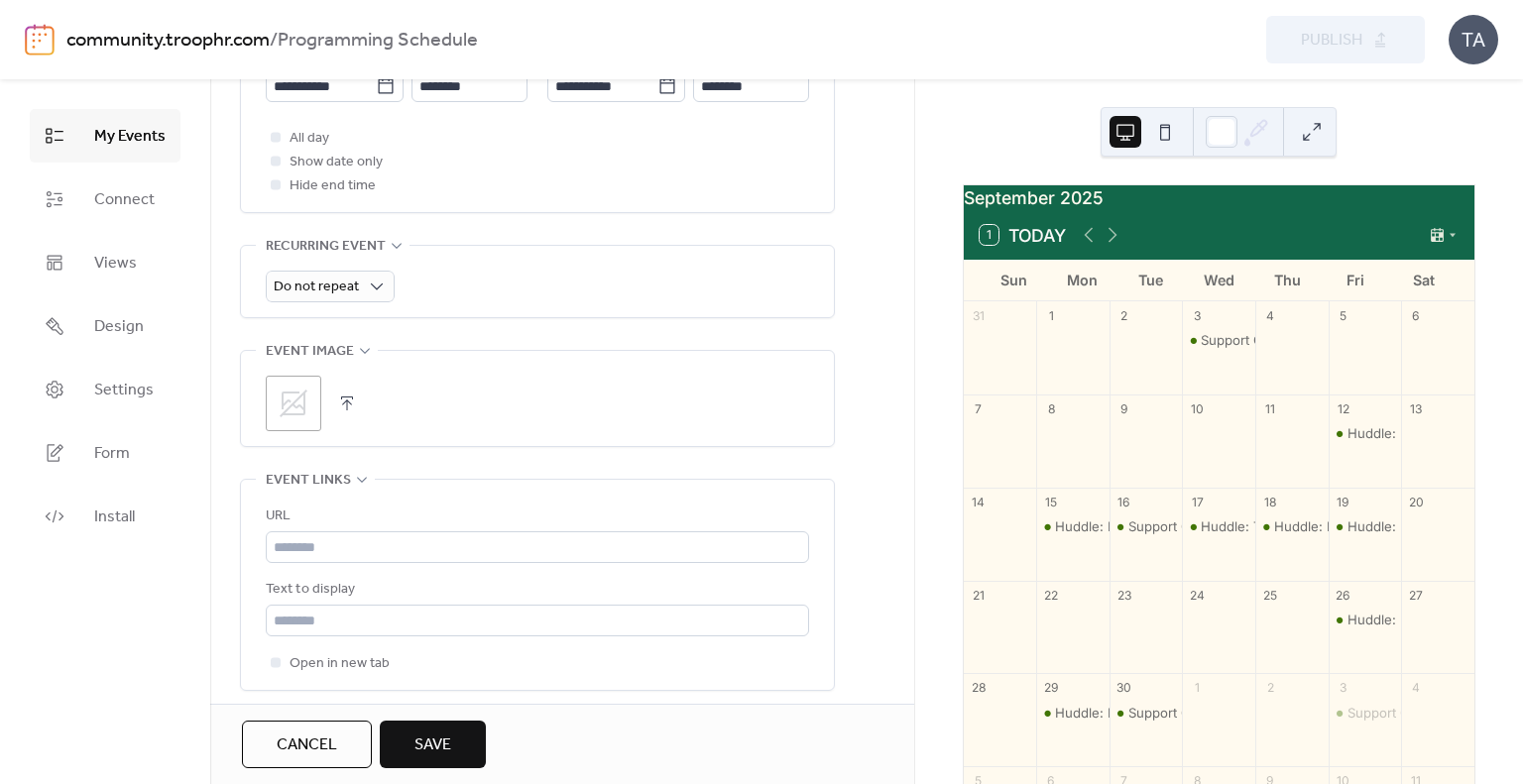 click on ";" at bounding box center [293, 403] 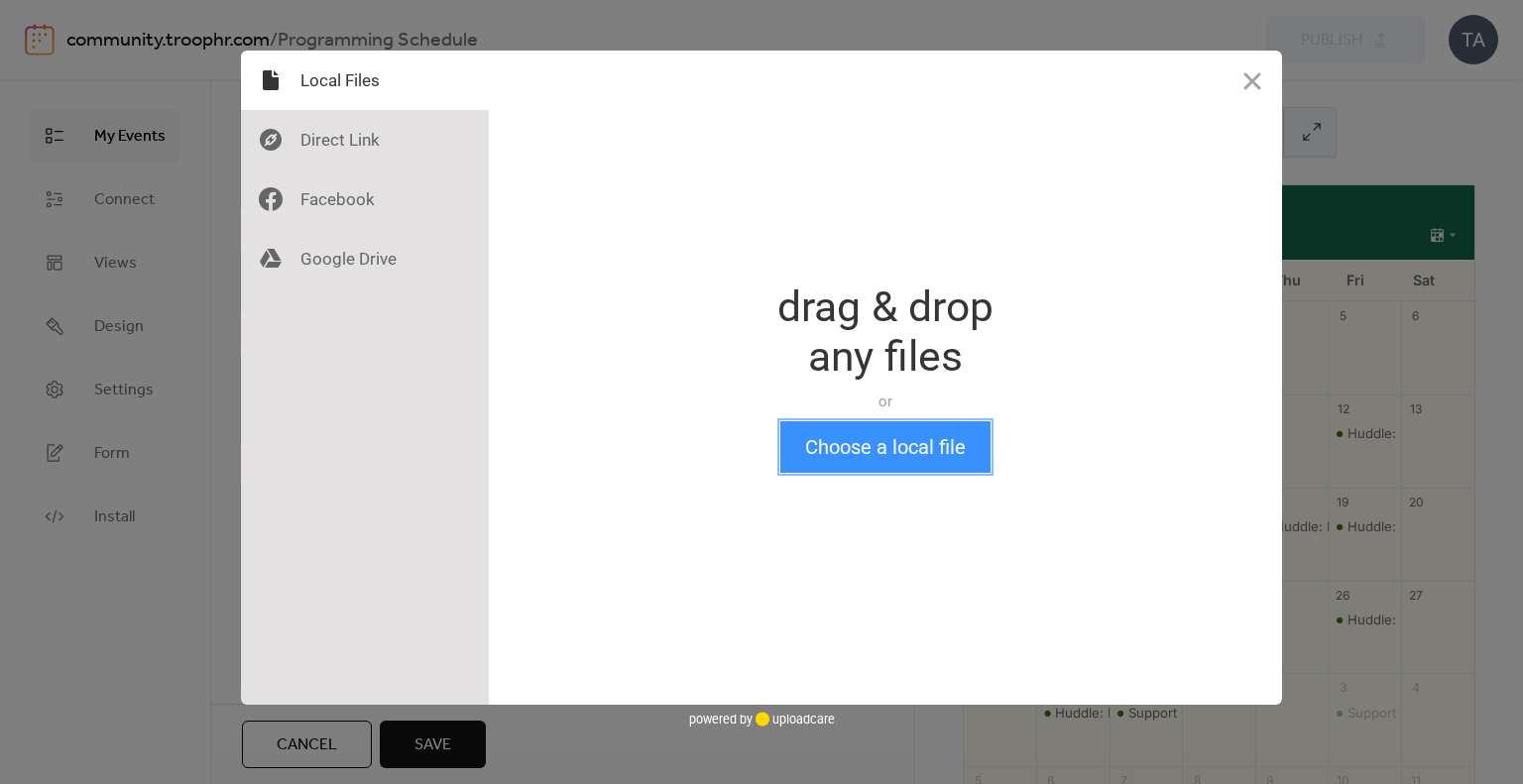click on "Choose a local file" at bounding box center (885, 447) 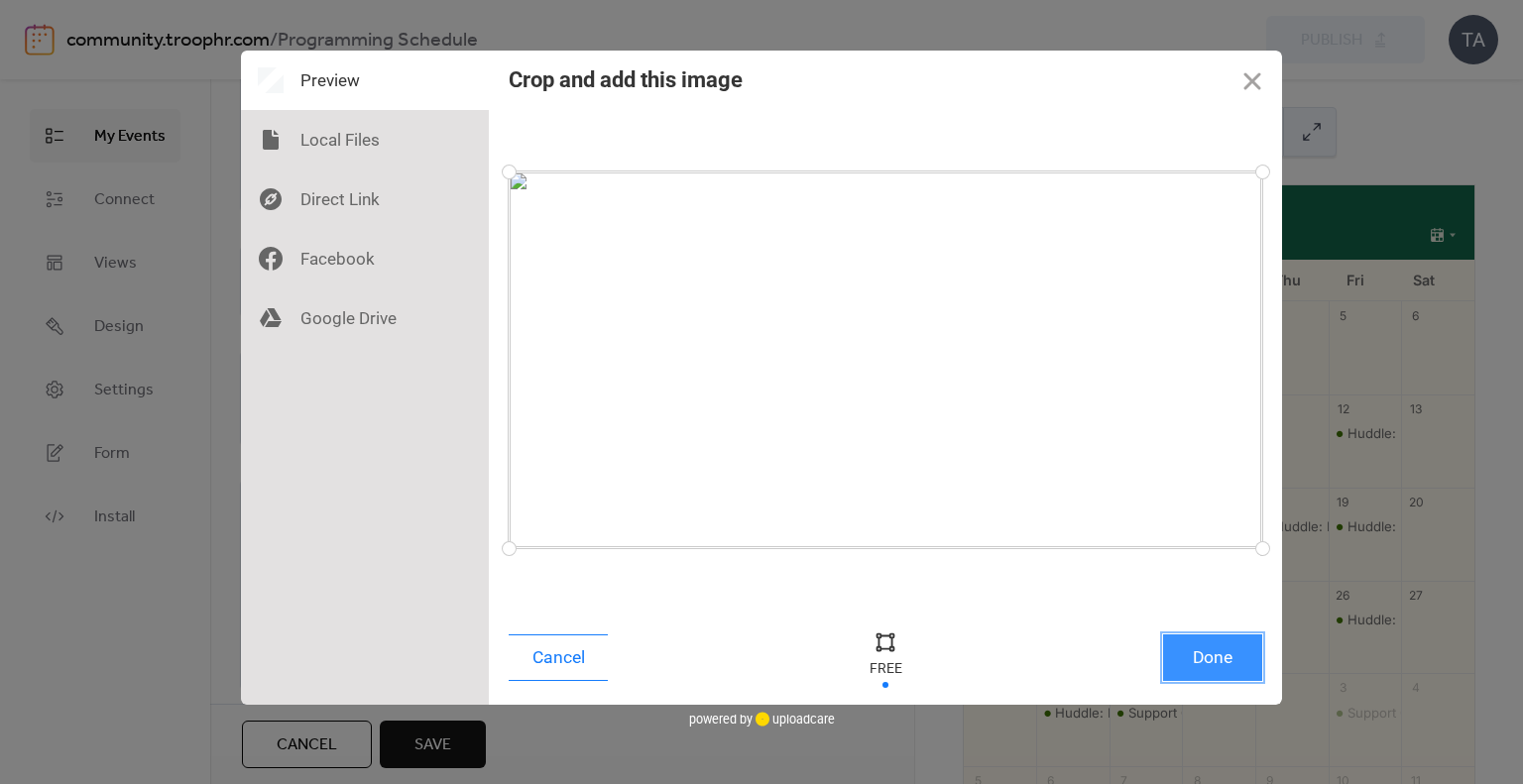 click on "Done" at bounding box center (1213, 657) 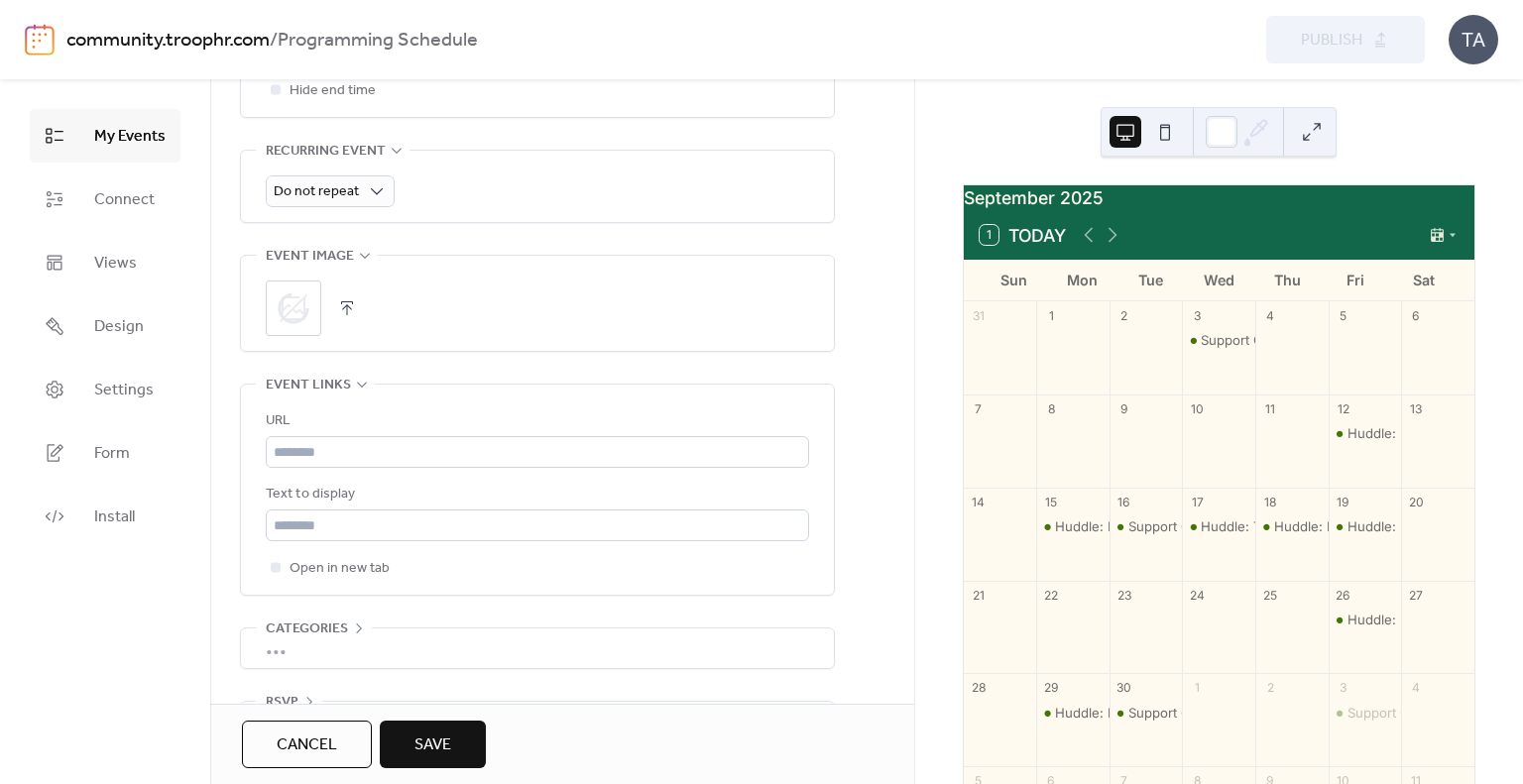 scroll, scrollTop: 867, scrollLeft: 0, axis: vertical 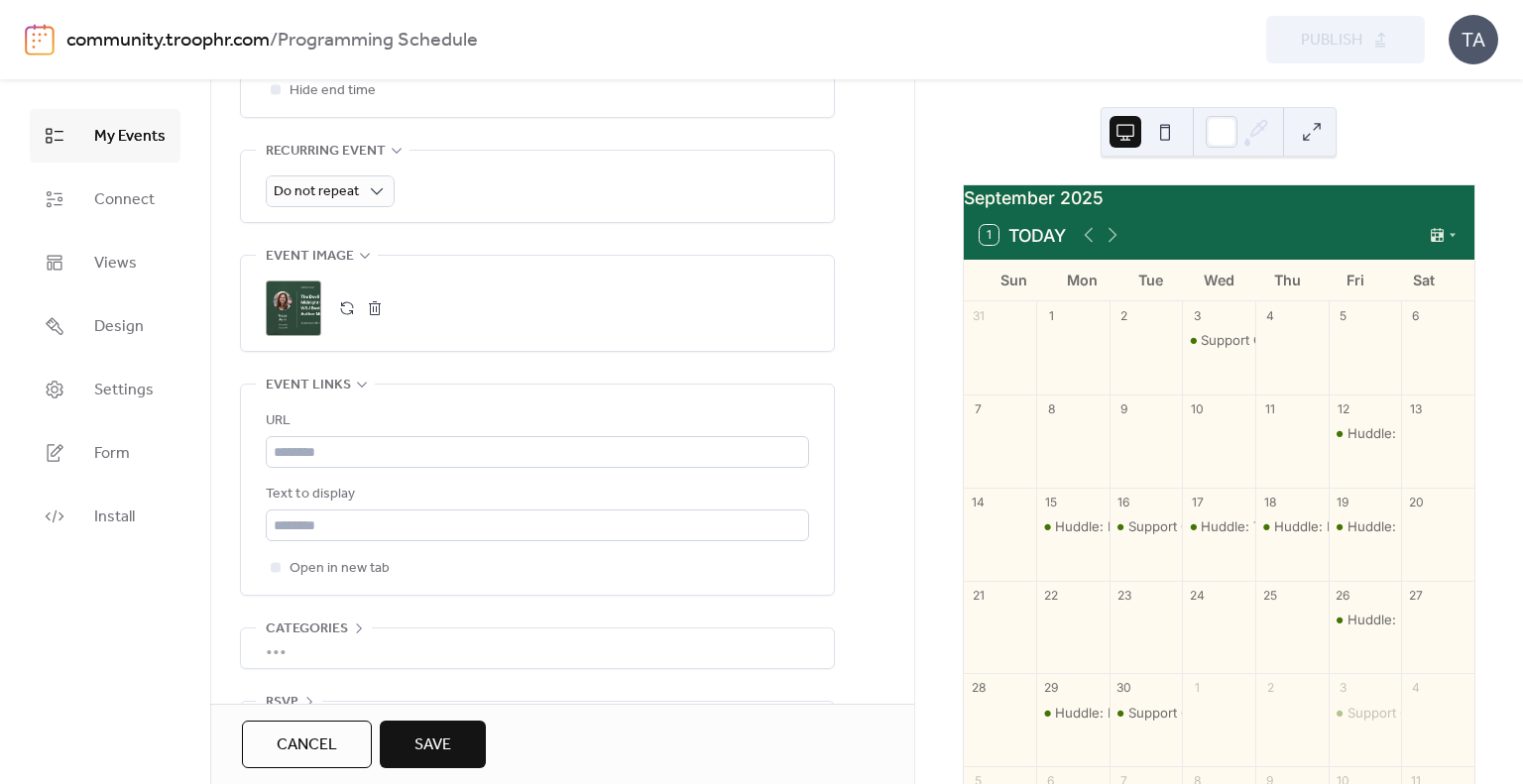 click on "URL Text to display Open in new tab" at bounding box center (537, 495) 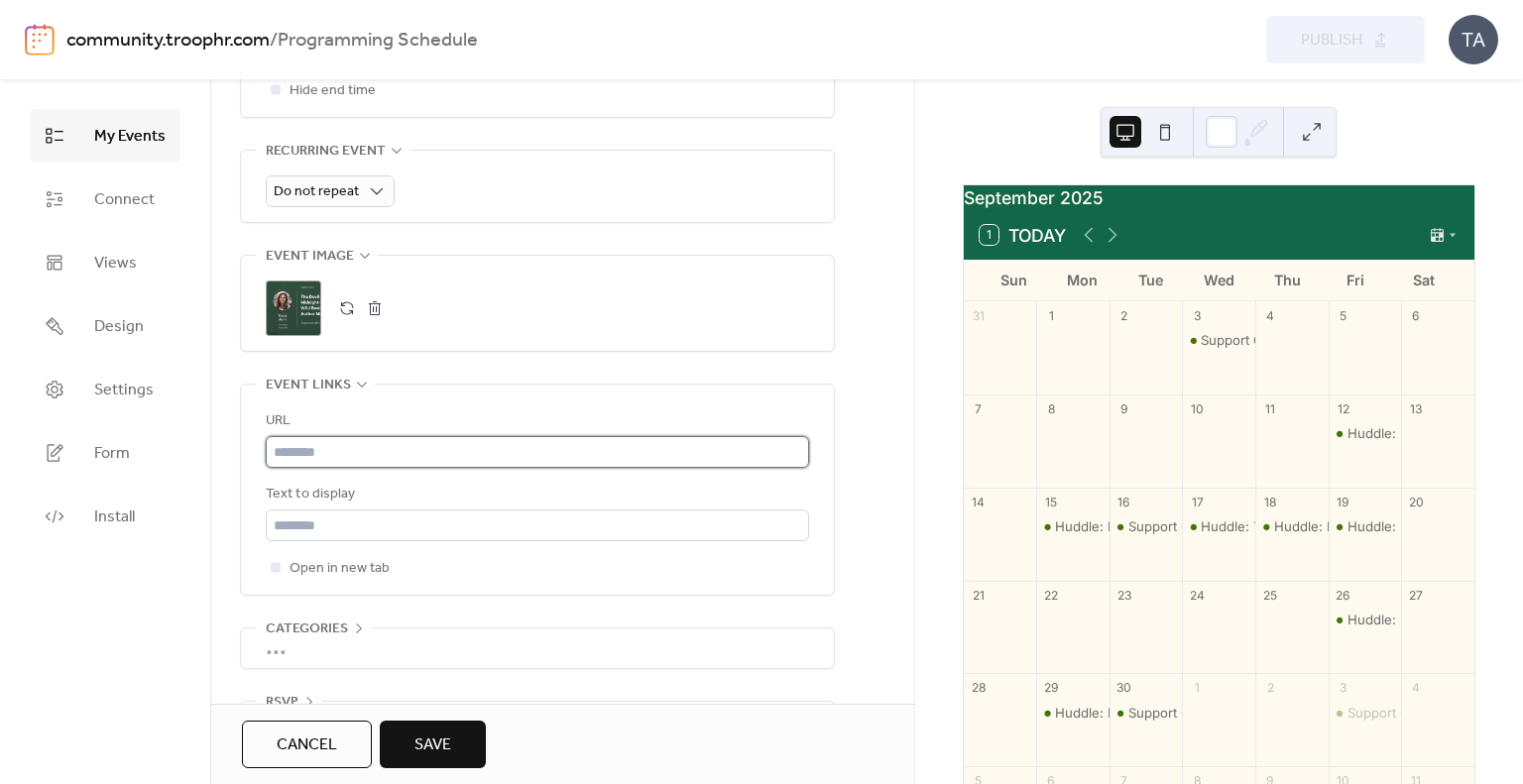click at bounding box center [537, 452] 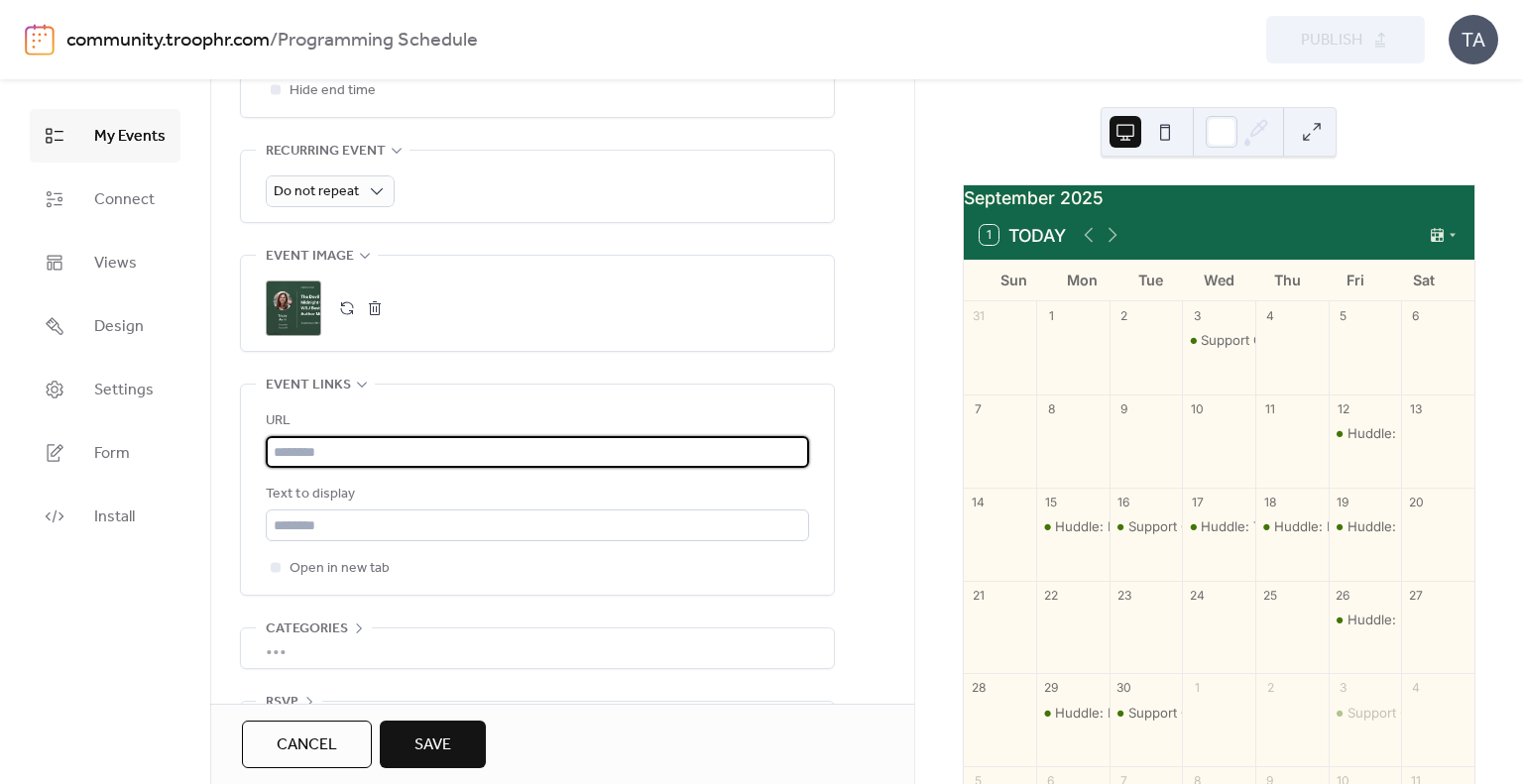 paste on "**********" 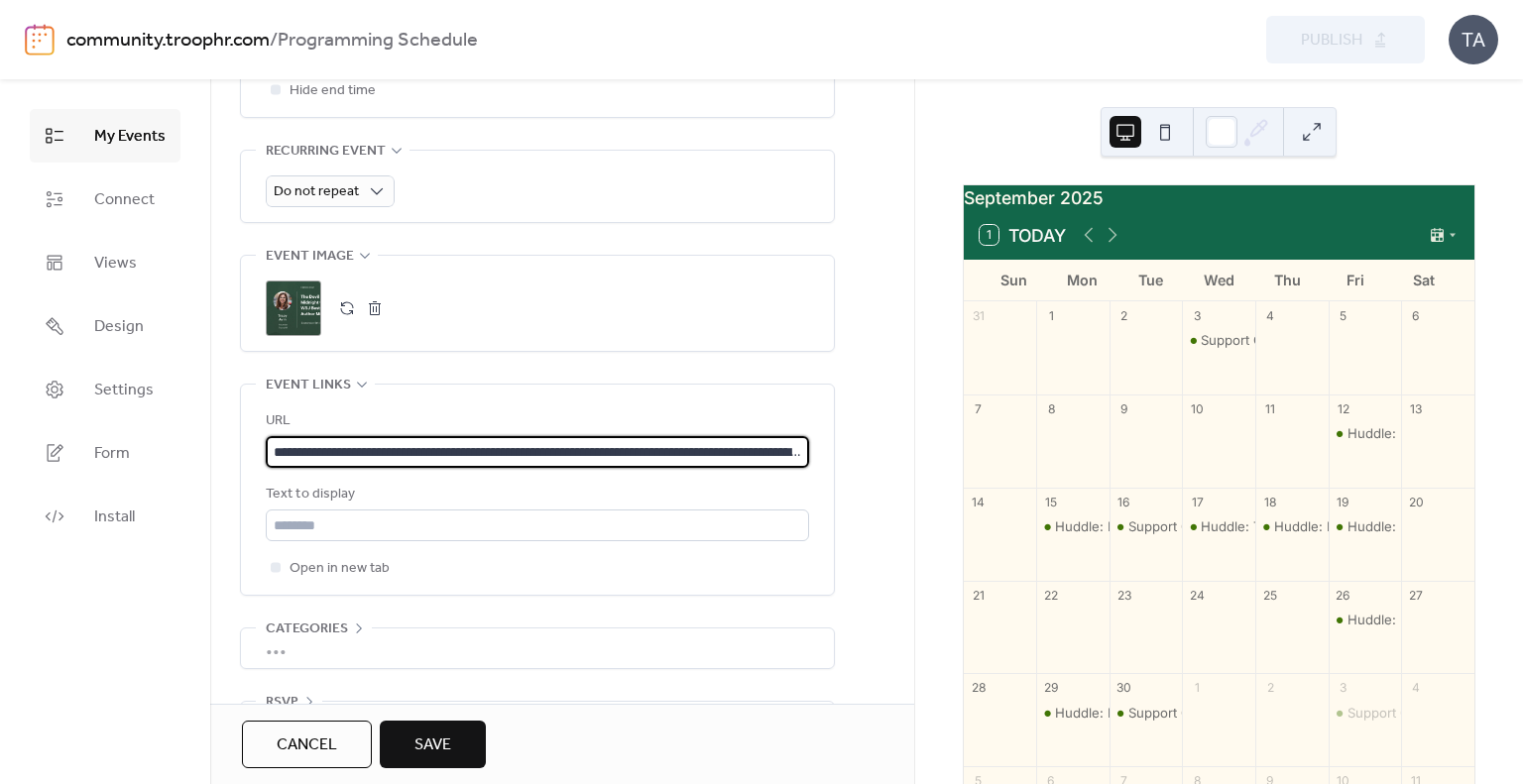 scroll, scrollTop: 0, scrollLeft: 342, axis: horizontal 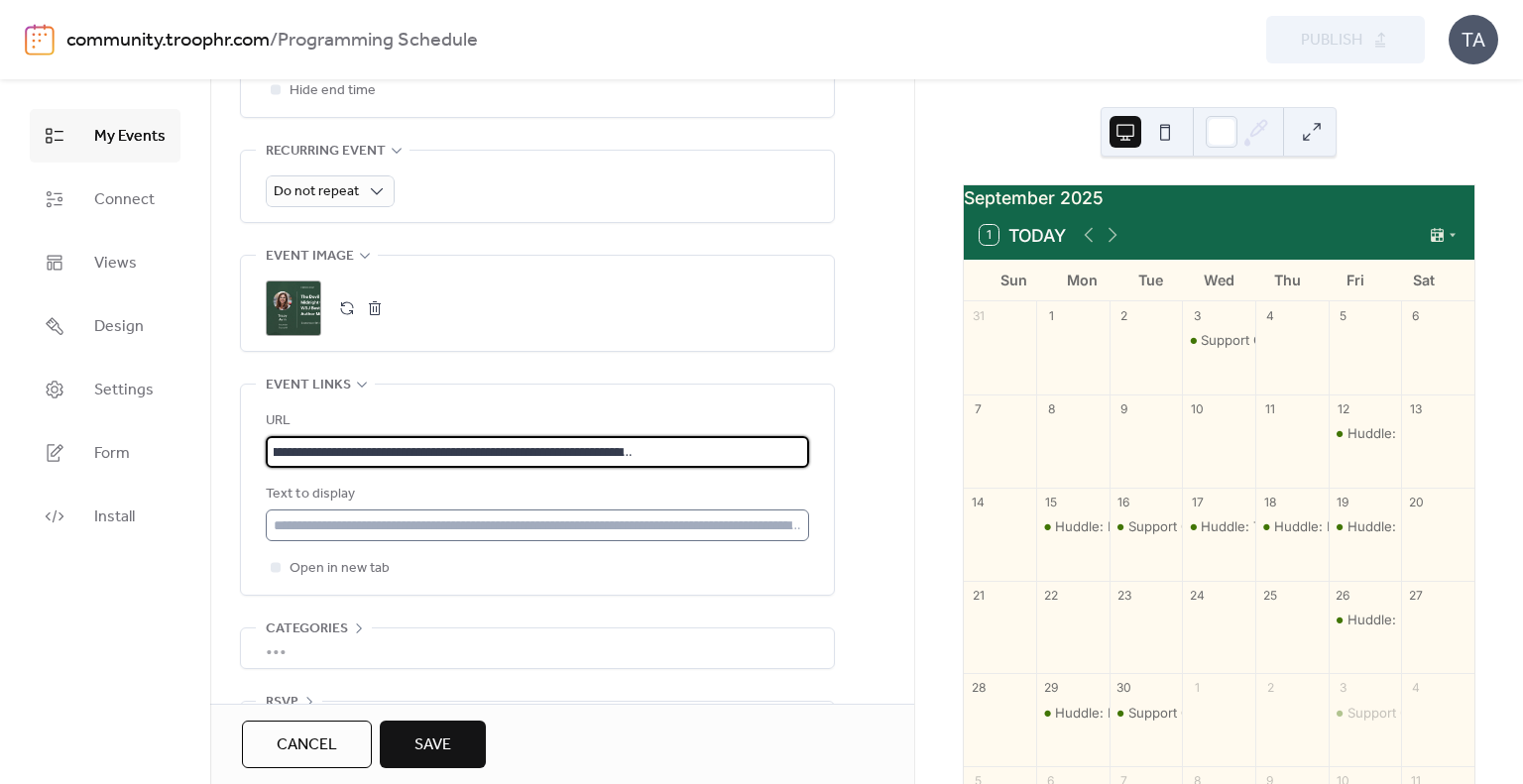 type on "**********" 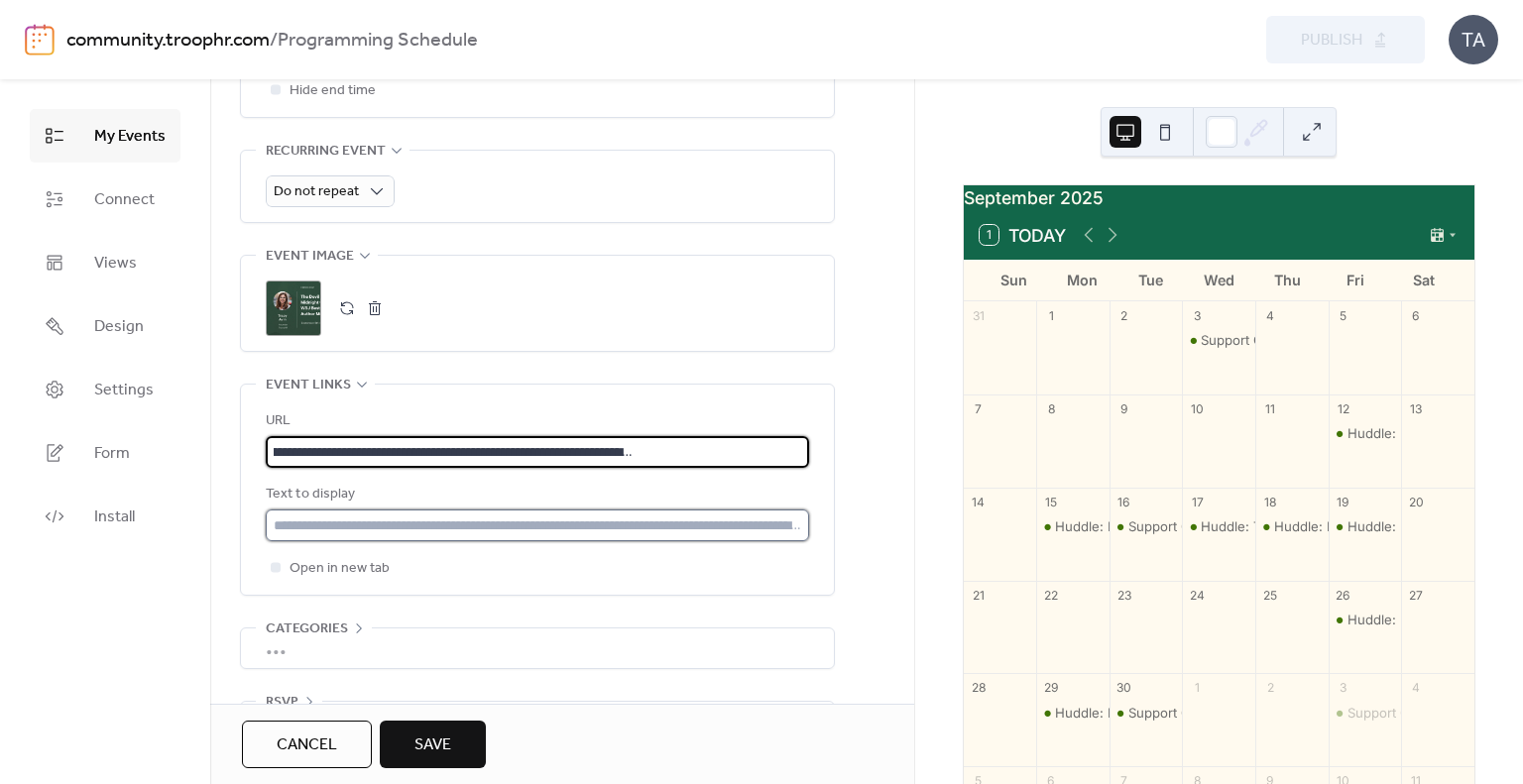 scroll, scrollTop: 0, scrollLeft: 0, axis: both 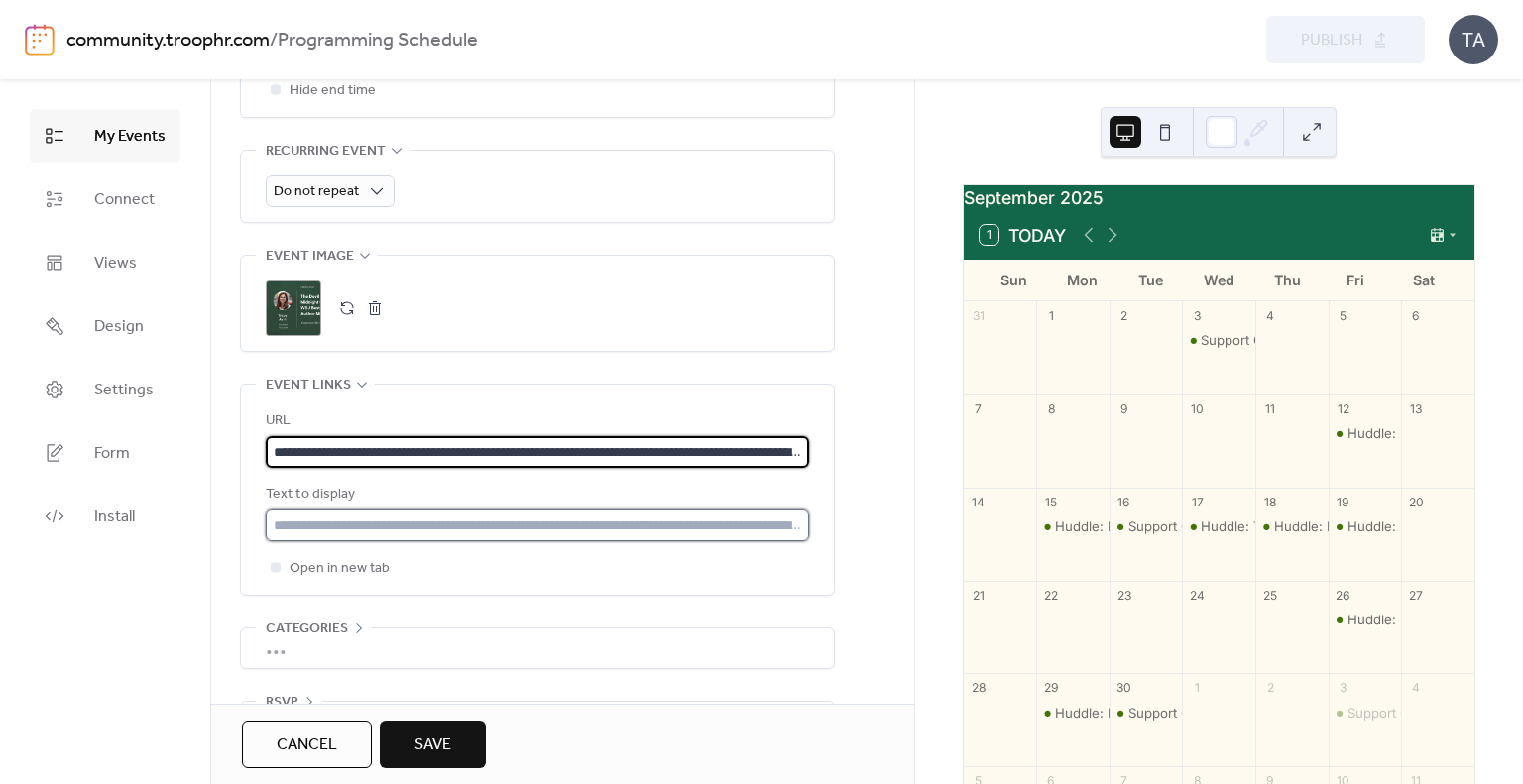 click at bounding box center [537, 525] 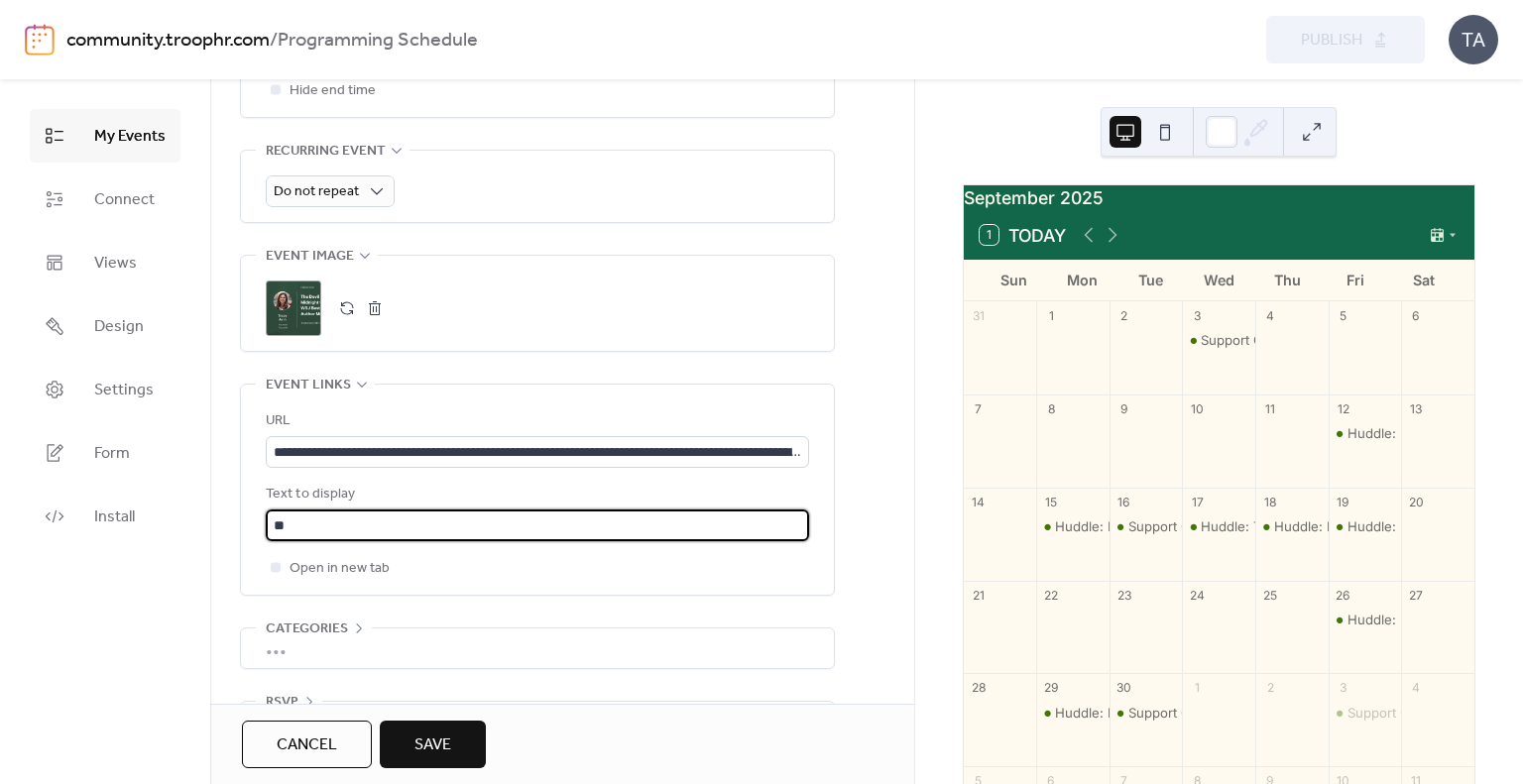 type on "*" 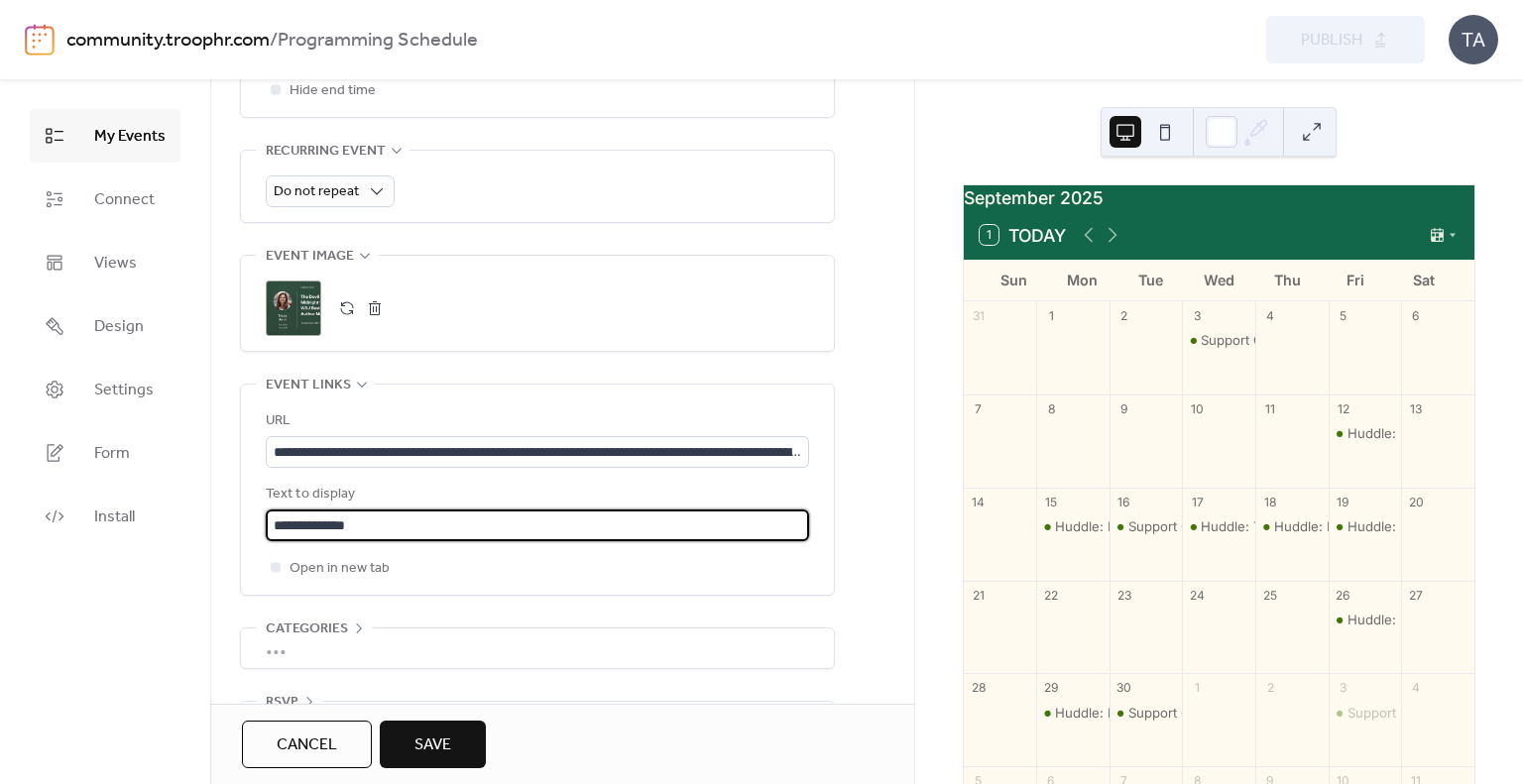 type on "**********" 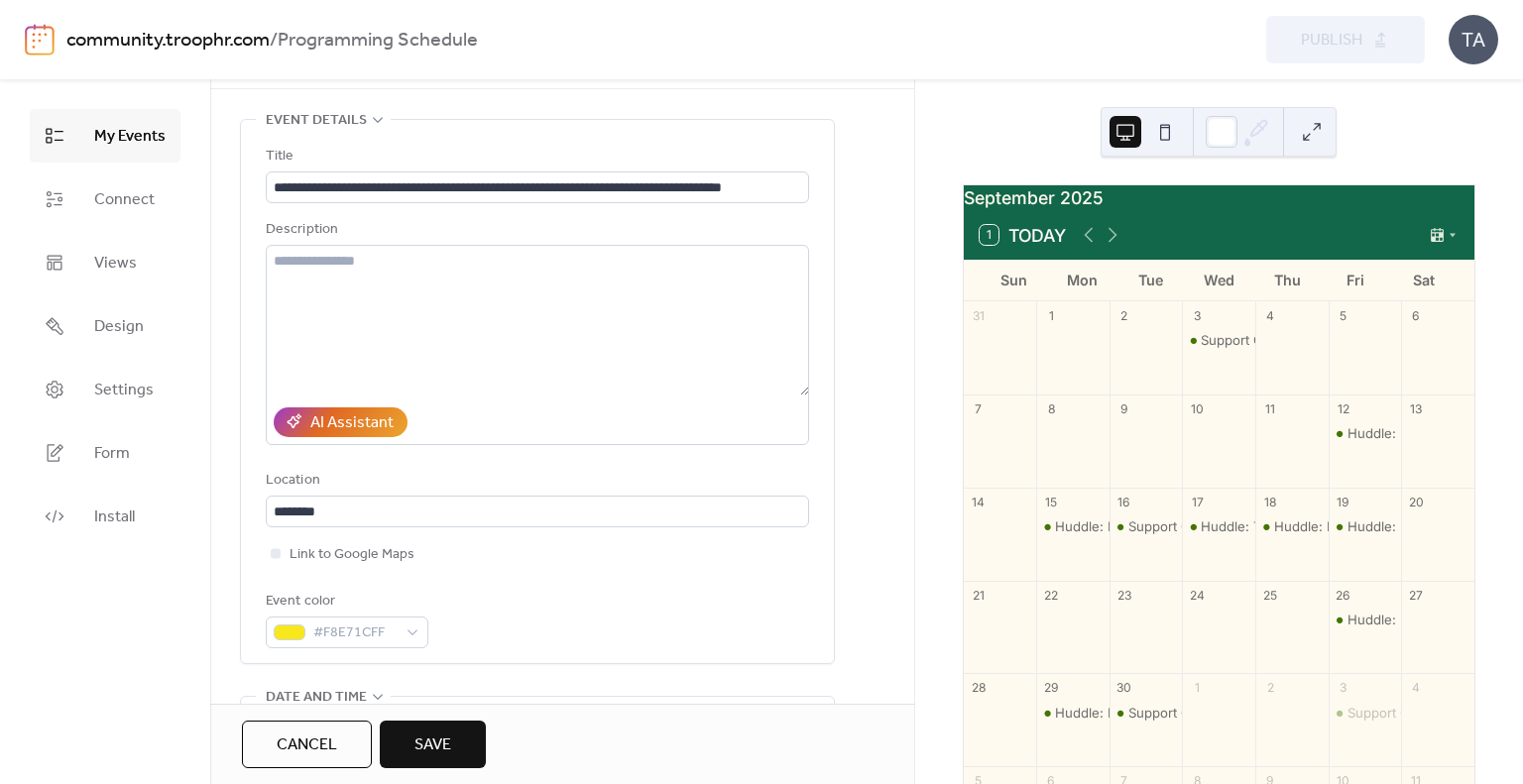 scroll, scrollTop: 0, scrollLeft: 0, axis: both 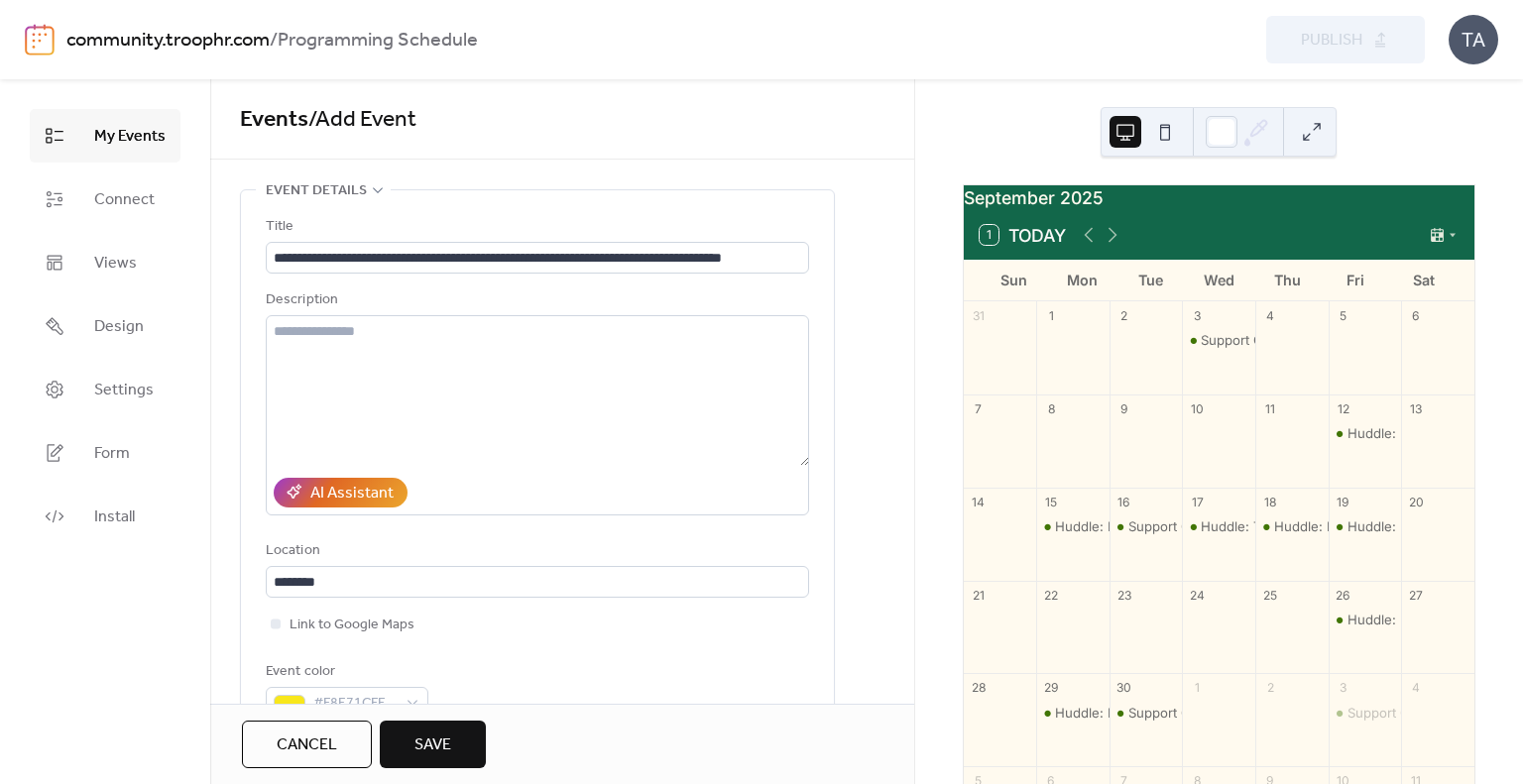 click on "Save" at bounding box center [432, 745] 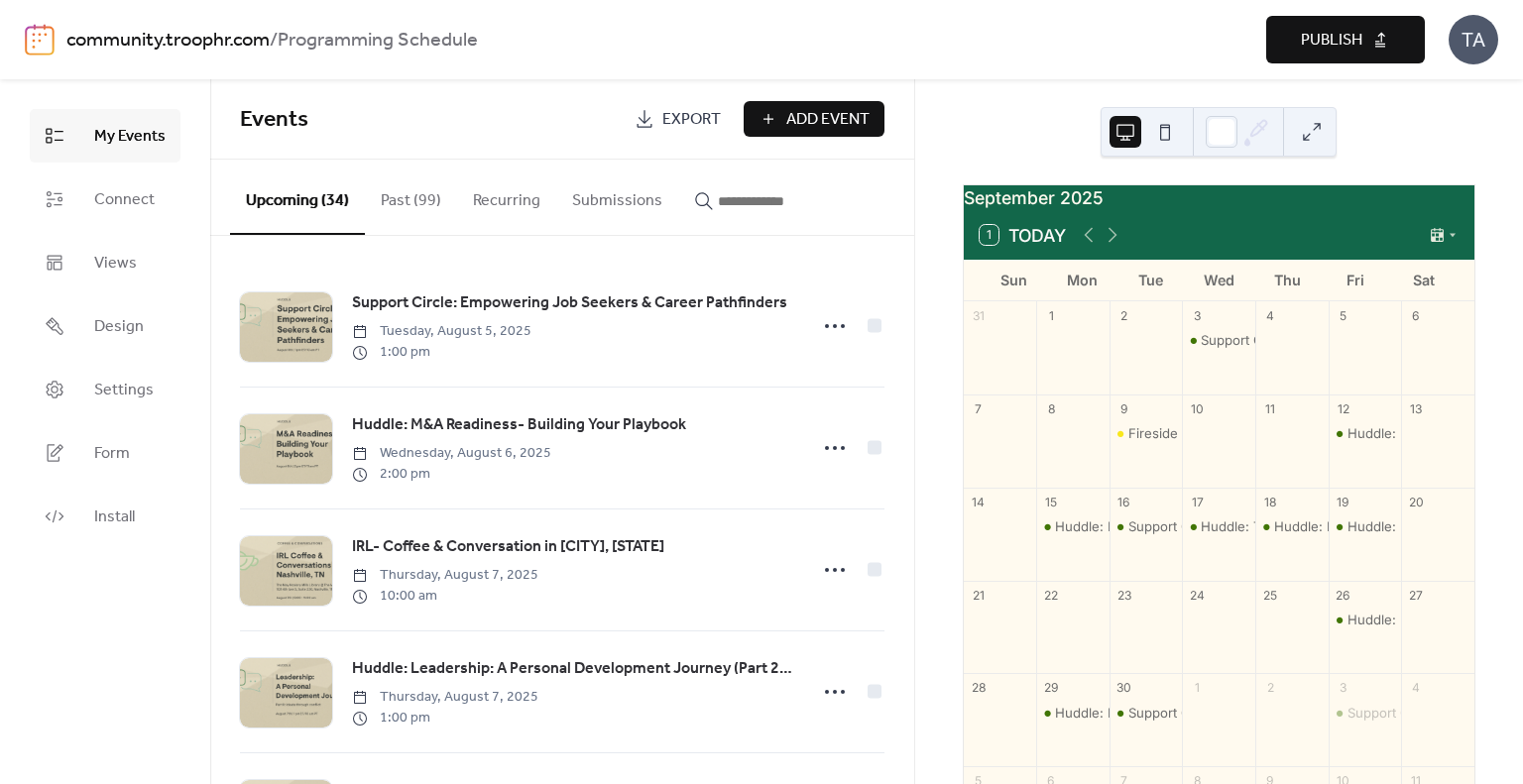 click on "Publish" at bounding box center (1332, 41) 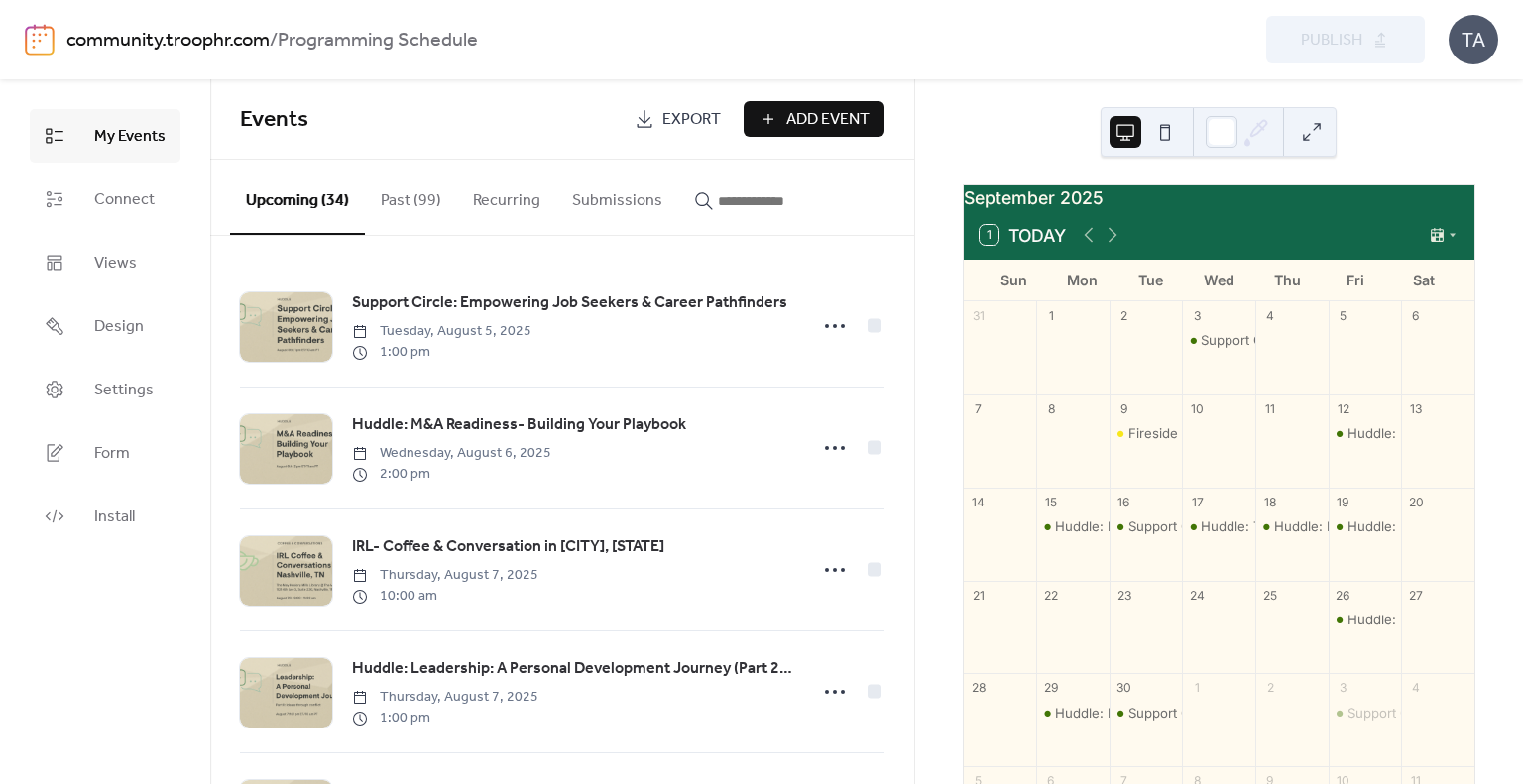 click on "Add Event" at bounding box center [814, 119] 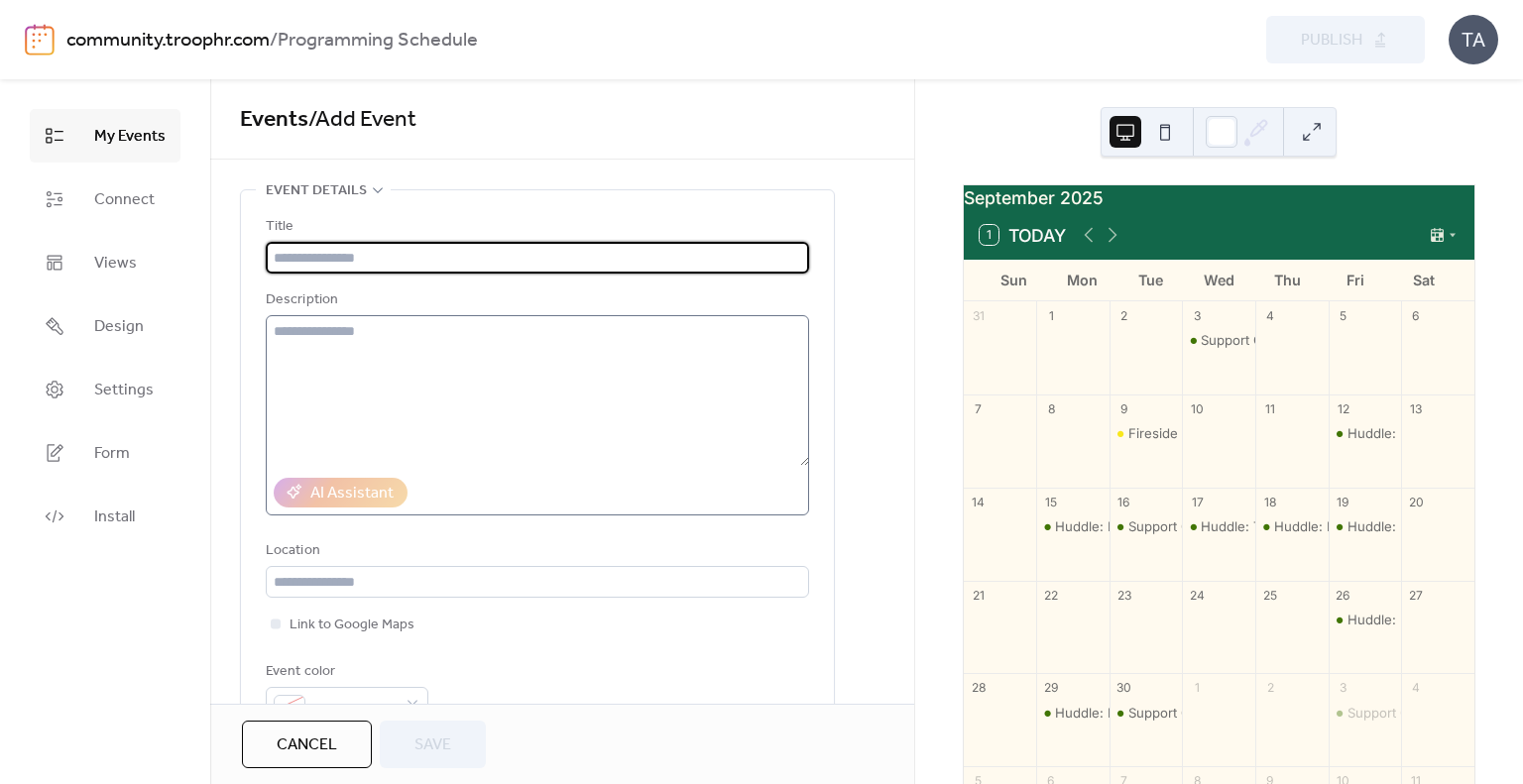 paste on "**********" 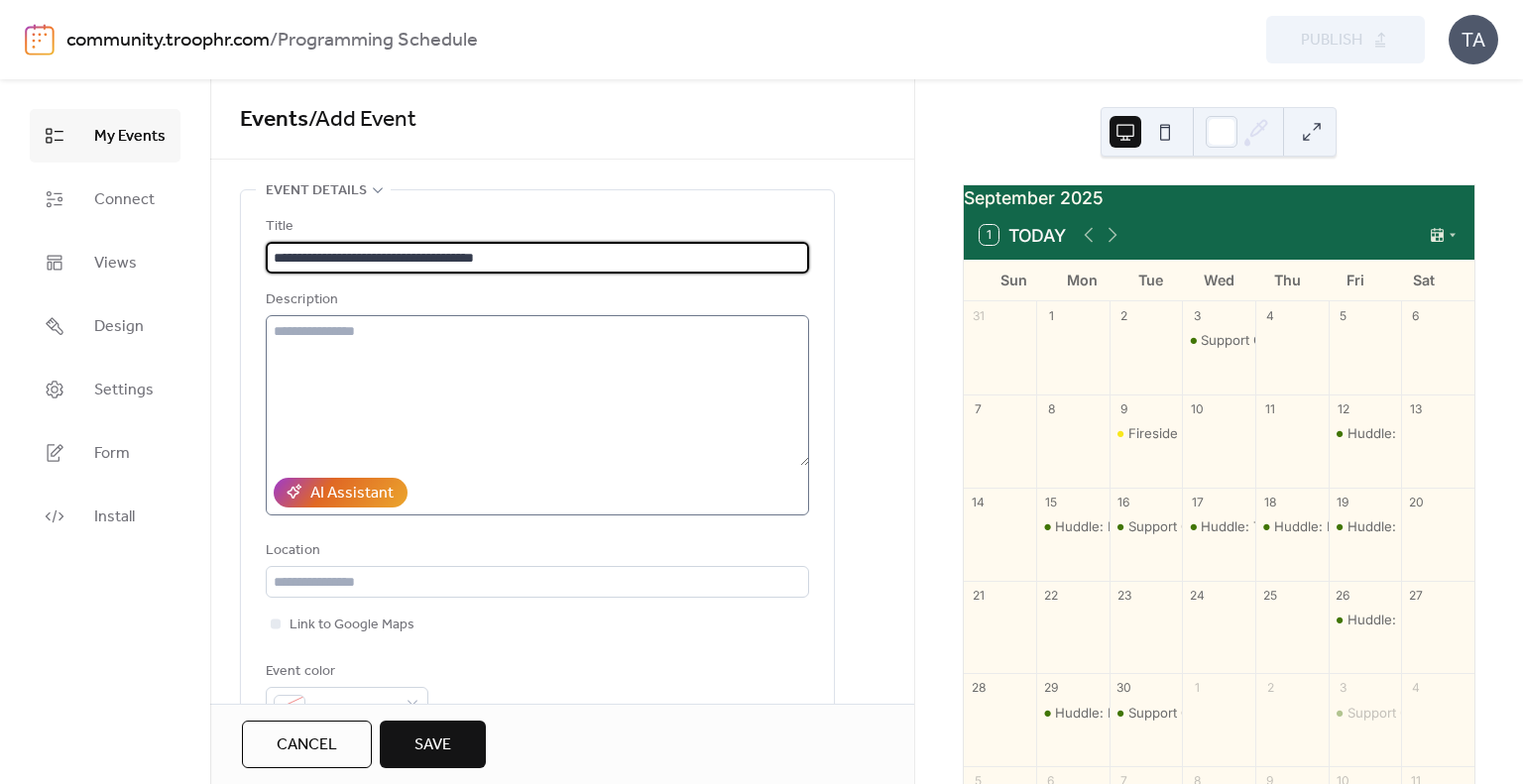 scroll, scrollTop: 163, scrollLeft: 0, axis: vertical 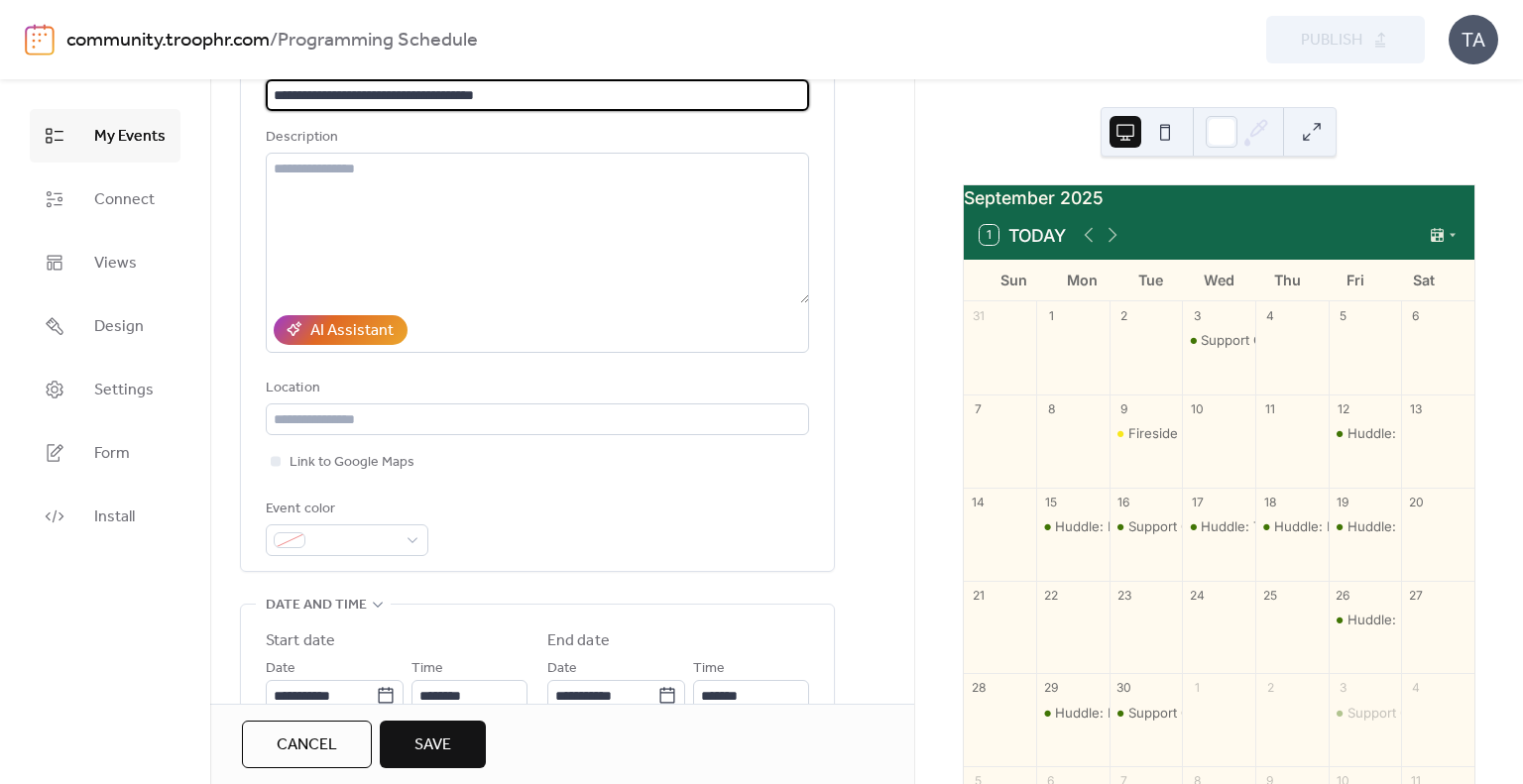 type on "**********" 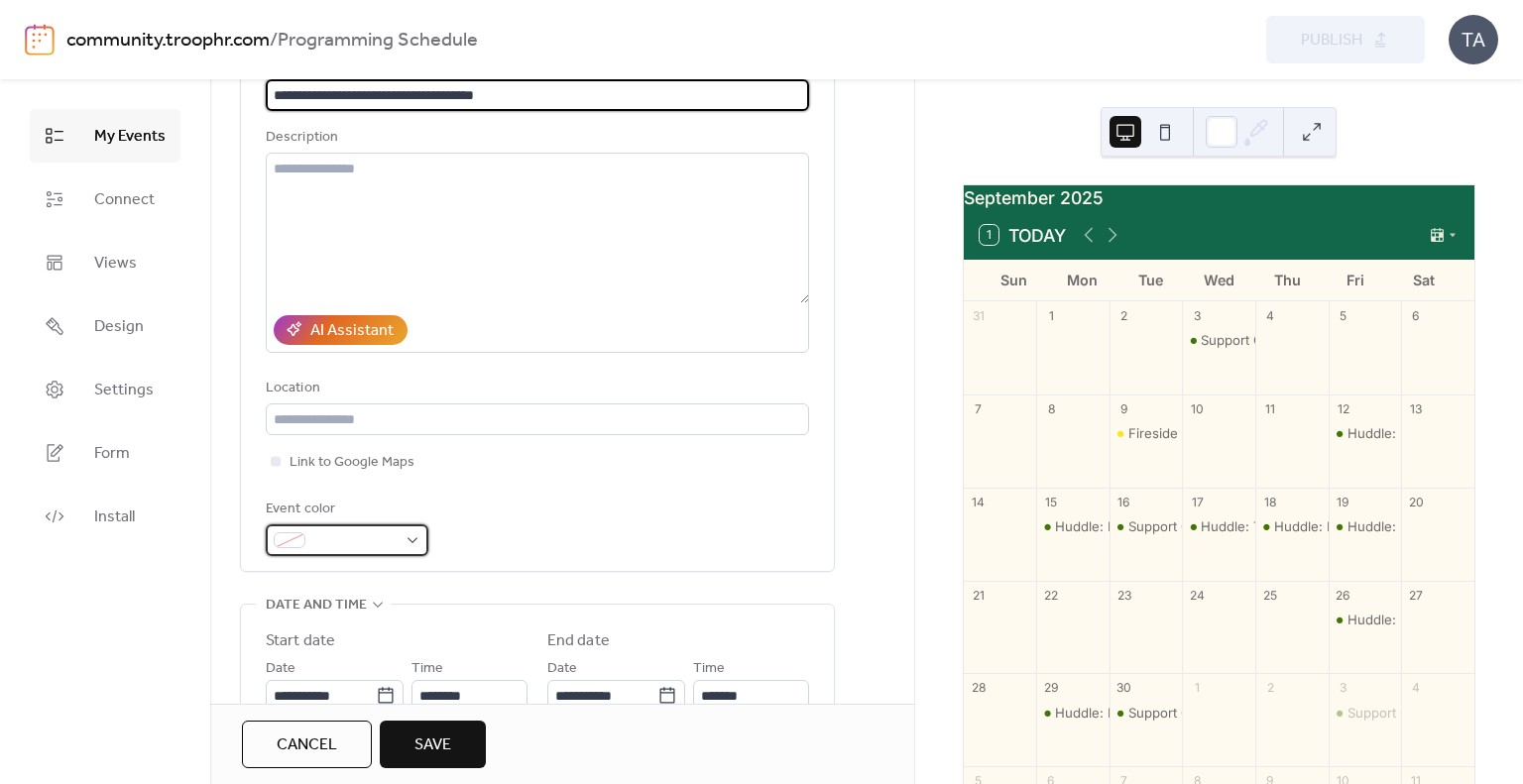 click at bounding box center [355, 541] 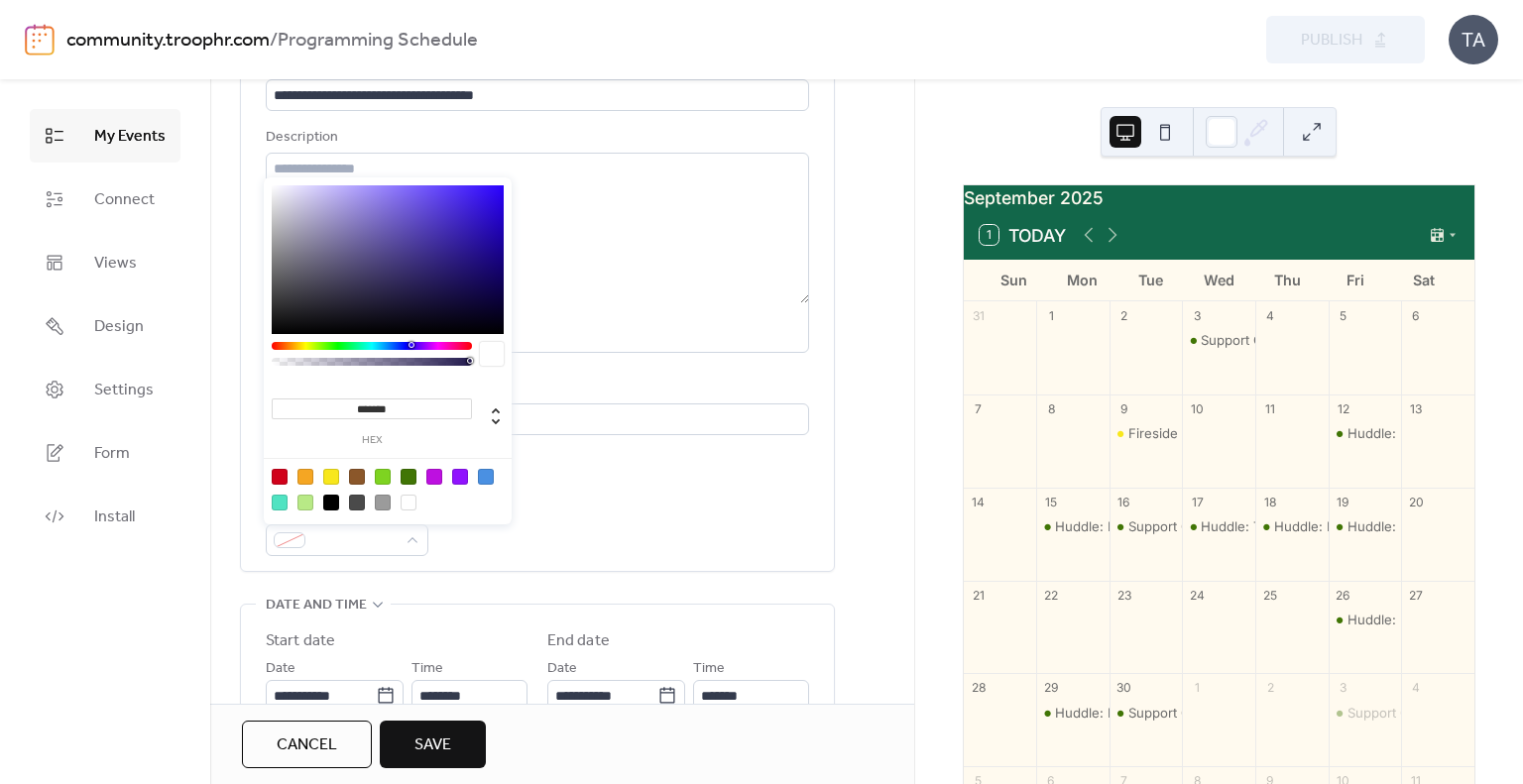 click at bounding box center [305, 477] 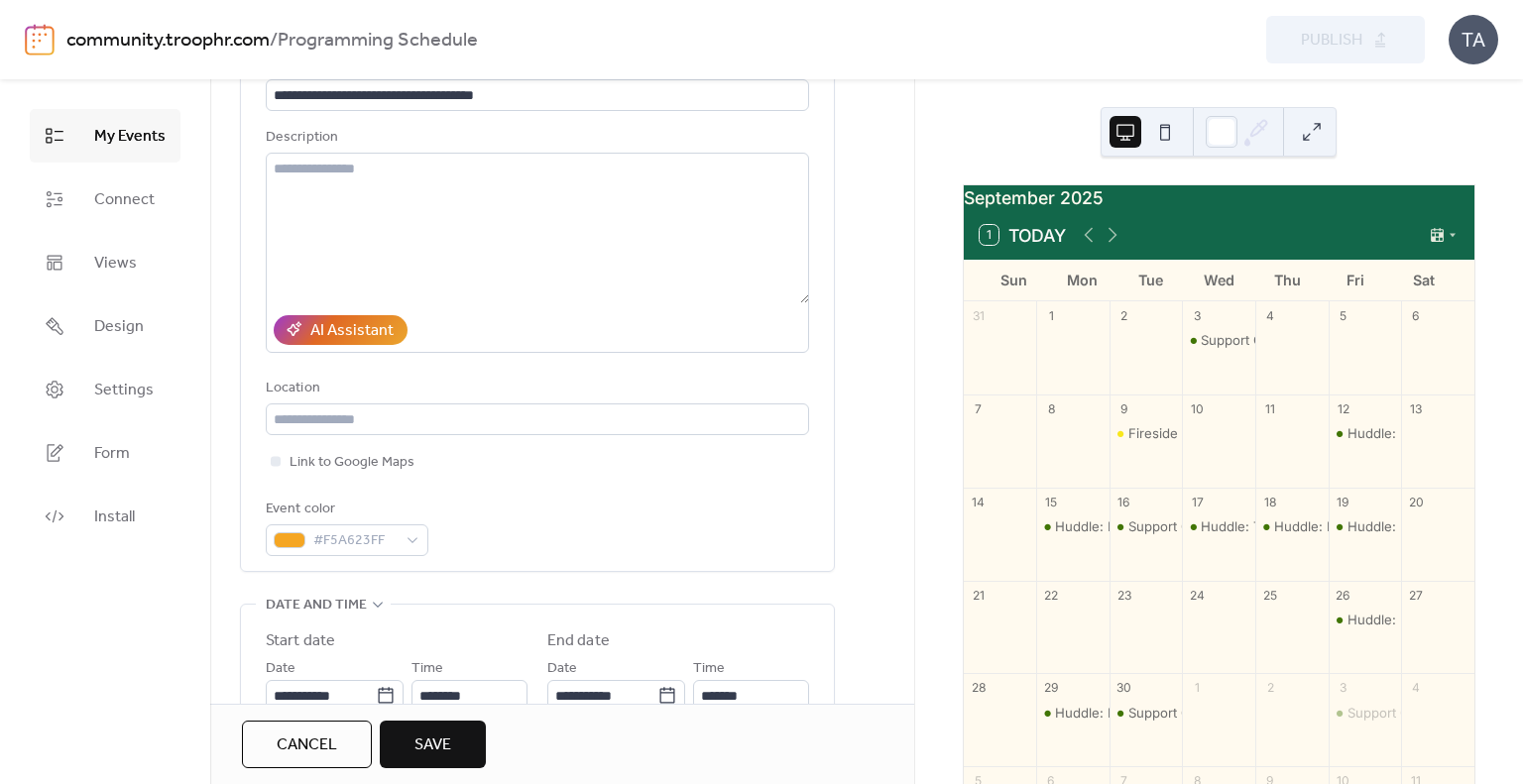 click on "Event color #F5A623FF" at bounding box center (537, 526) 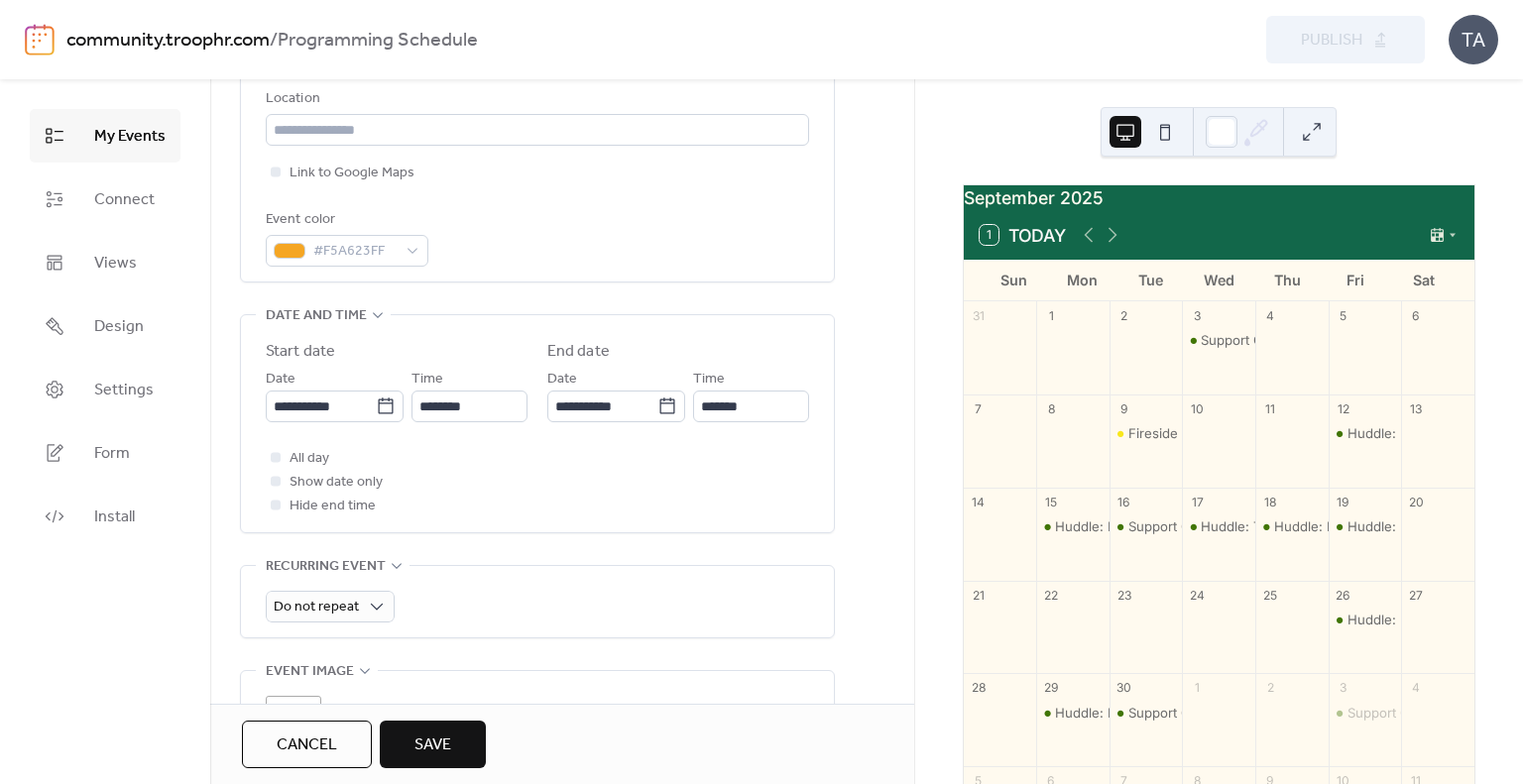 scroll, scrollTop: 458, scrollLeft: 0, axis: vertical 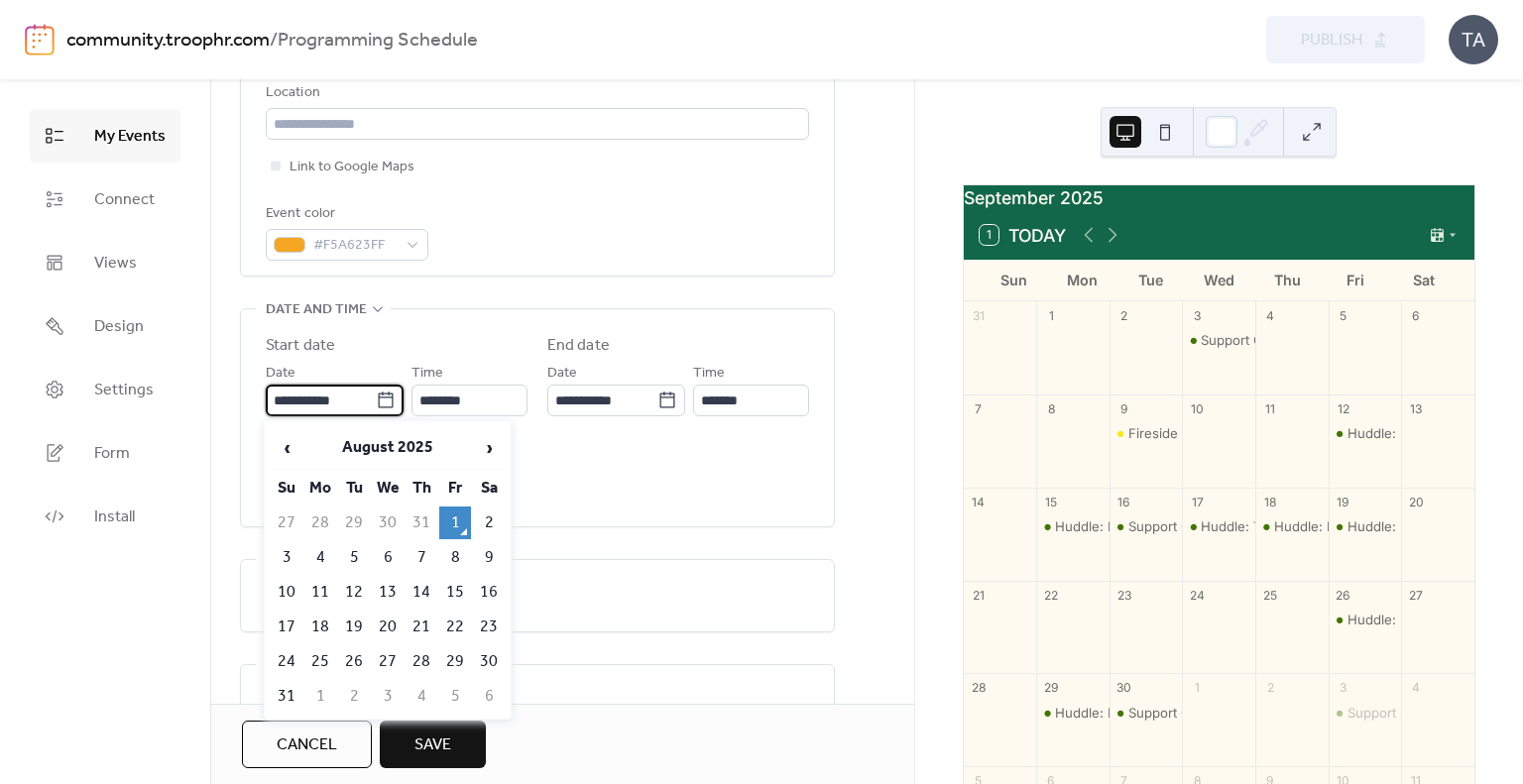 click on "**********" at bounding box center [320, 400] 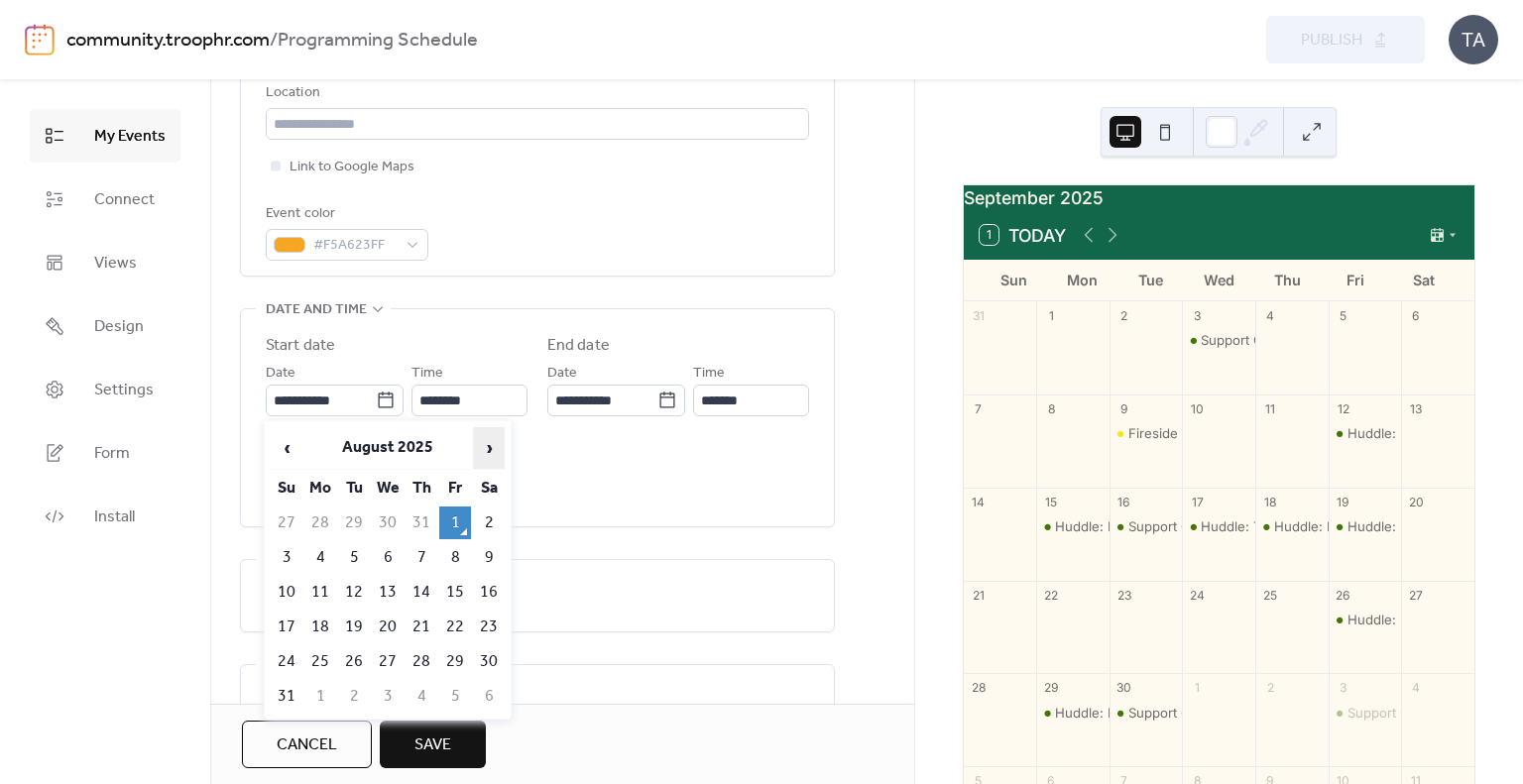 click on "›" at bounding box center [489, 448] 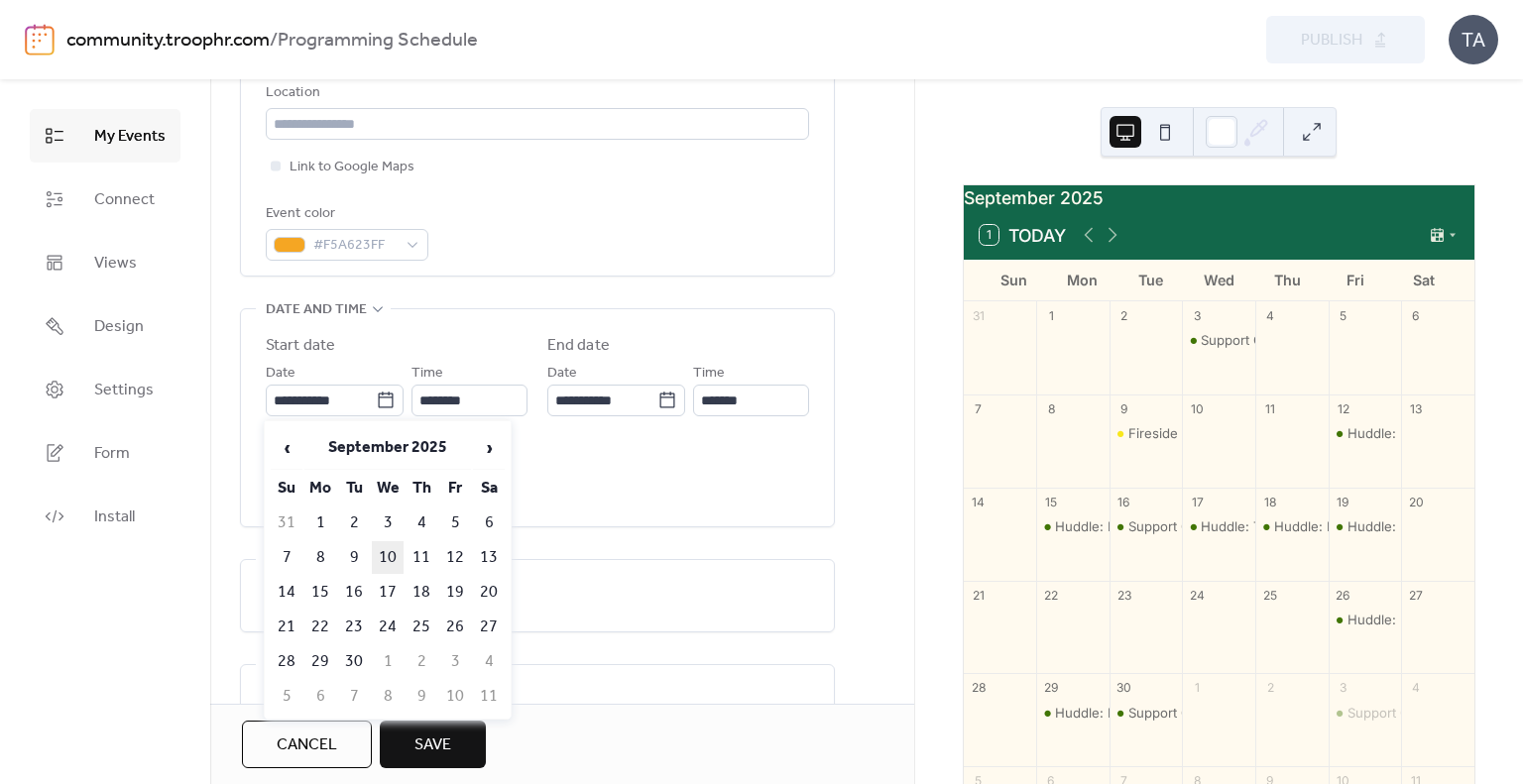 click on "10" at bounding box center (388, 557) 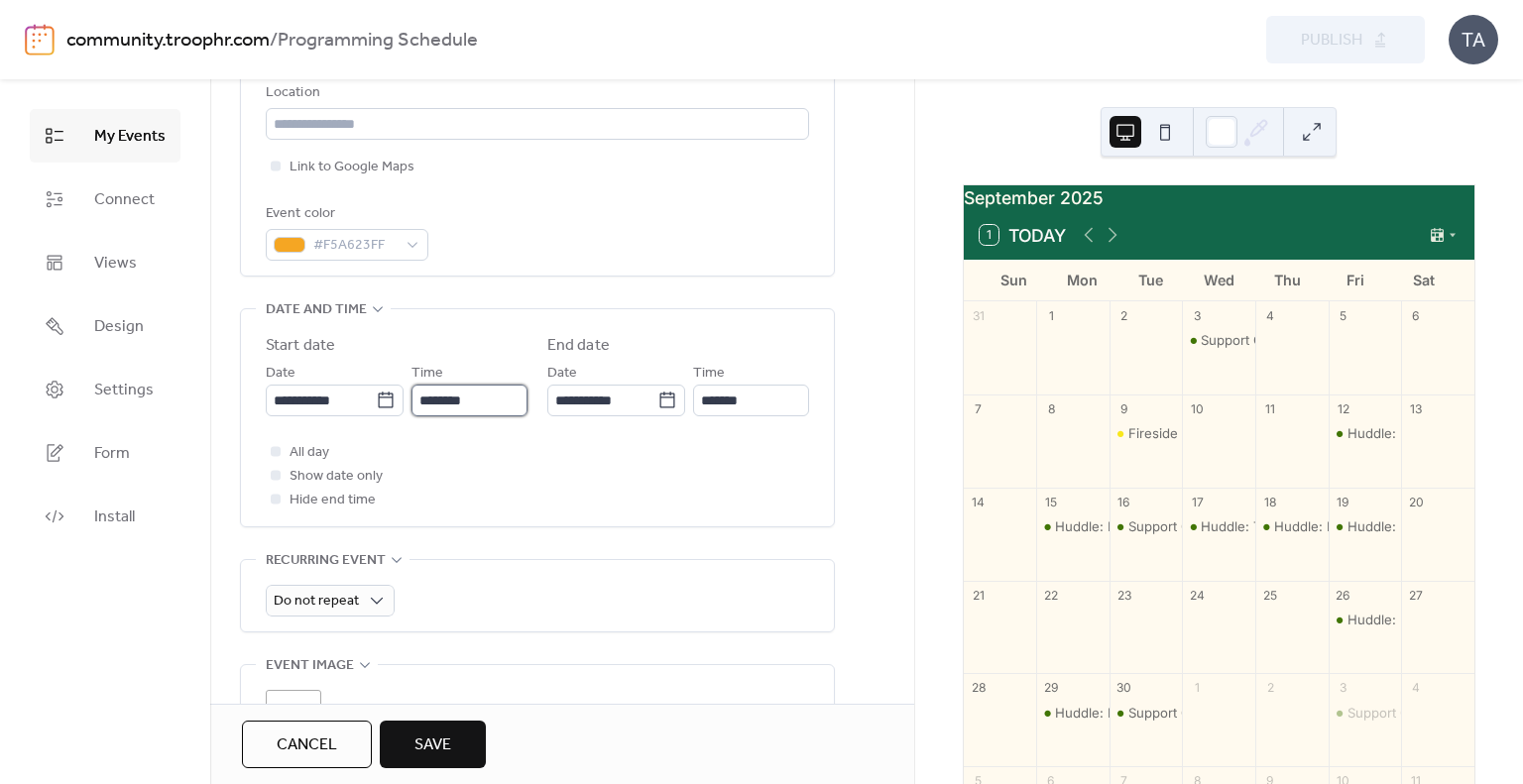 click on "********" at bounding box center (469, 400) 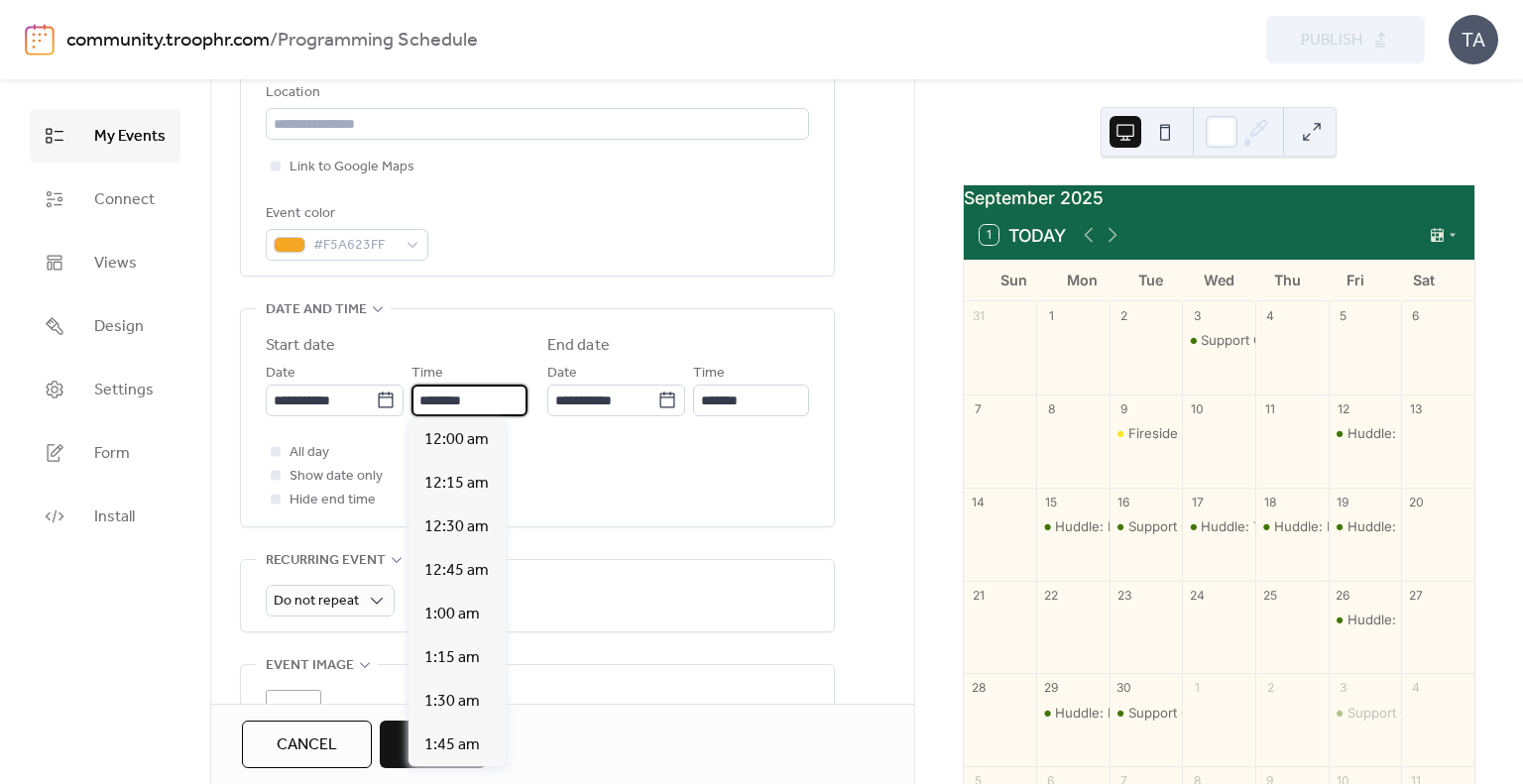 scroll, scrollTop: 2093, scrollLeft: 0, axis: vertical 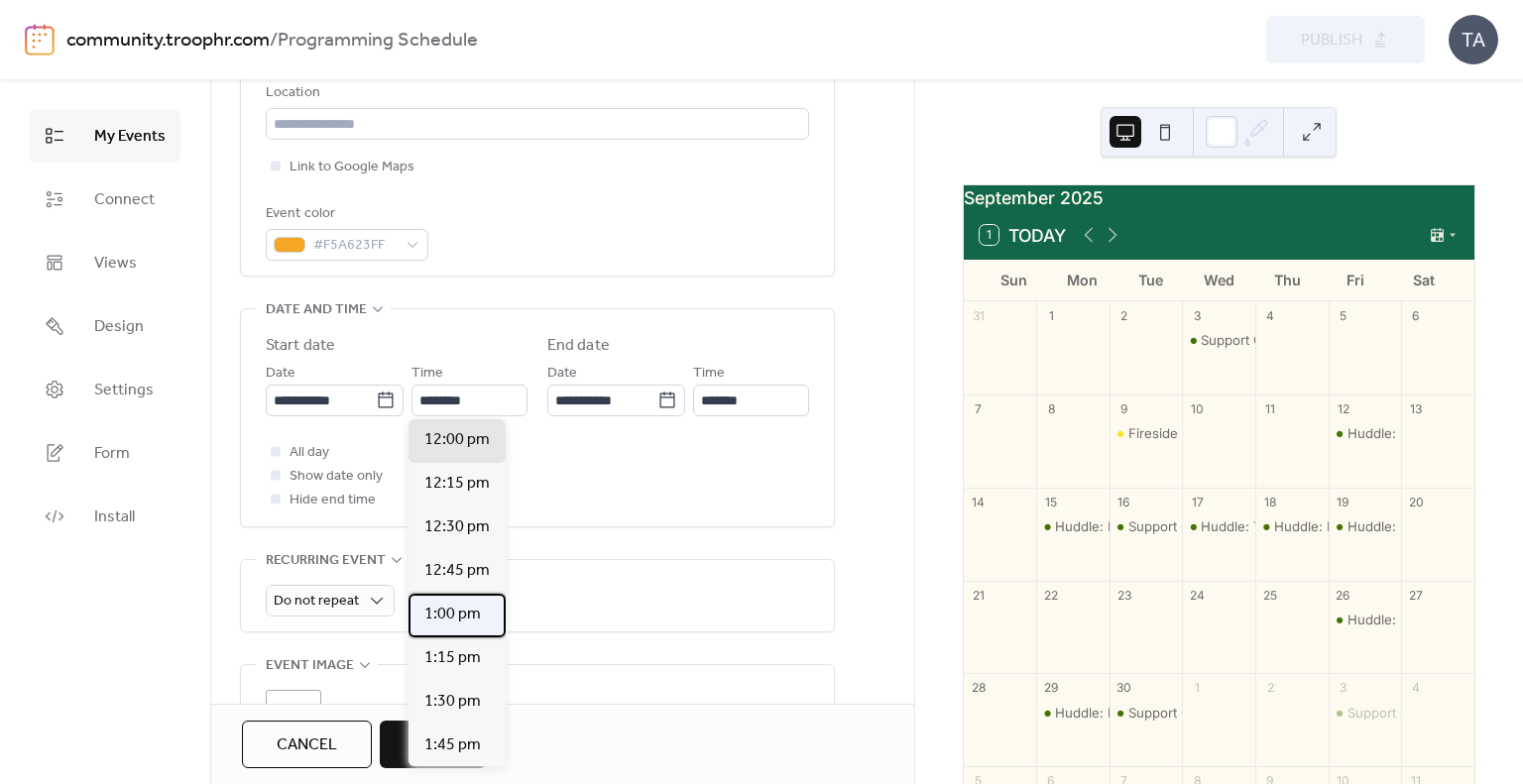 click on "1:00 pm" at bounding box center [452, 615] 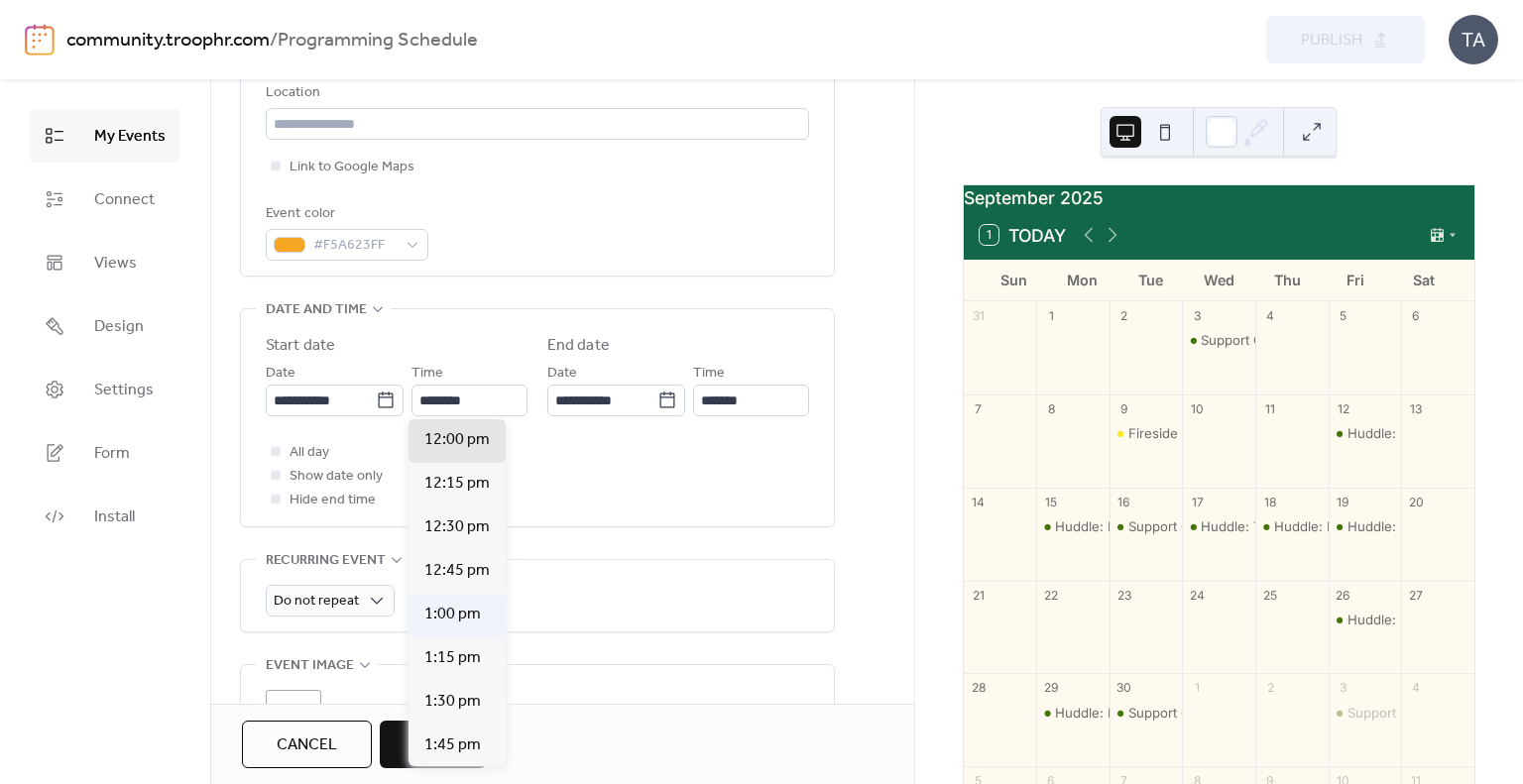 type on "*******" 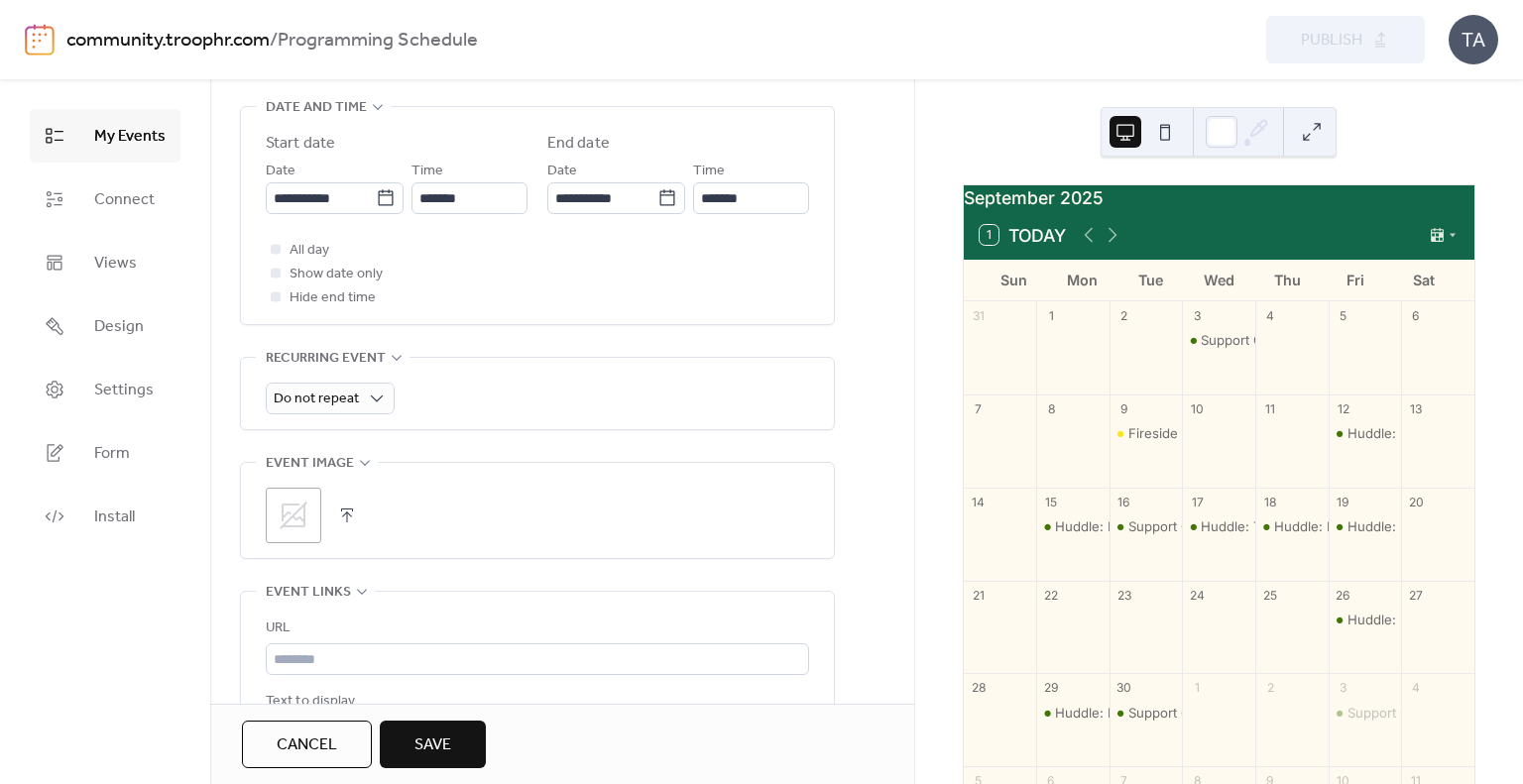 scroll, scrollTop: 681, scrollLeft: 0, axis: vertical 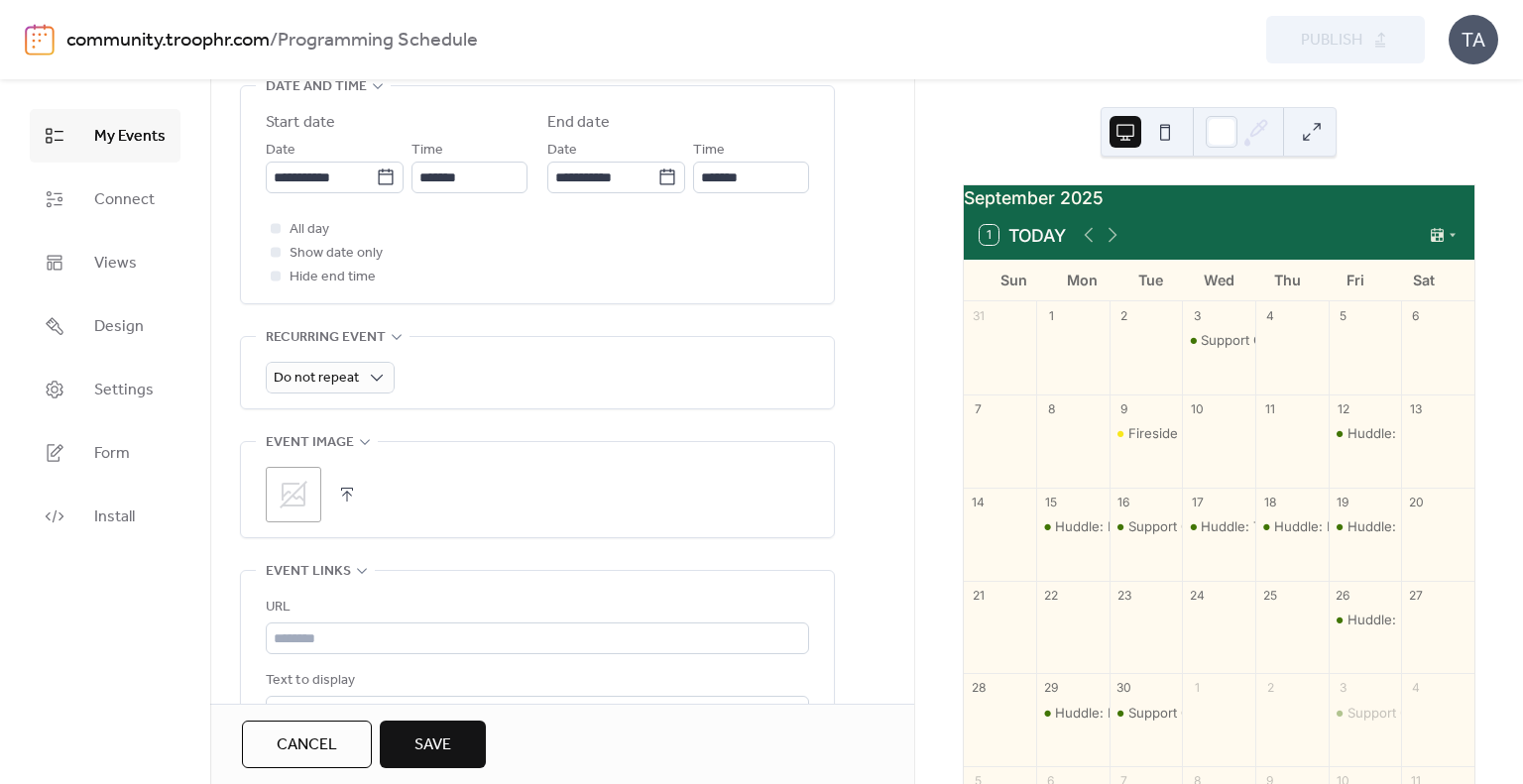click on ";" at bounding box center [293, 495] 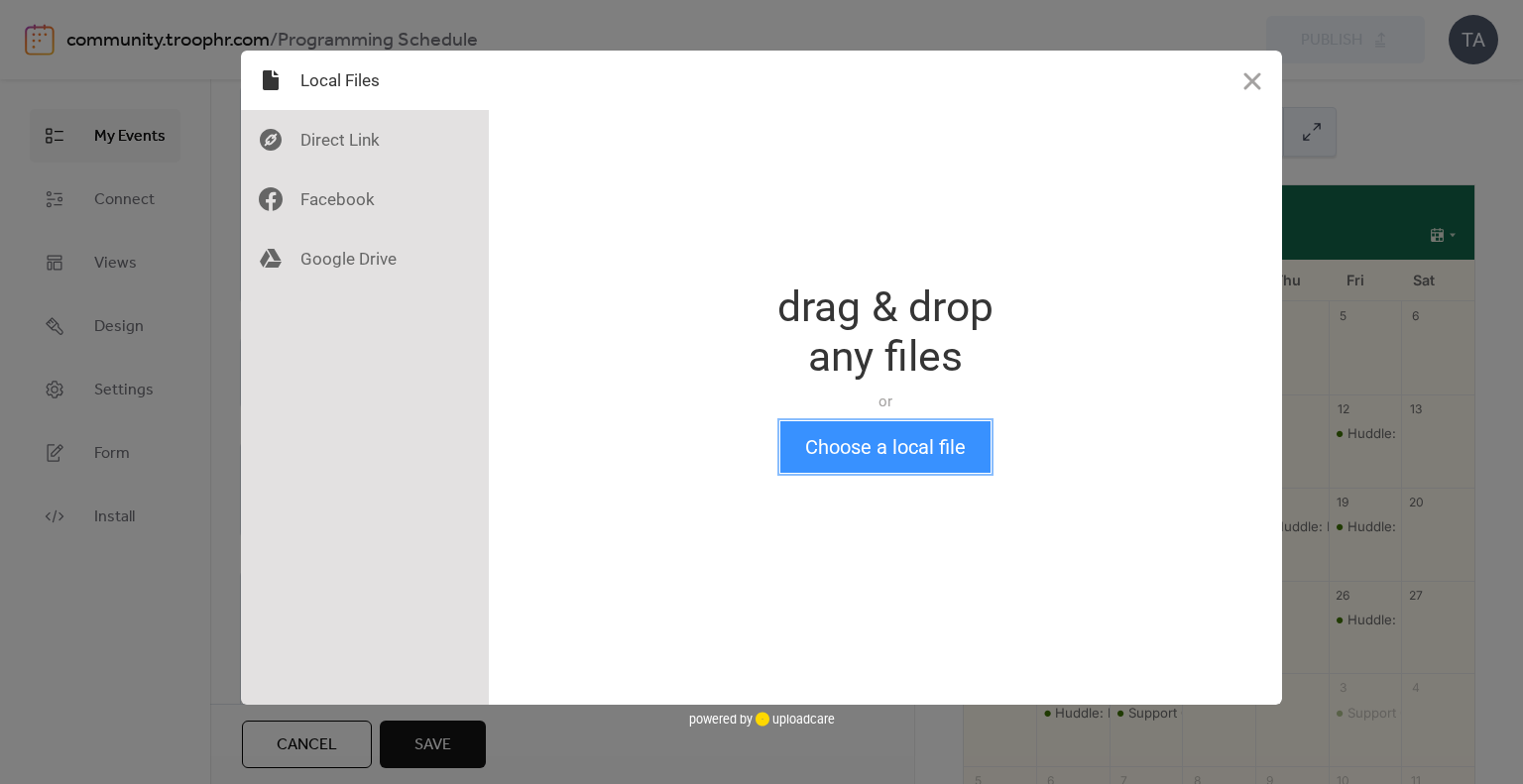 click on "Choose a local file" at bounding box center [885, 447] 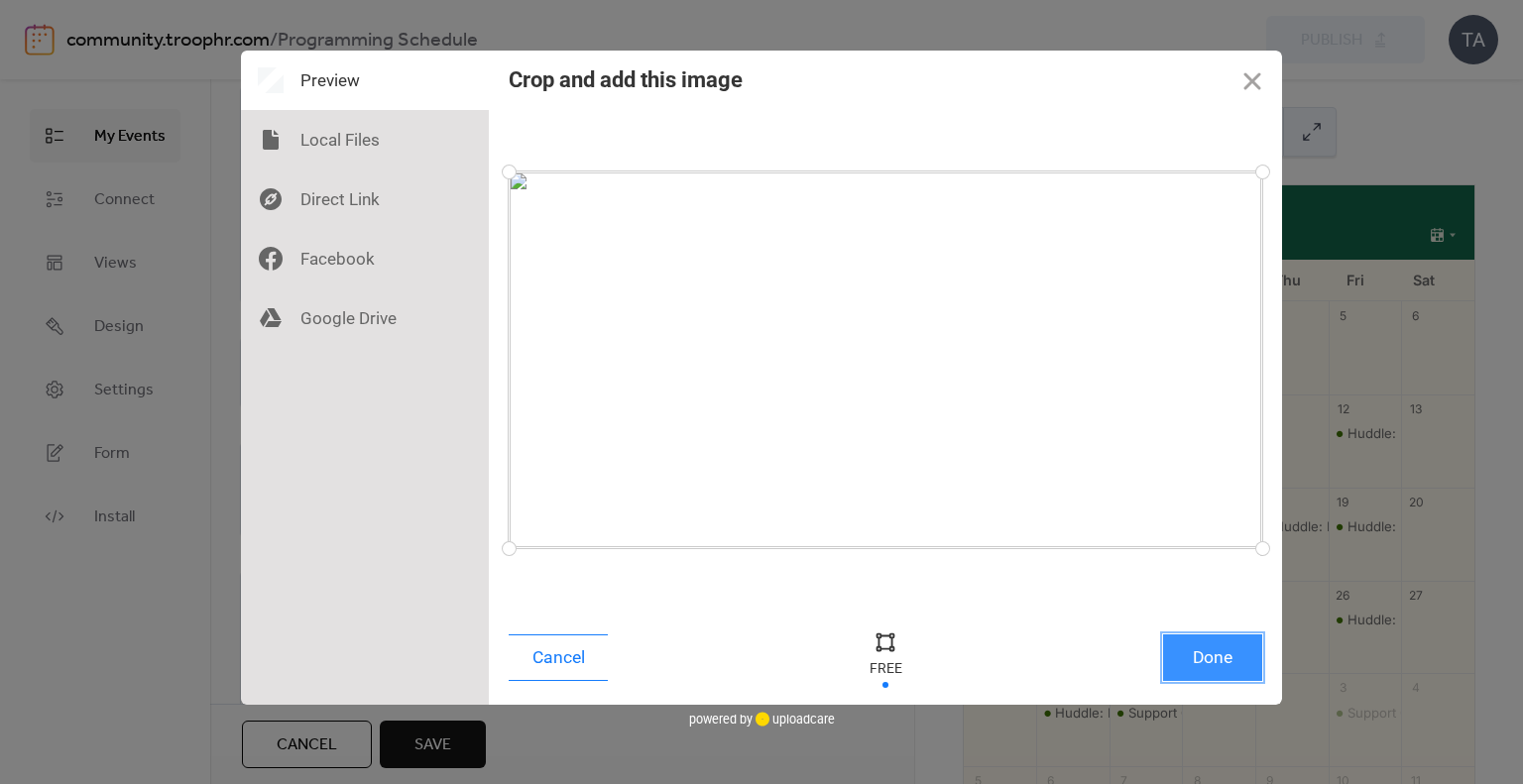 click on "Done" at bounding box center (1213, 657) 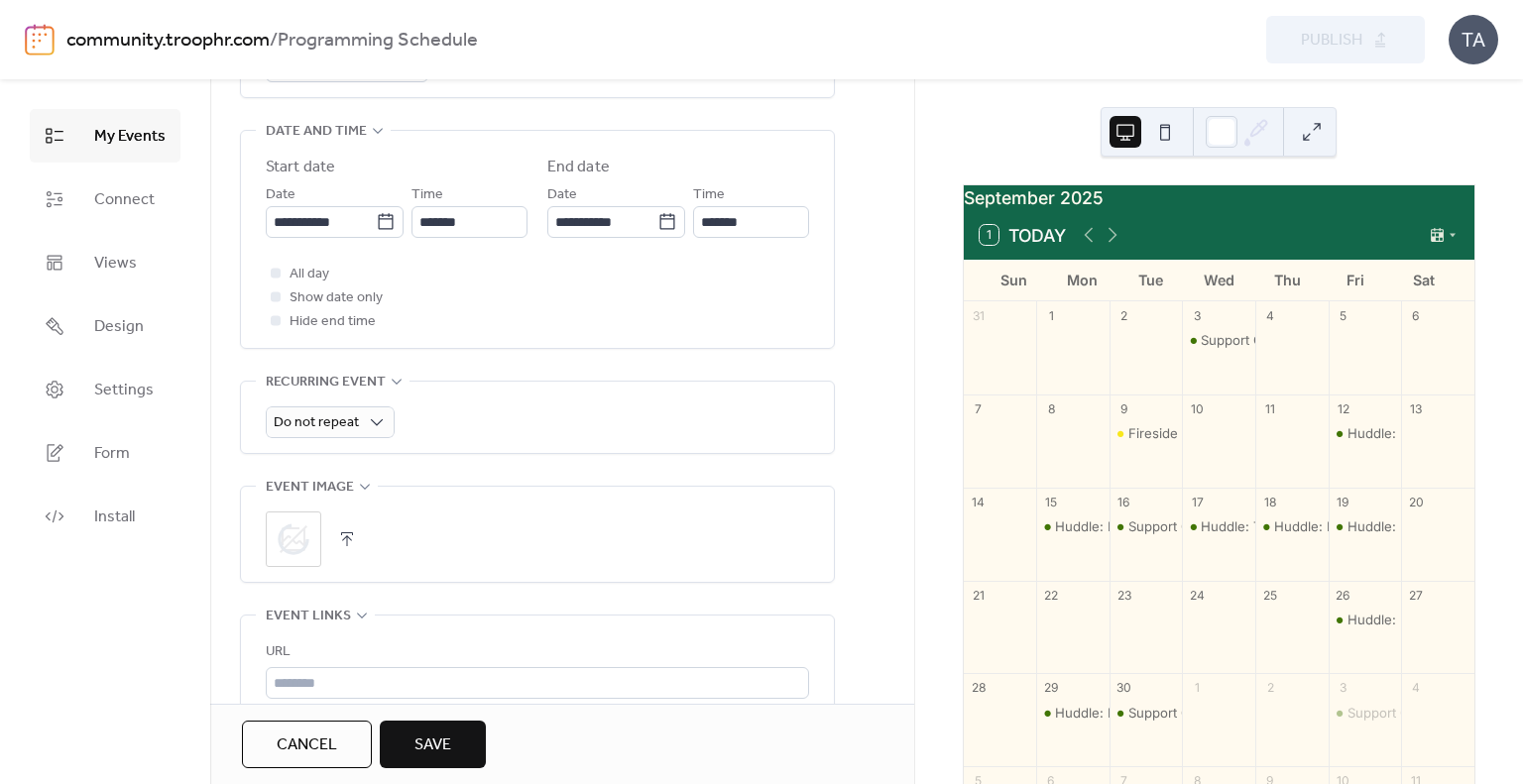 scroll, scrollTop: 926, scrollLeft: 0, axis: vertical 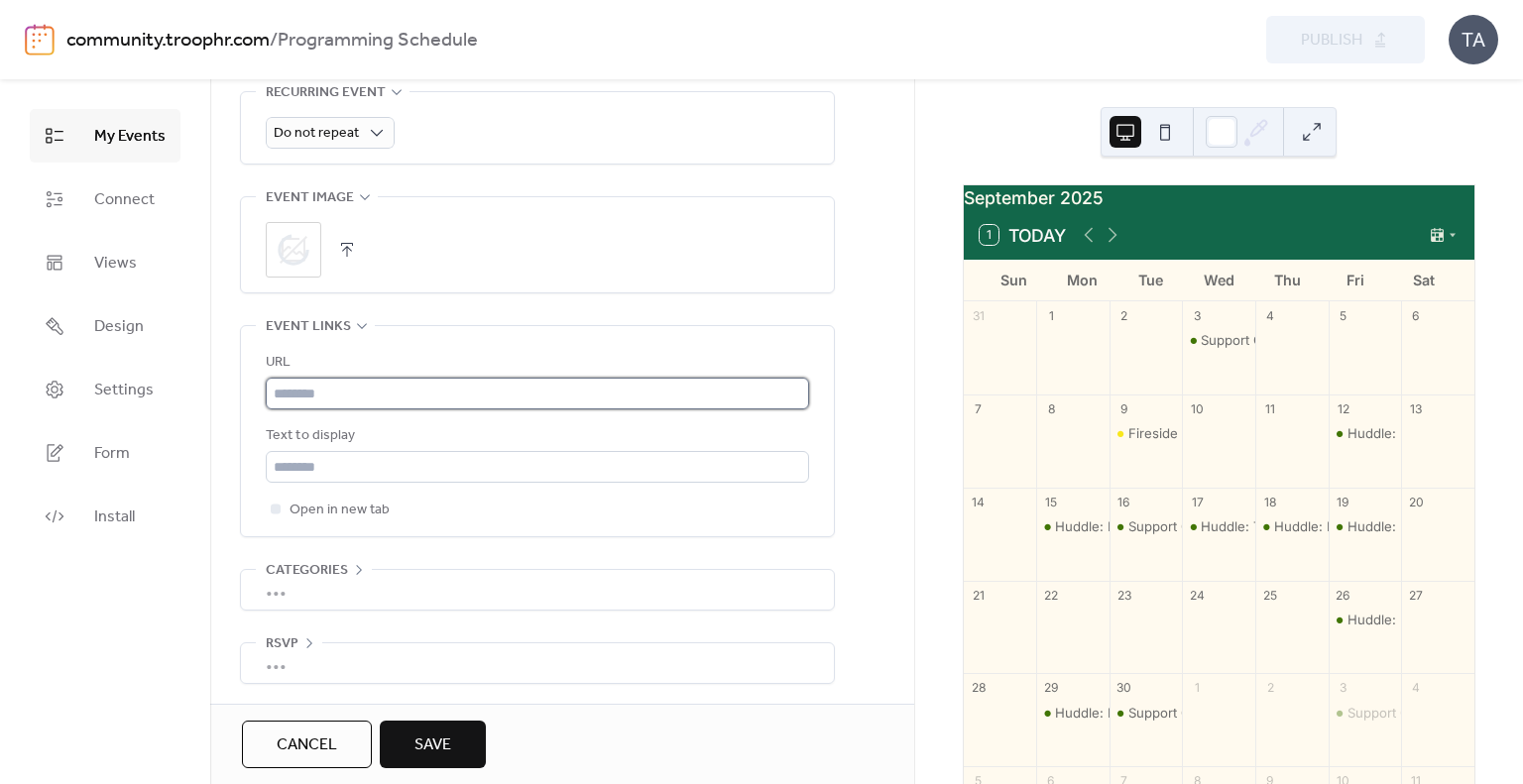 click at bounding box center [537, 393] 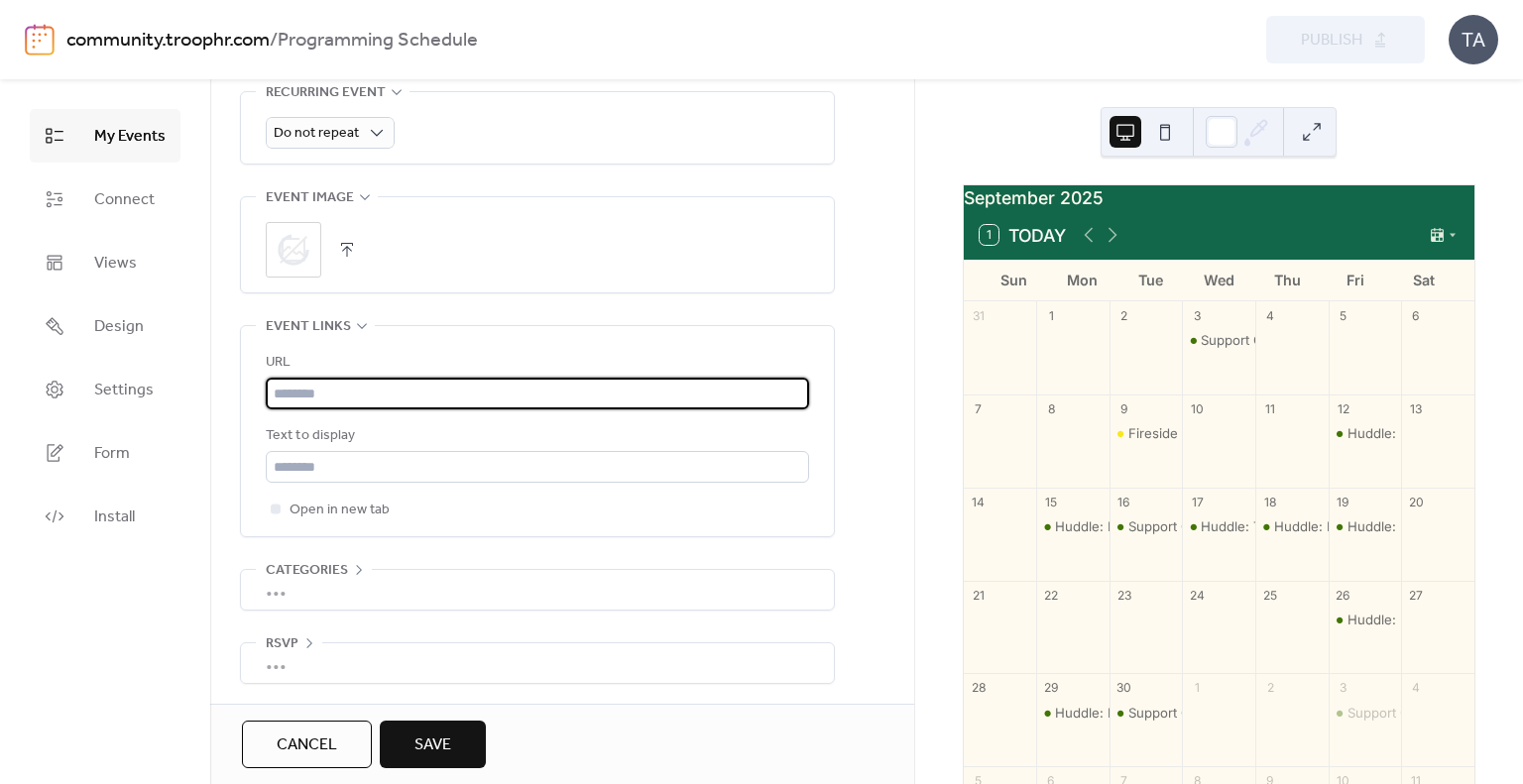paste on "**********" 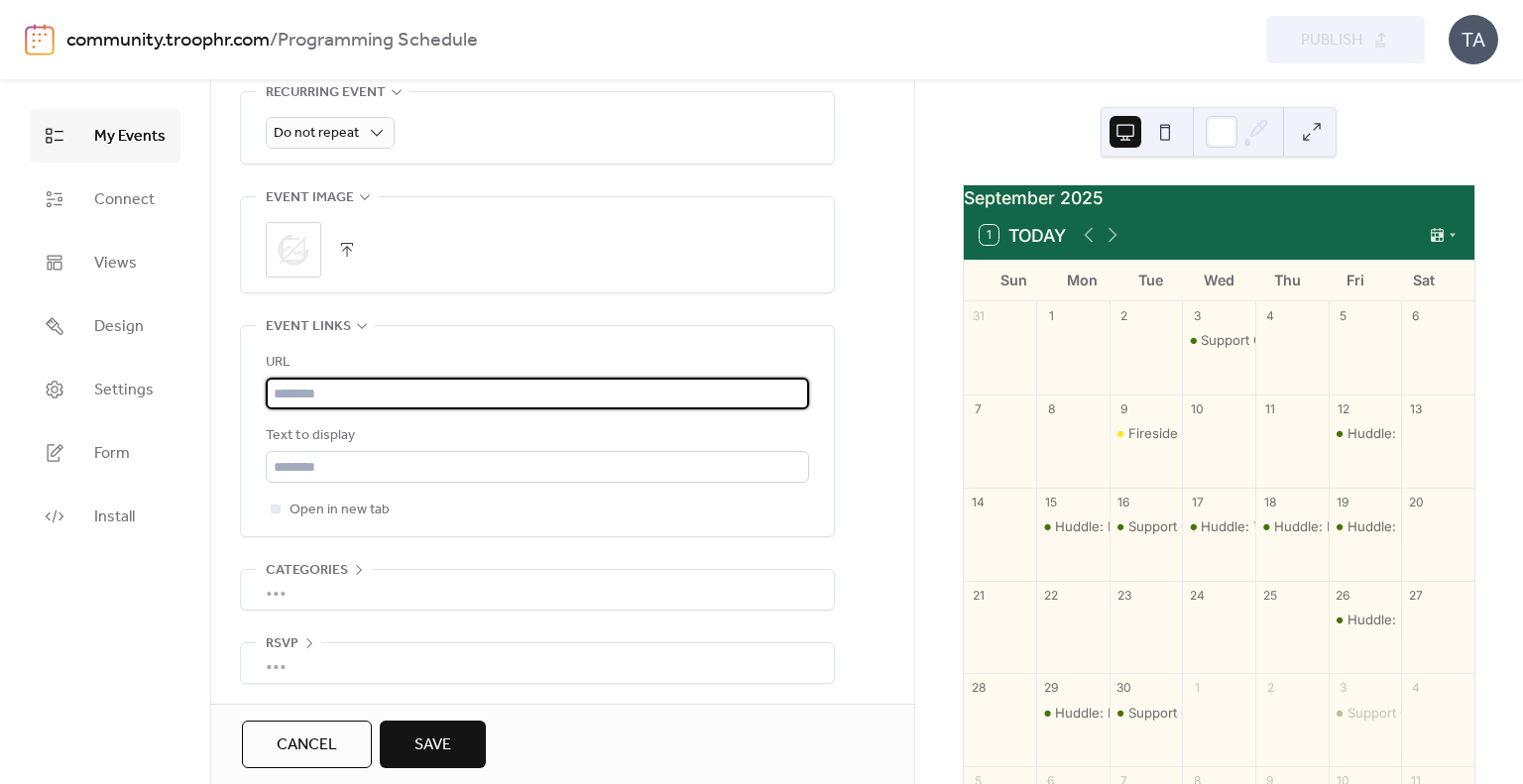 type on "**********" 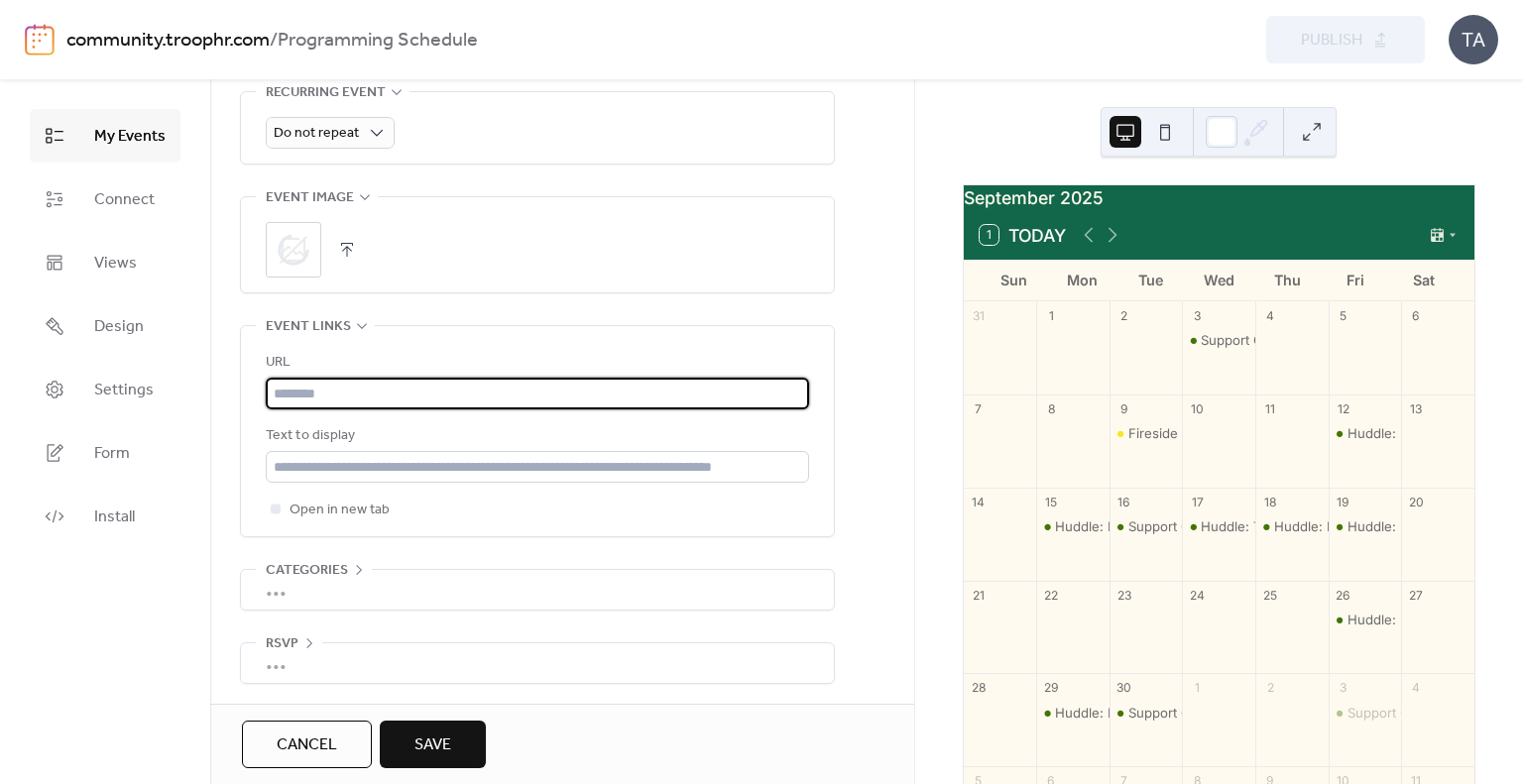 scroll, scrollTop: 0, scrollLeft: 0, axis: both 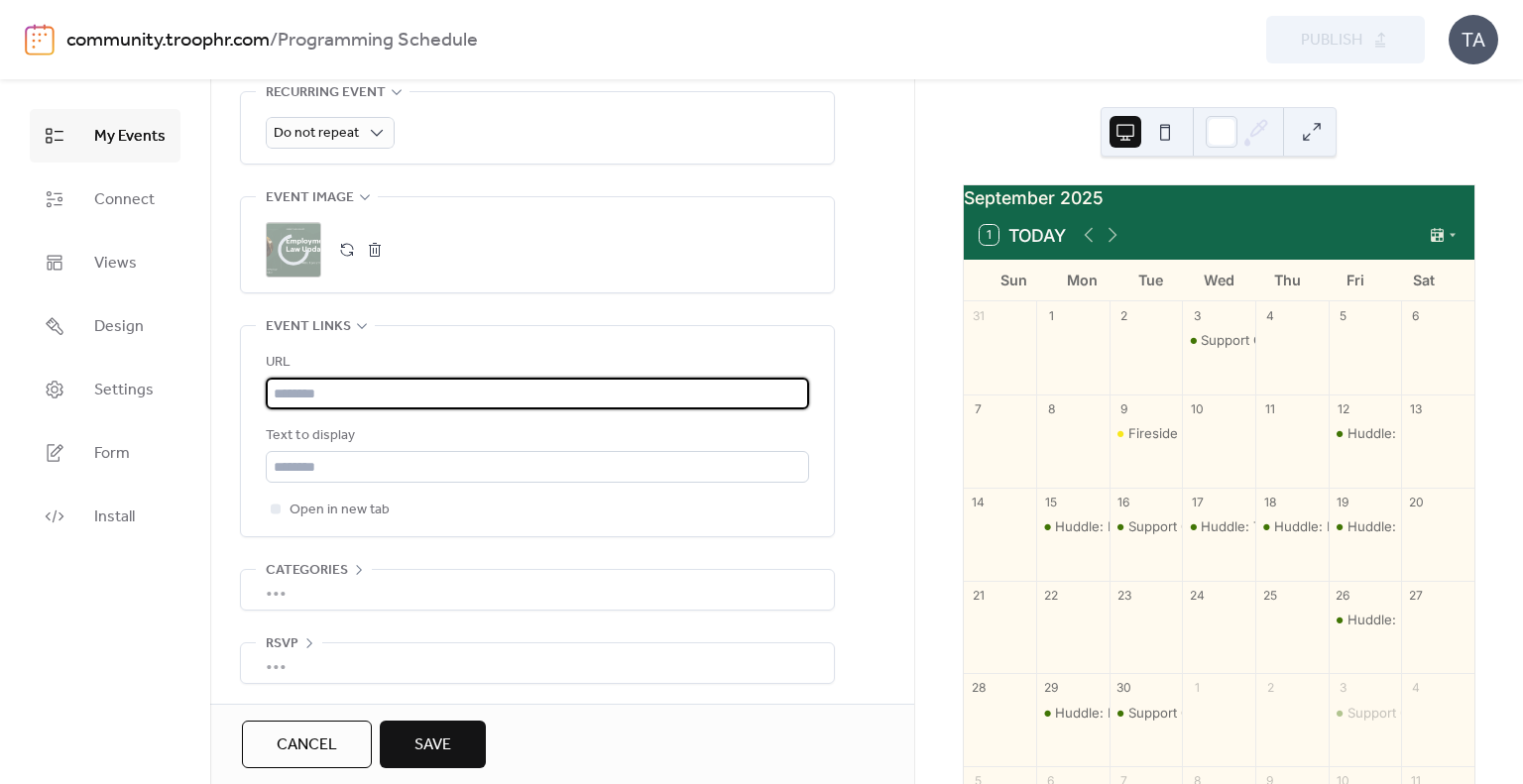 click at bounding box center (537, 393) 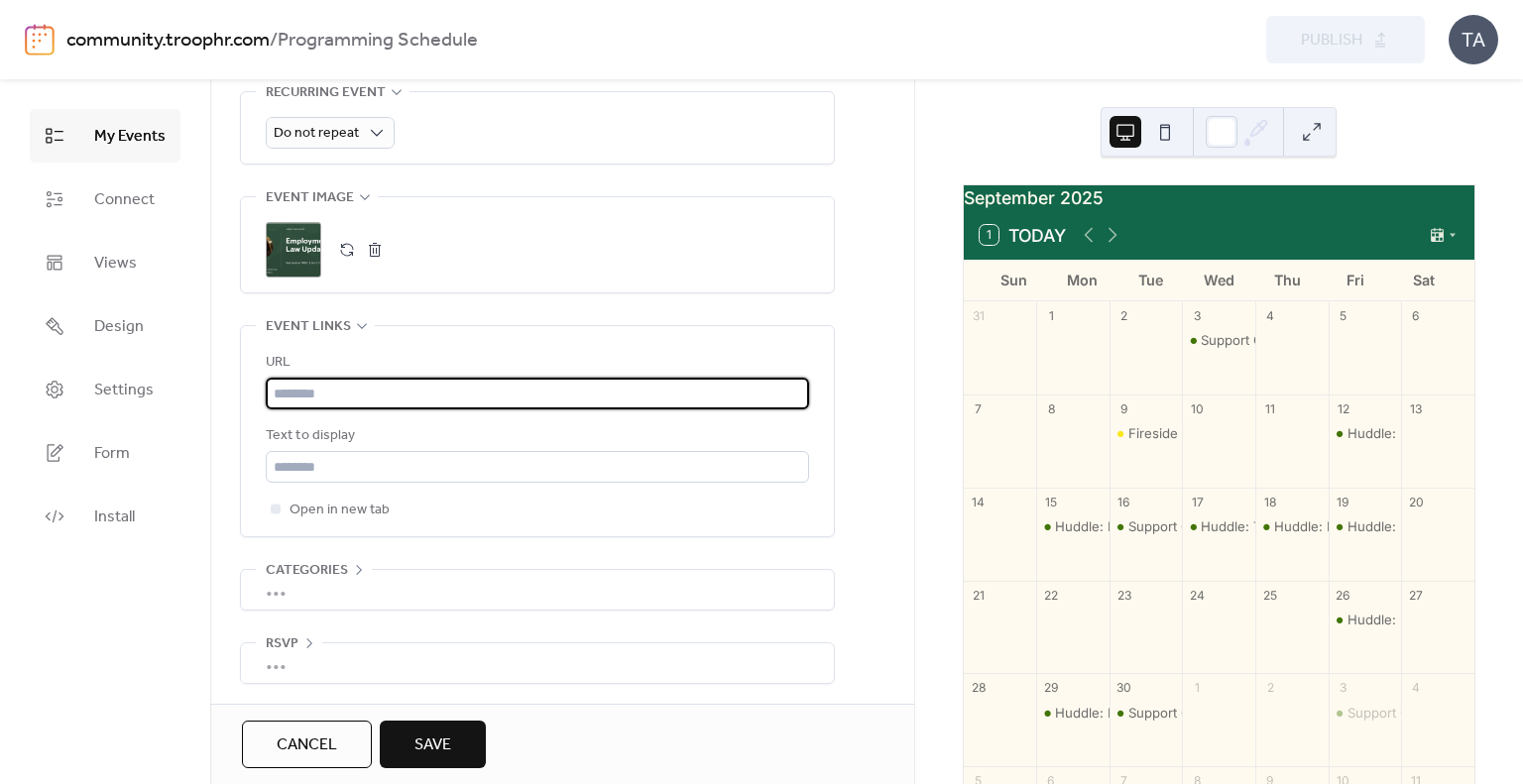 paste on "**********" 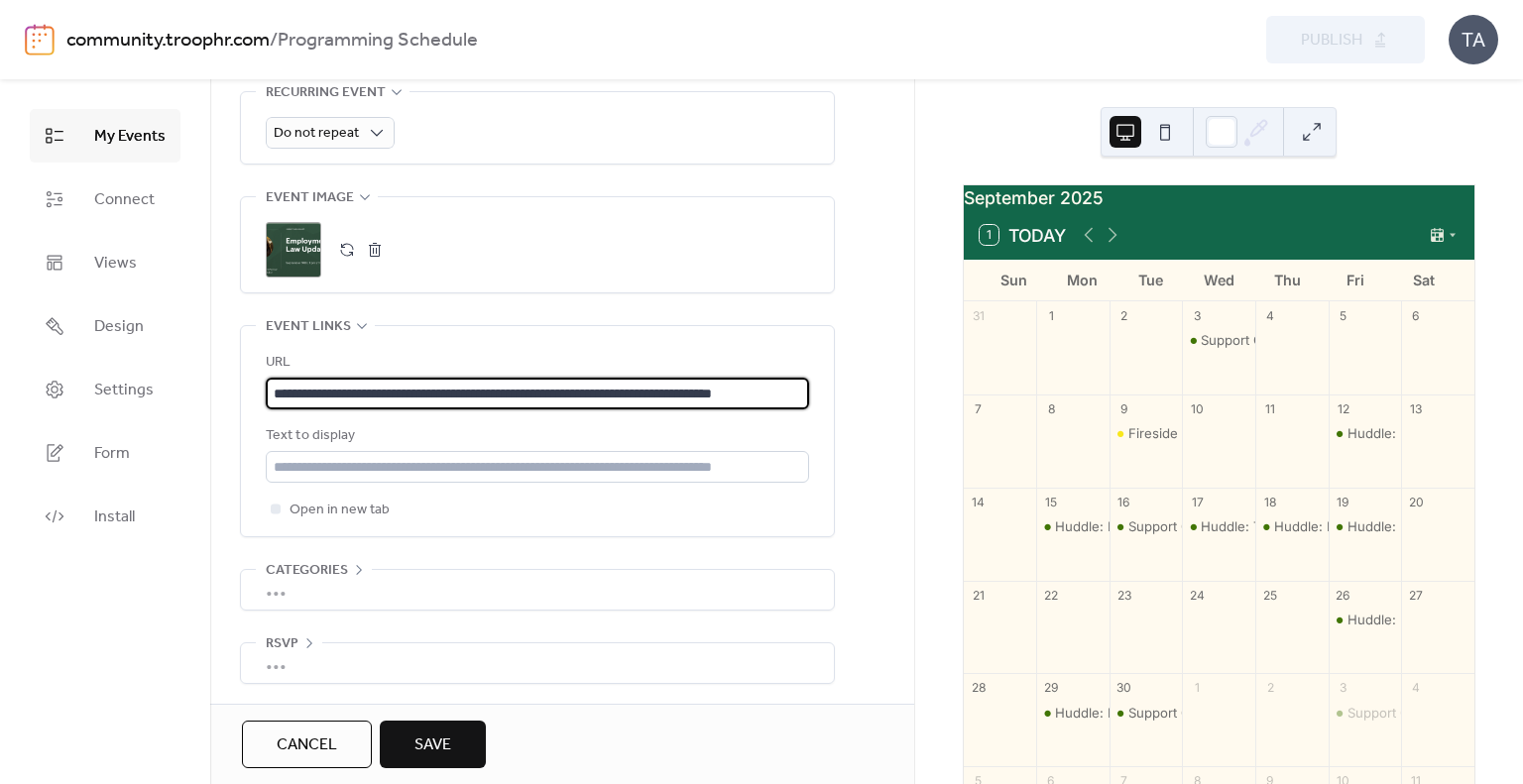 scroll, scrollTop: 0, scrollLeft: 51, axis: horizontal 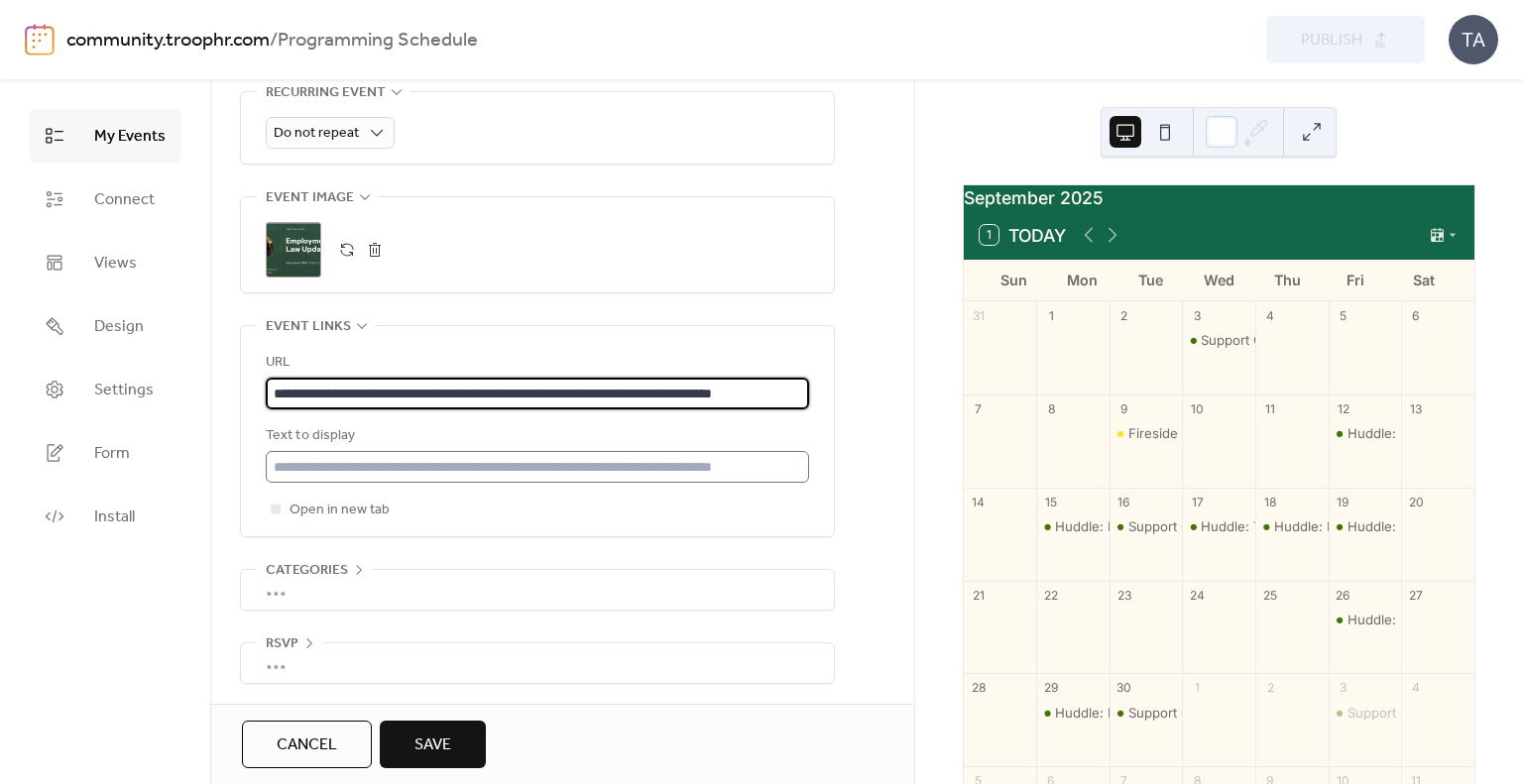 type on "**********" 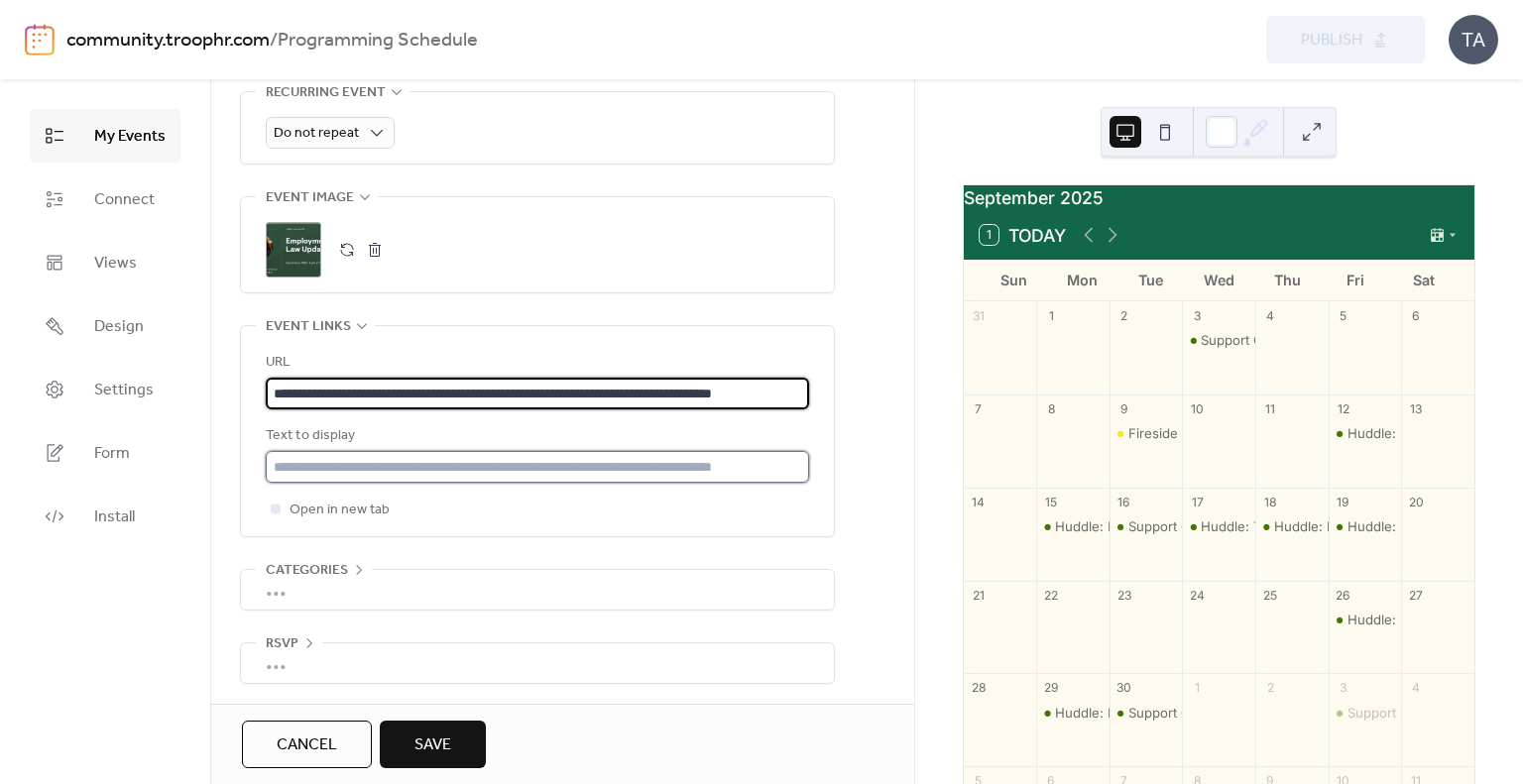 click at bounding box center [537, 467] 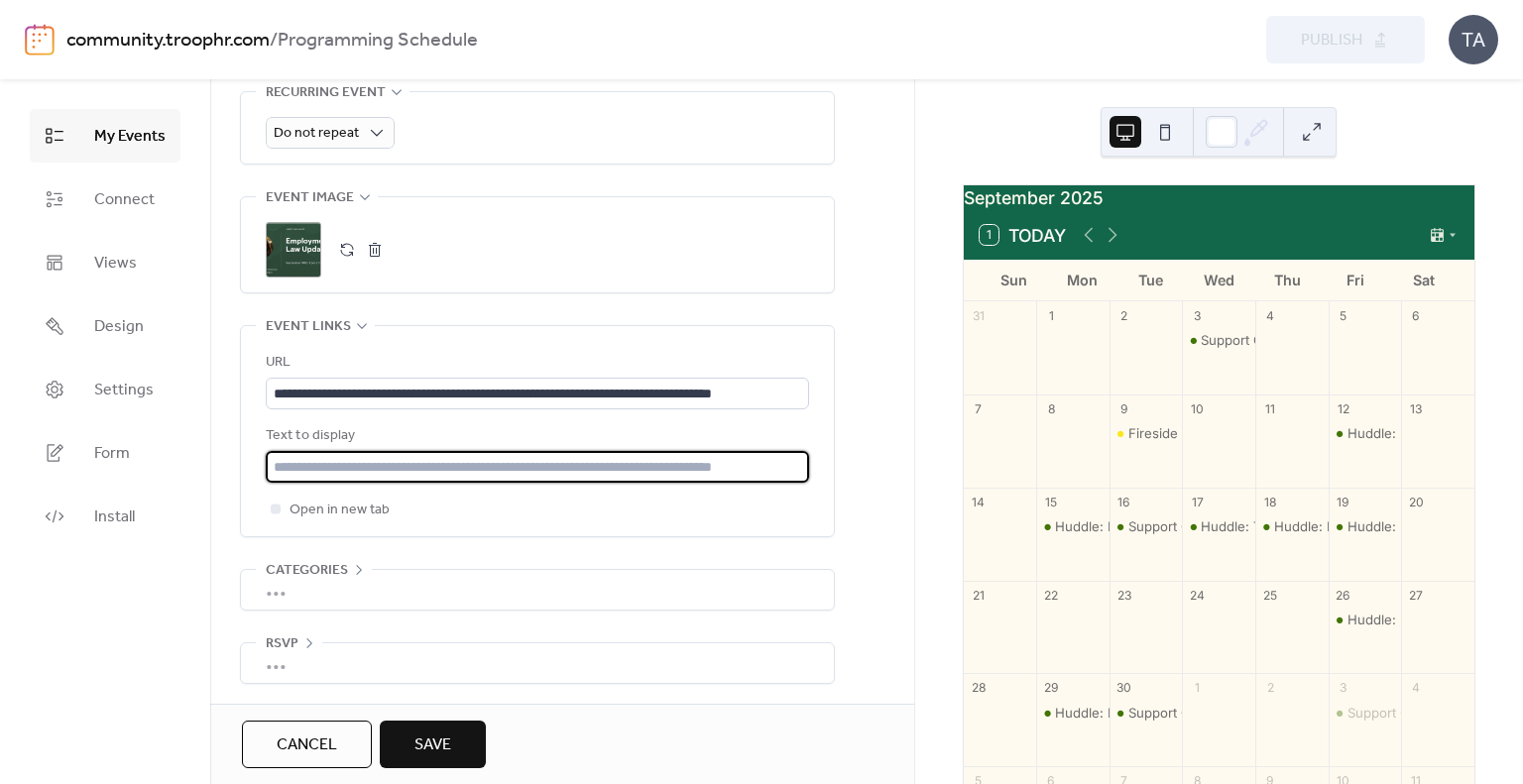 scroll, scrollTop: 0, scrollLeft: 0, axis: both 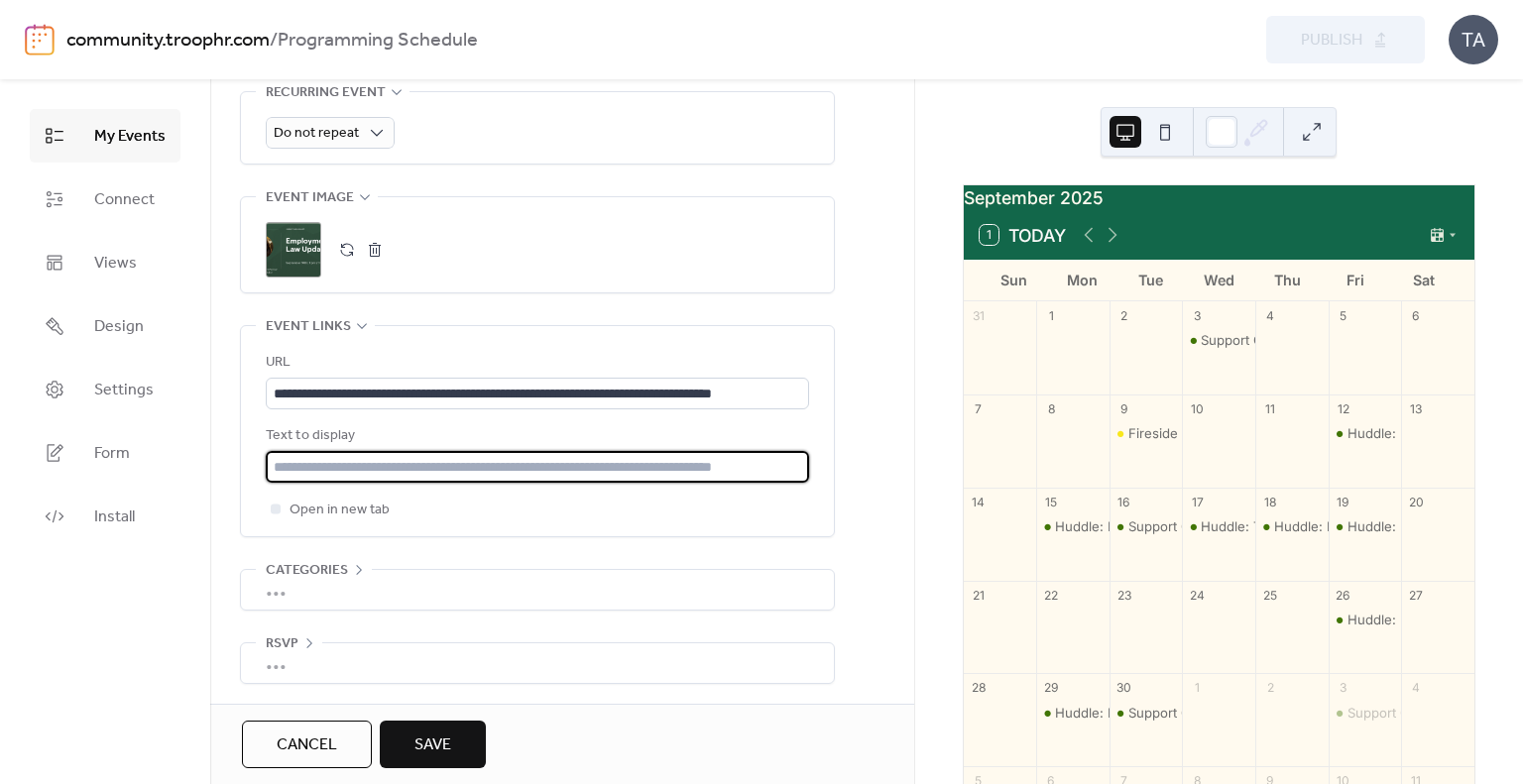 type on "**********" 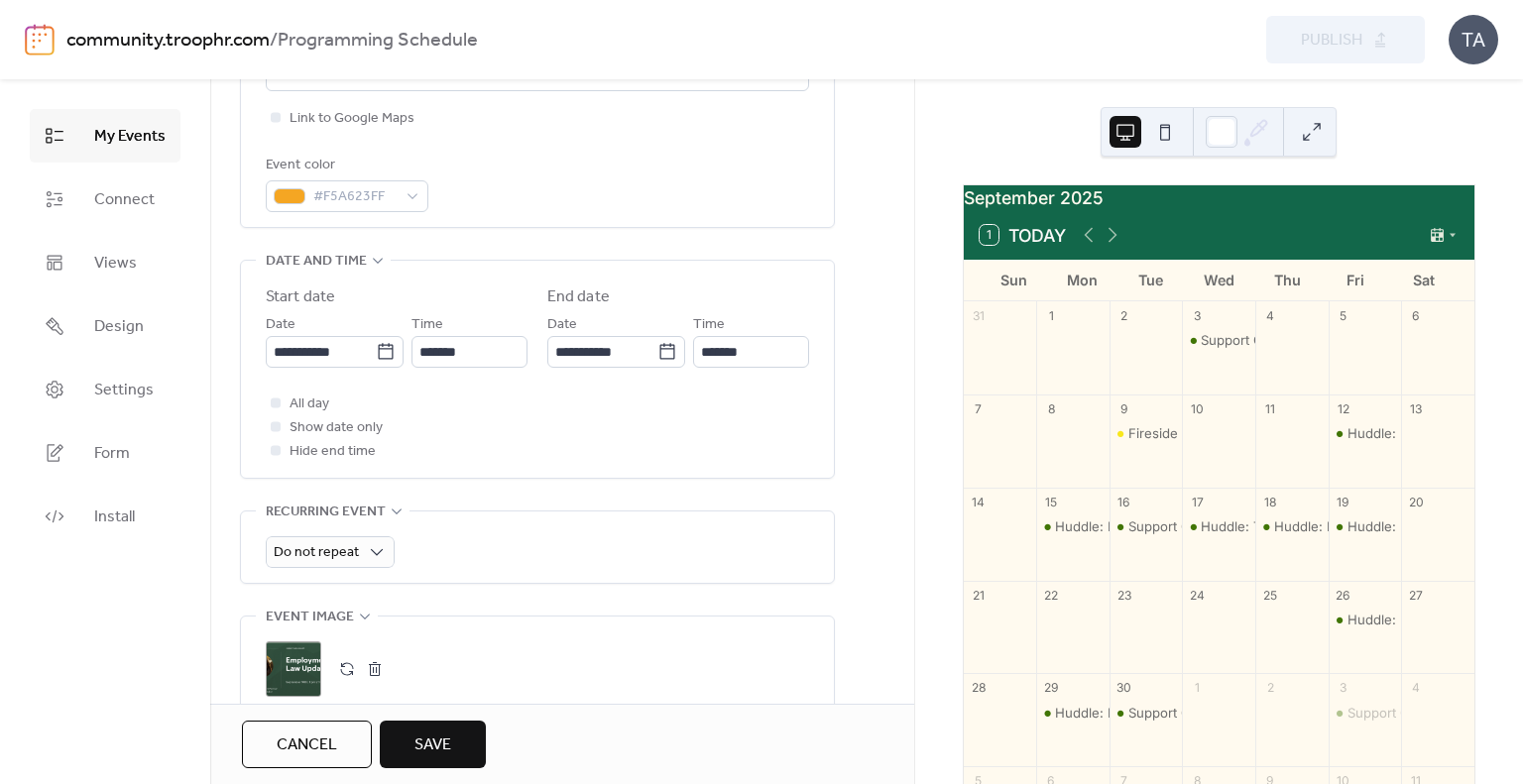 scroll, scrollTop: 505, scrollLeft: 0, axis: vertical 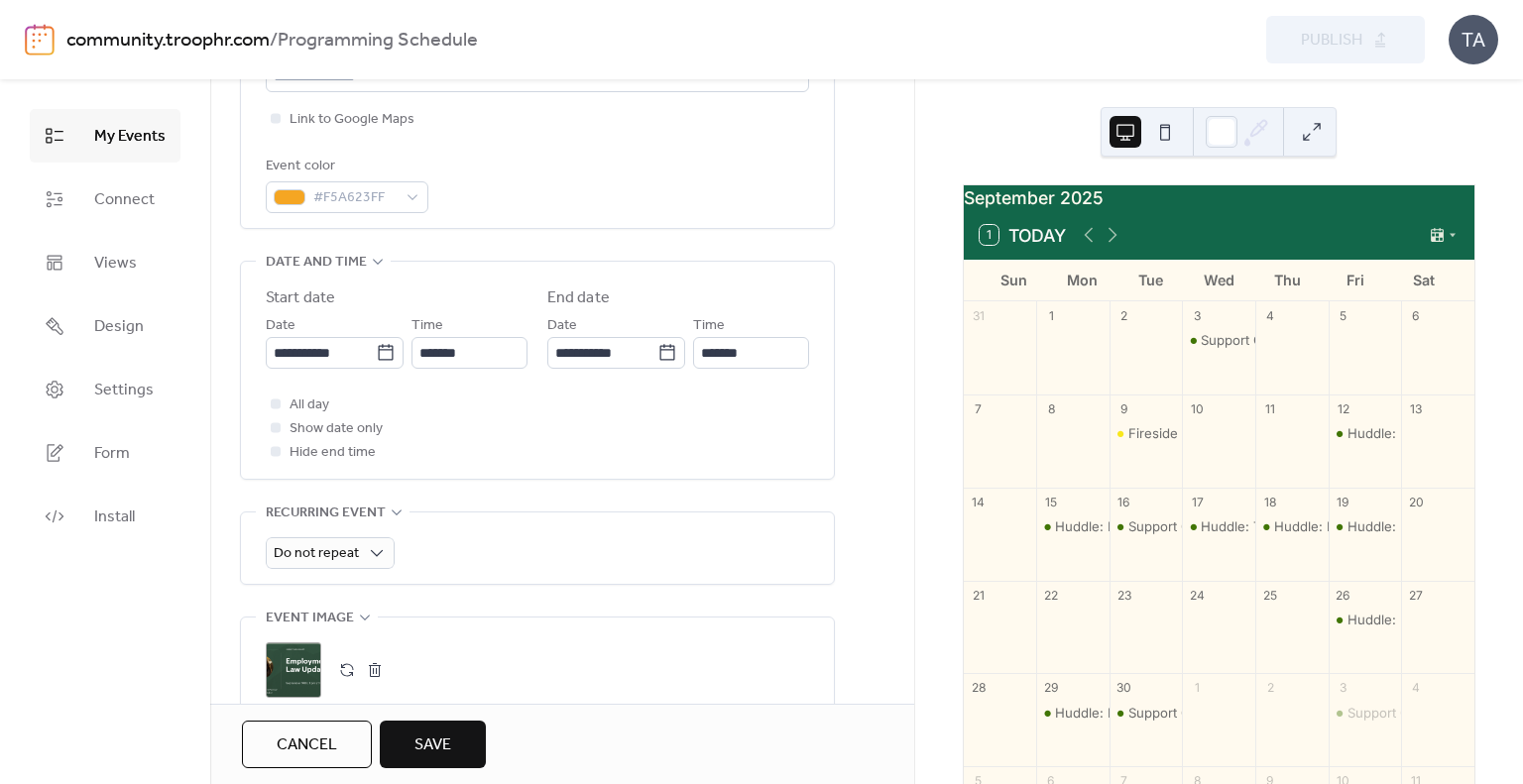 click on "Save" at bounding box center (432, 745) 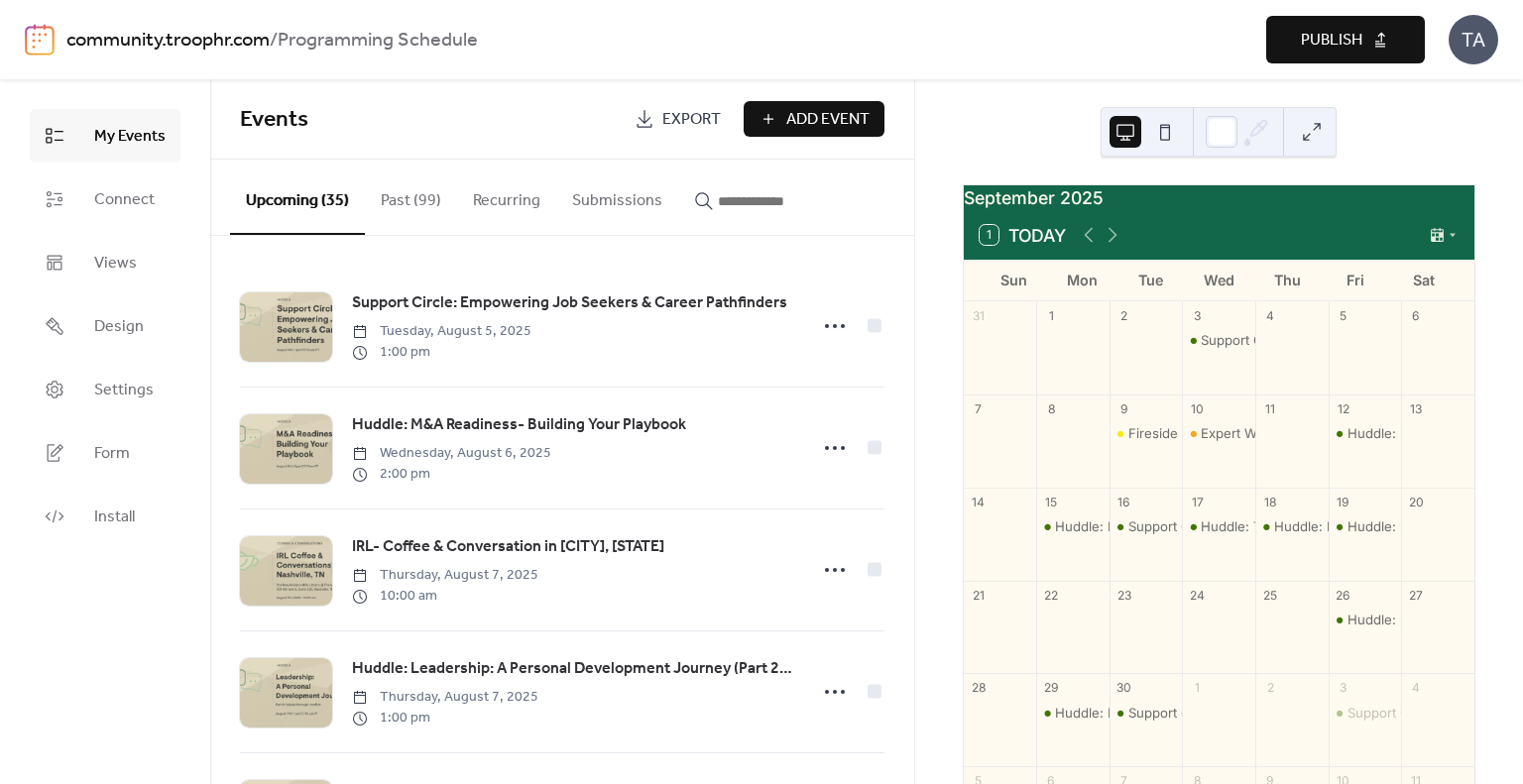 click on "Add Event" at bounding box center [814, 119] 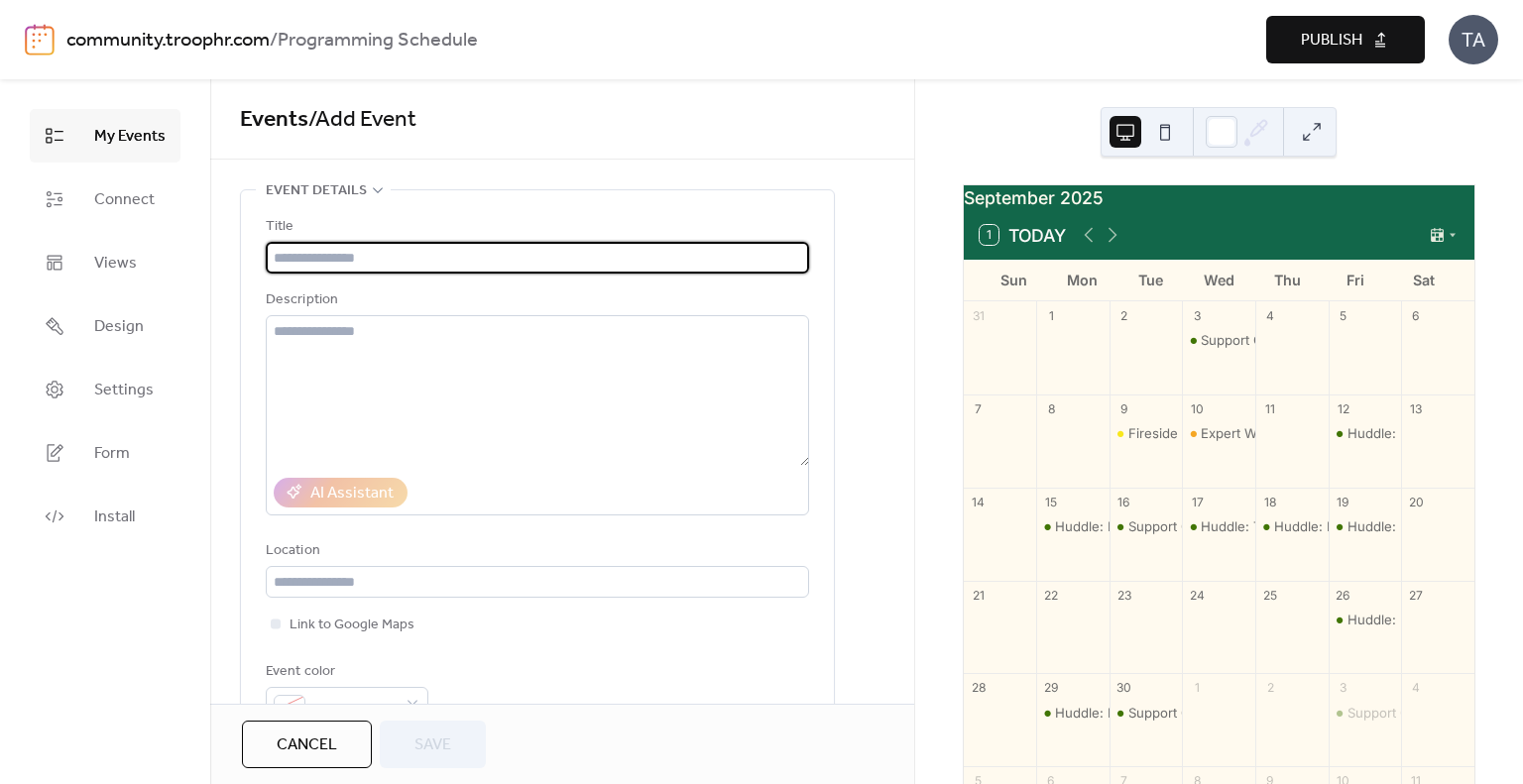 paste on "**********" 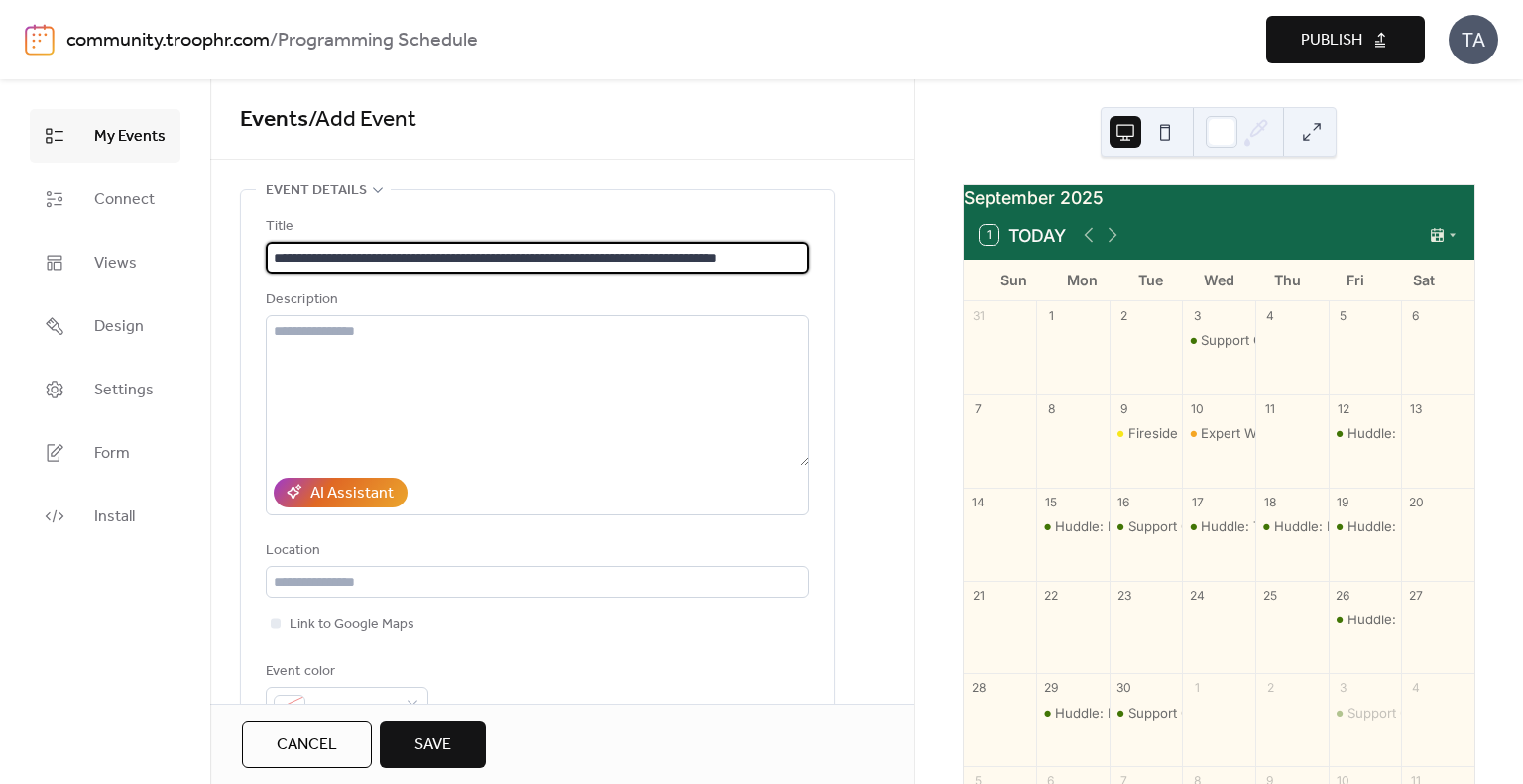 scroll, scrollTop: 0, scrollLeft: 40, axis: horizontal 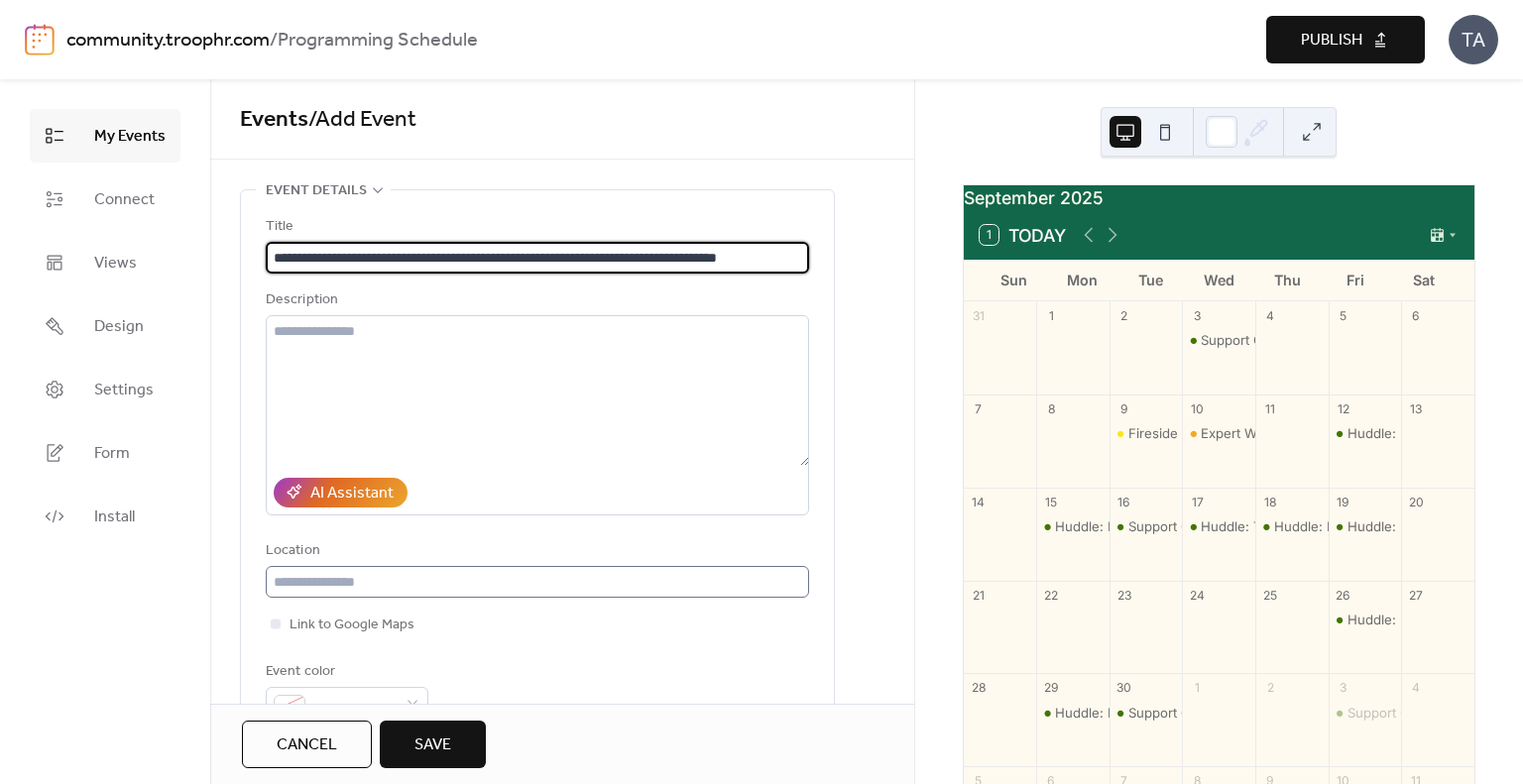 type on "**********" 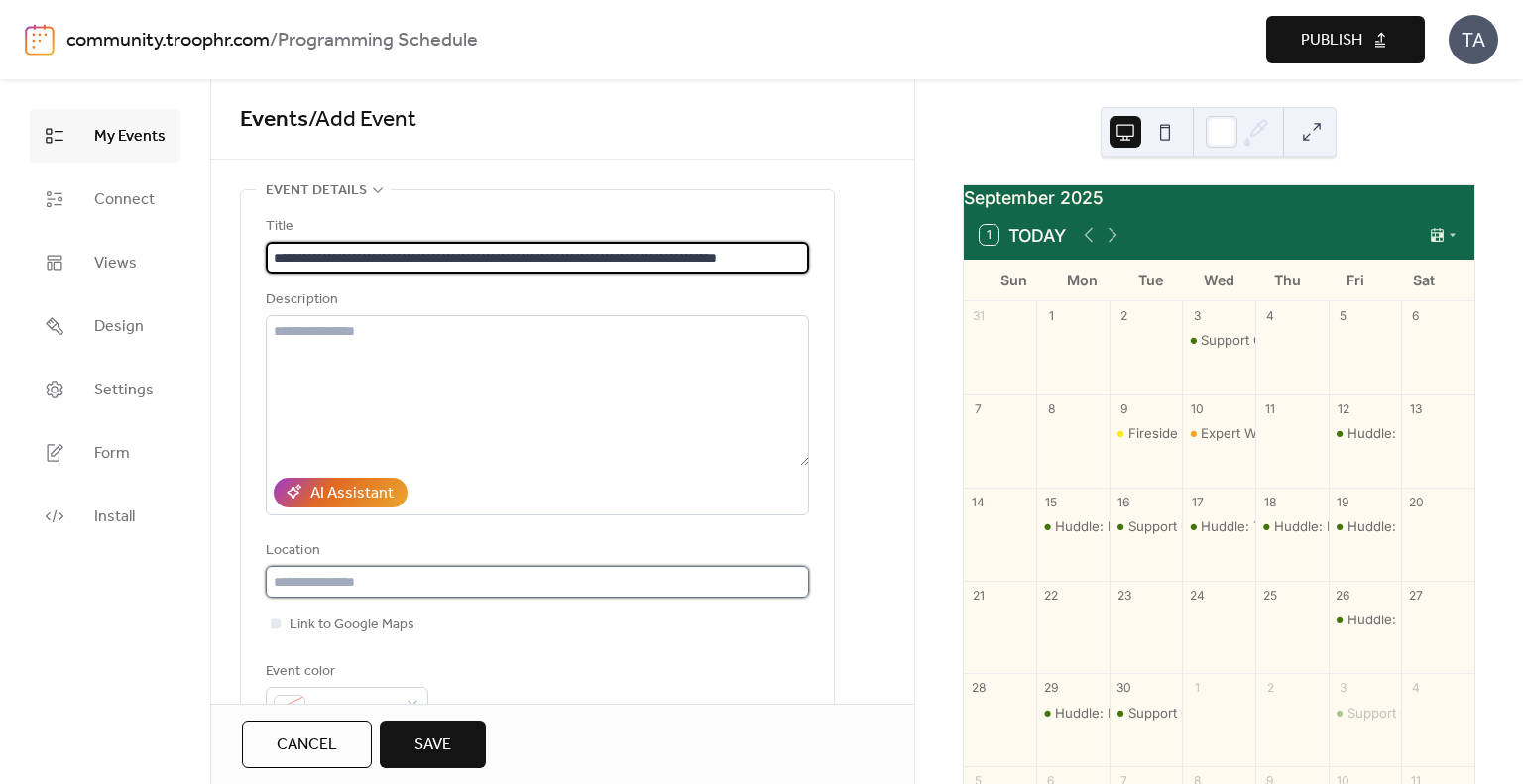 scroll, scrollTop: 0, scrollLeft: 0, axis: both 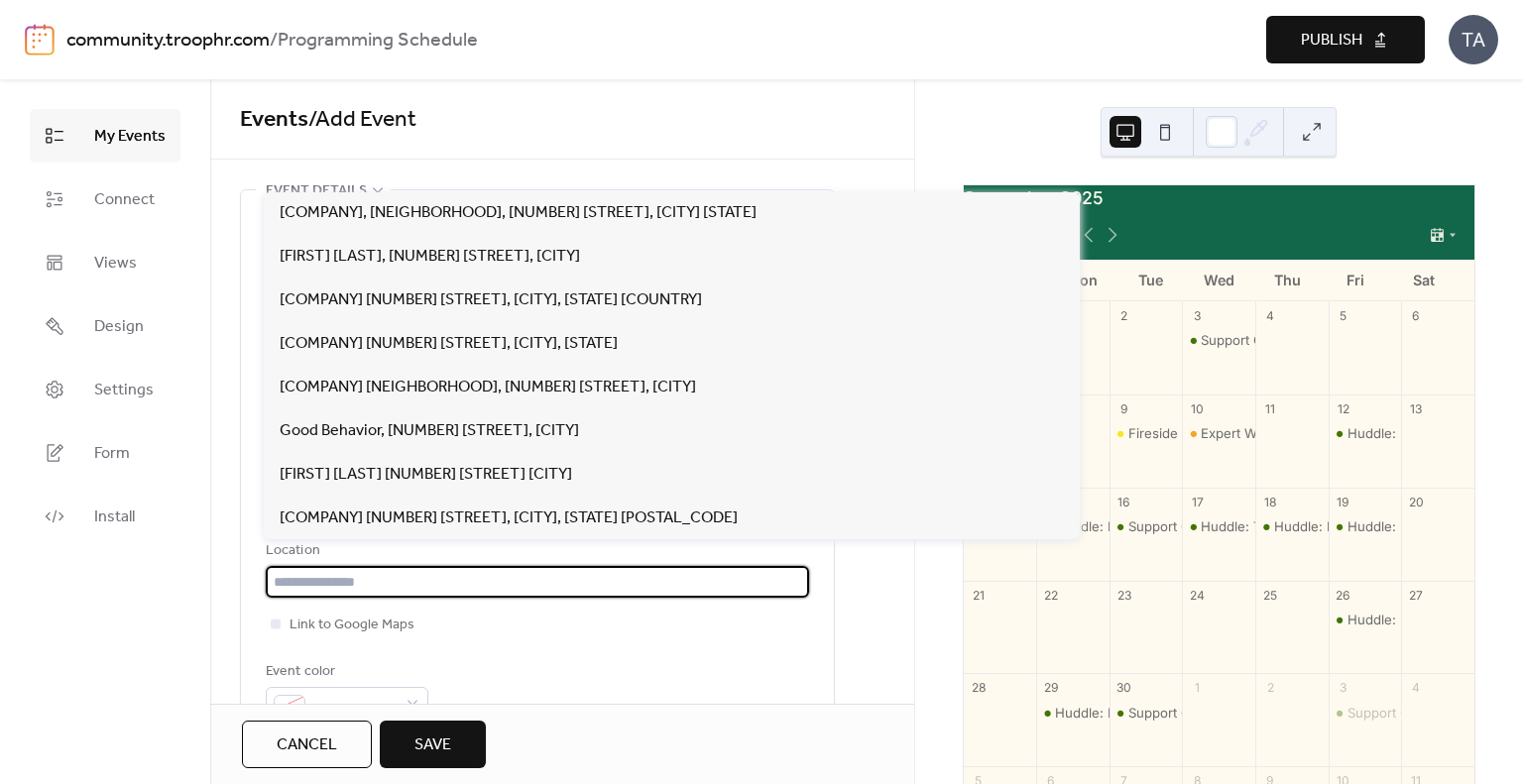 click at bounding box center [537, 582] 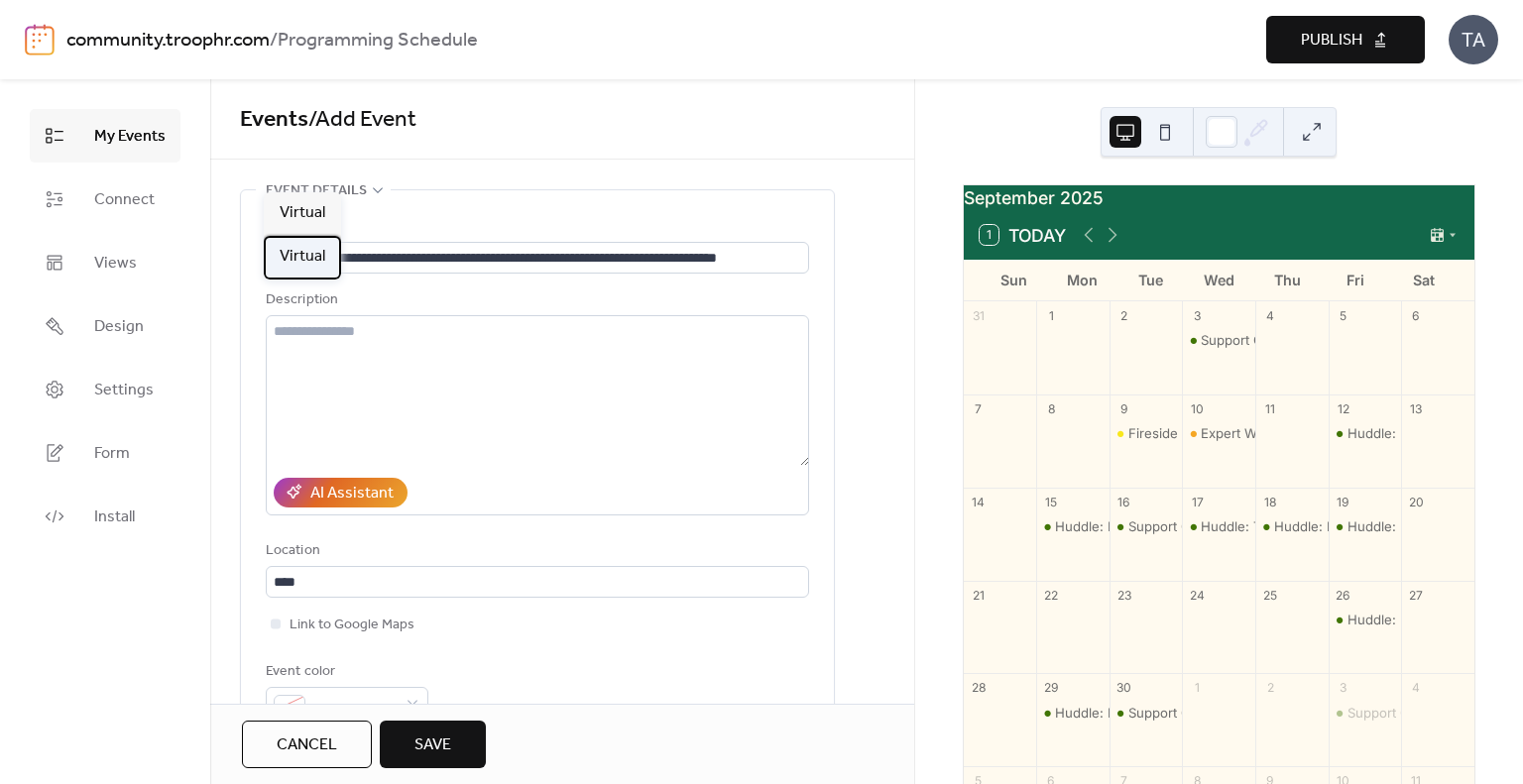 click on "Virtual" at bounding box center (302, 257) 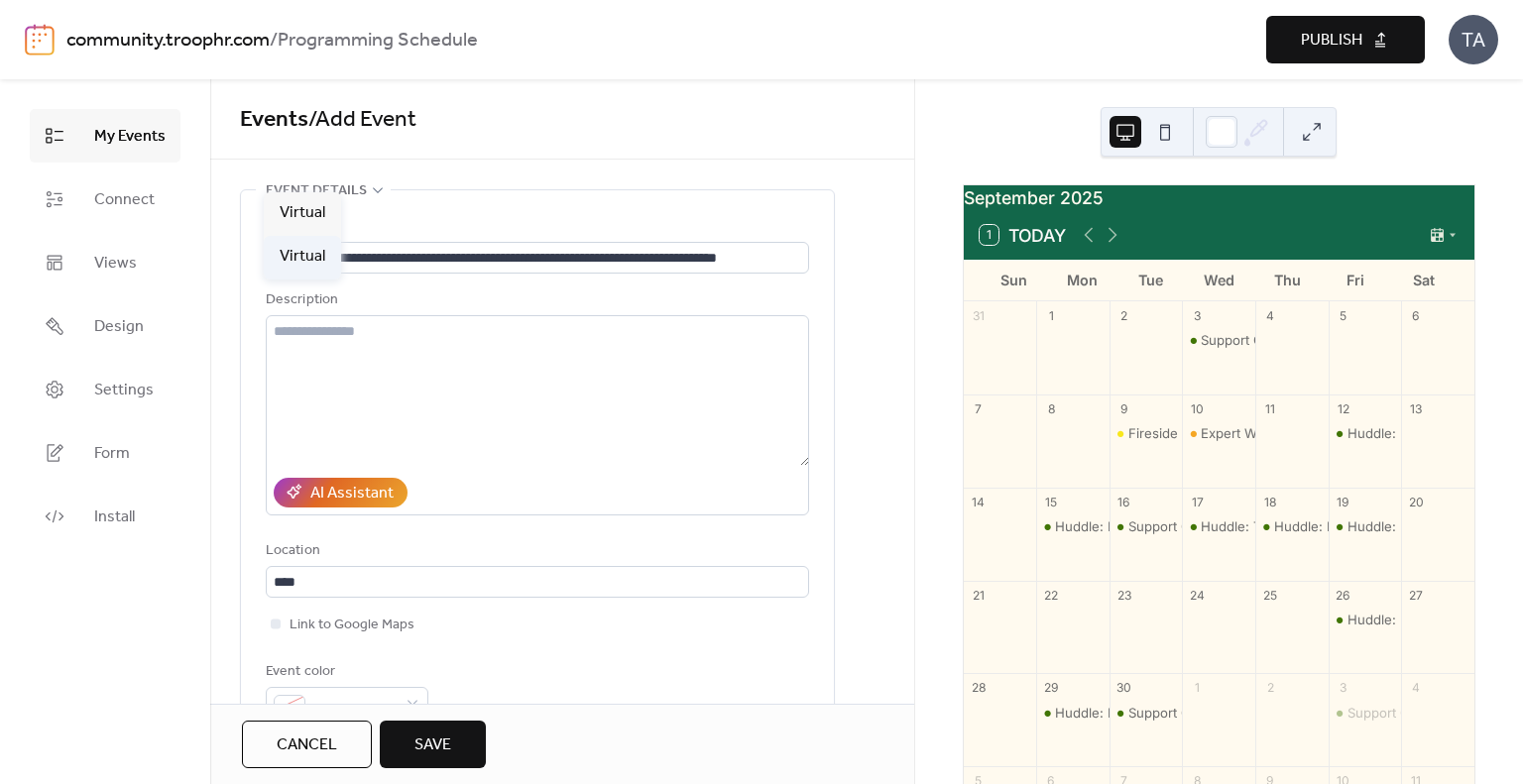 type on "*******" 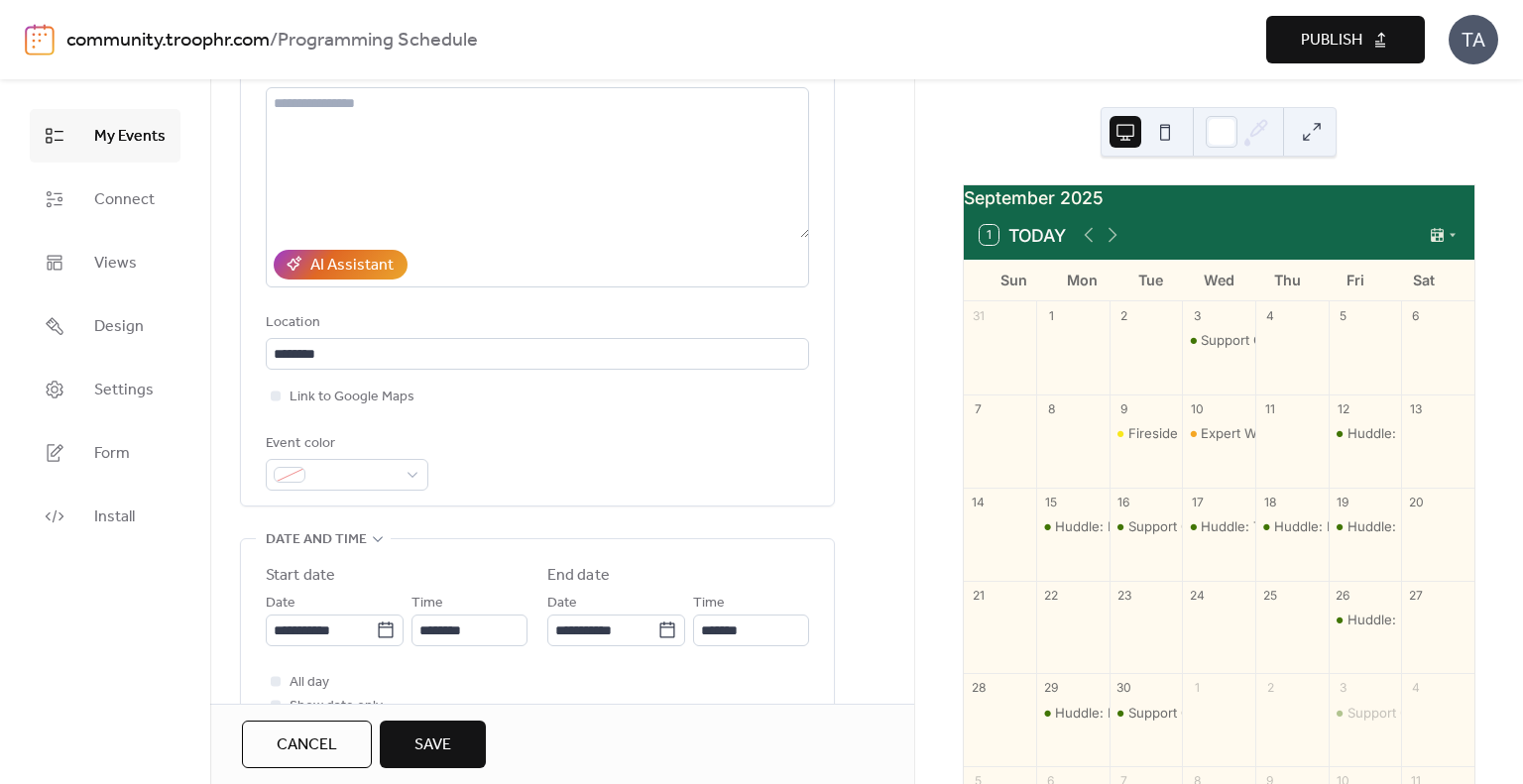 scroll, scrollTop: 229, scrollLeft: 0, axis: vertical 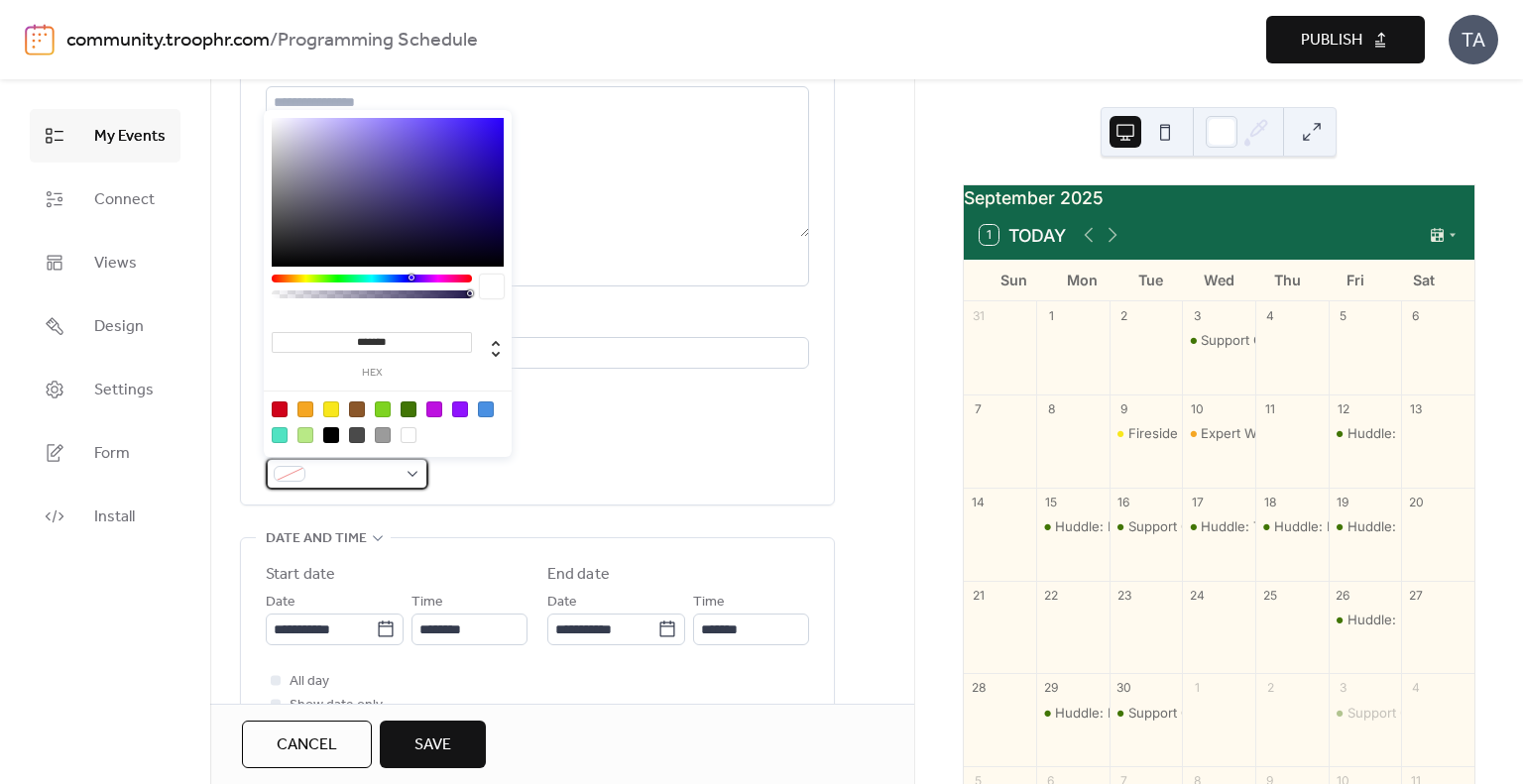 click at bounding box center (347, 474) 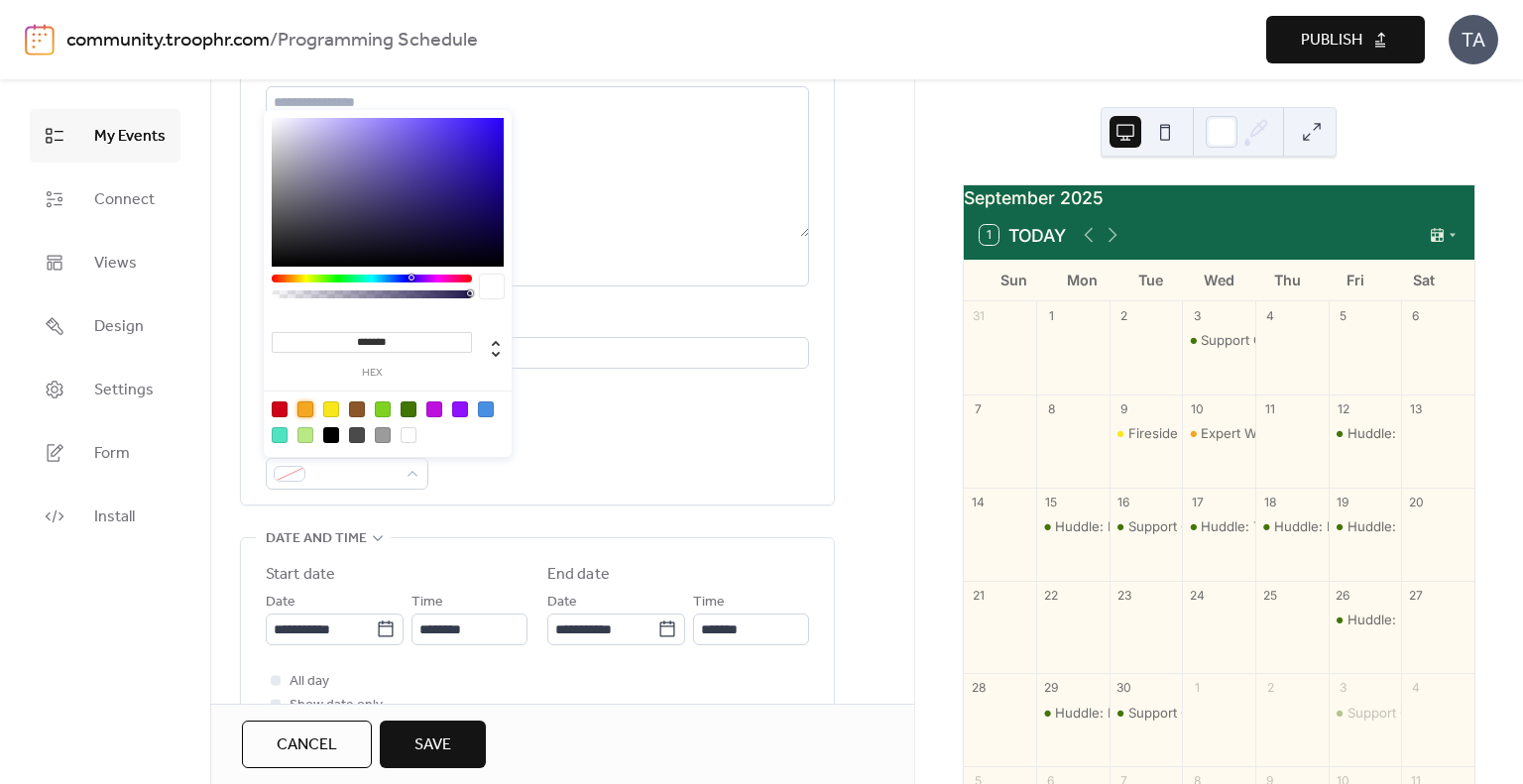 click at bounding box center [305, 409] 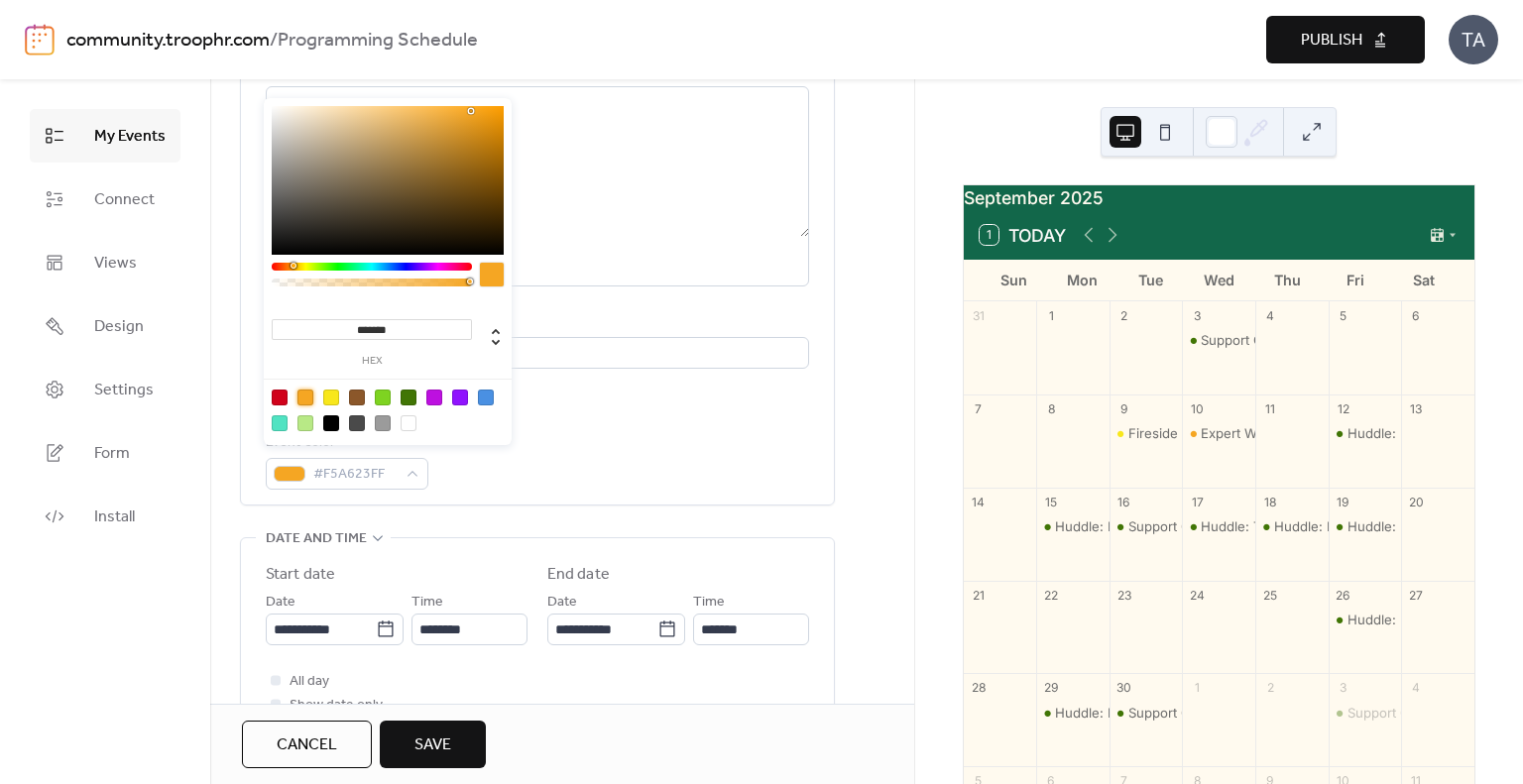 scroll, scrollTop: 337, scrollLeft: 0, axis: vertical 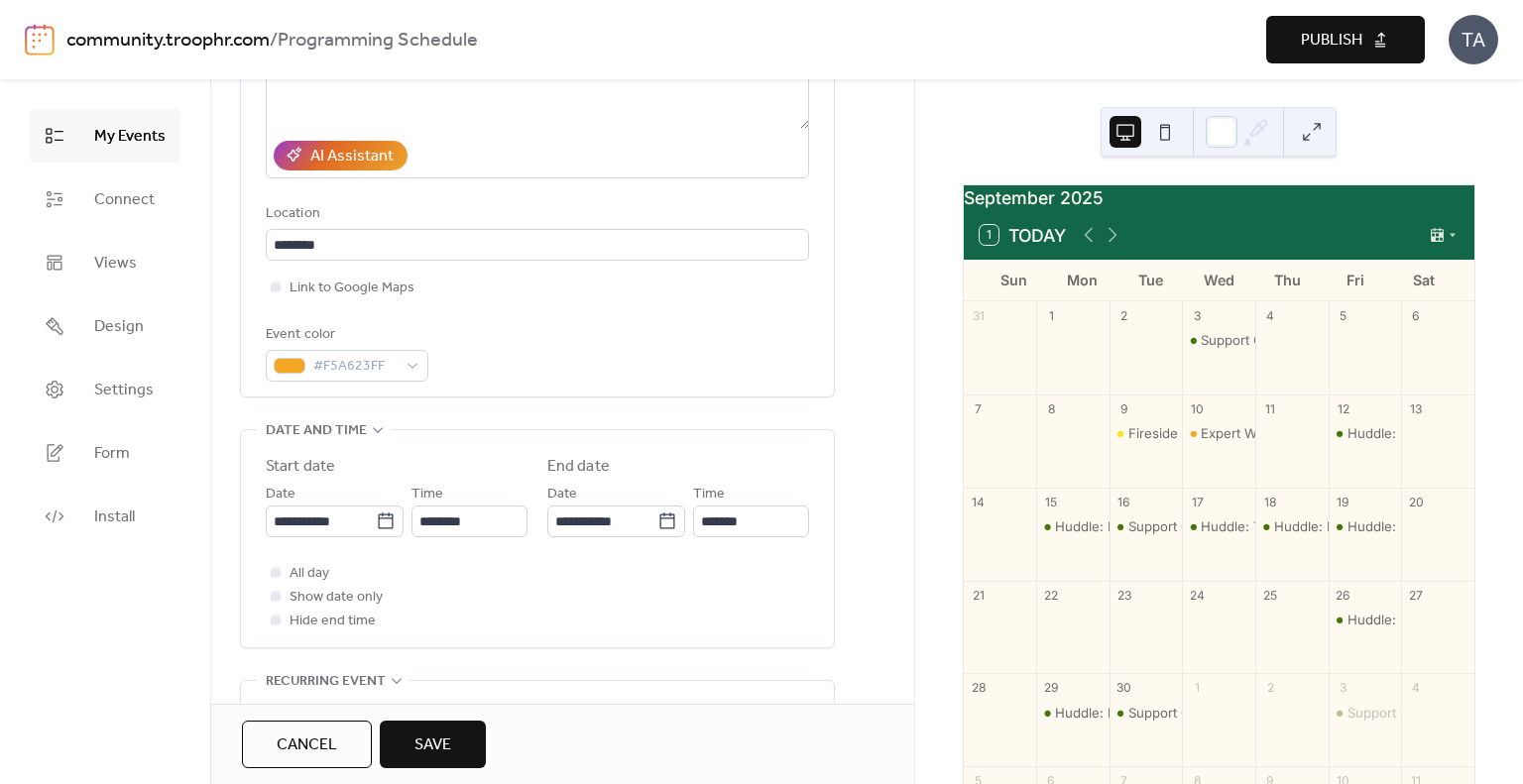 click on "**********" at bounding box center (537, 130) 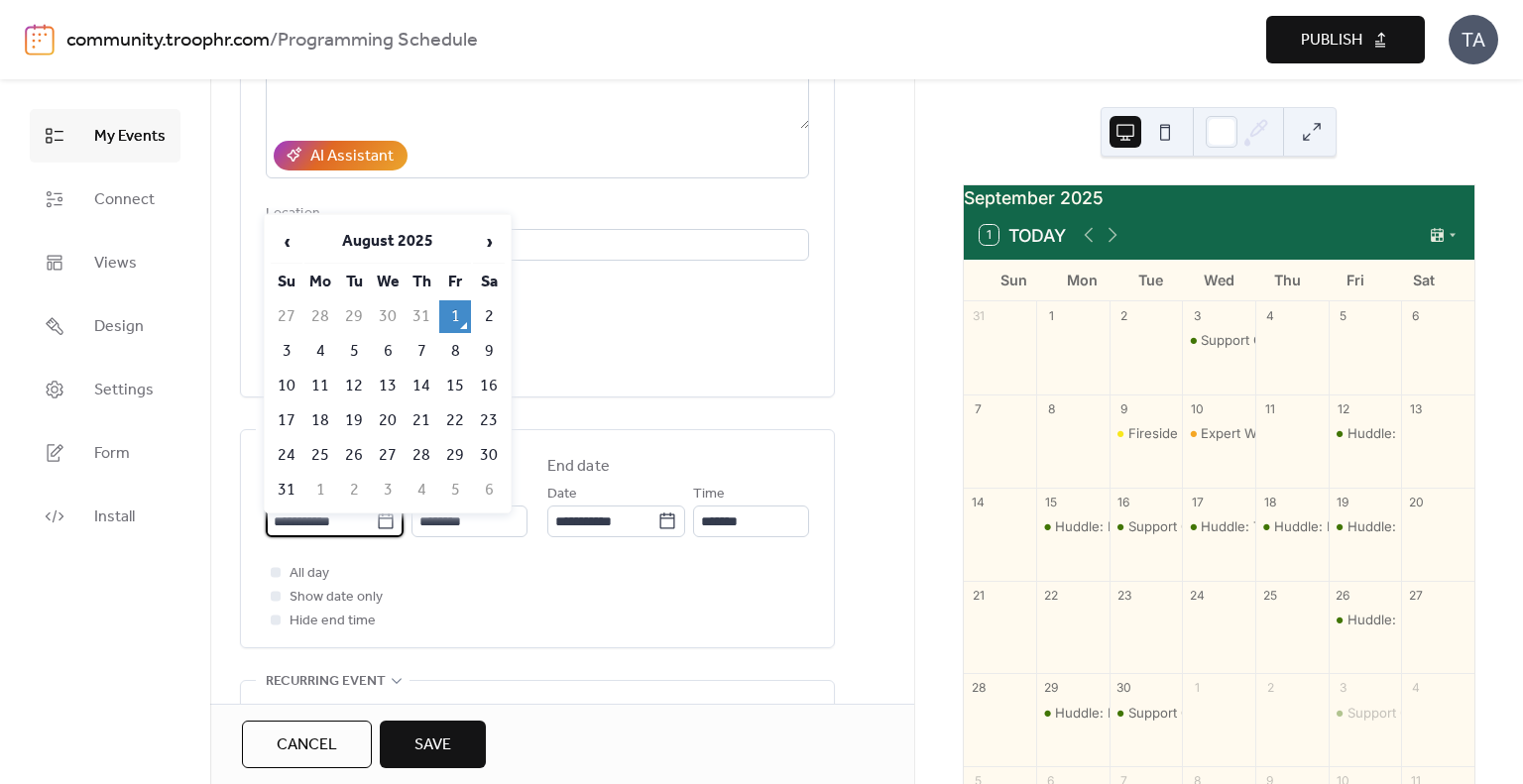 click on "**********" at bounding box center (320, 521) 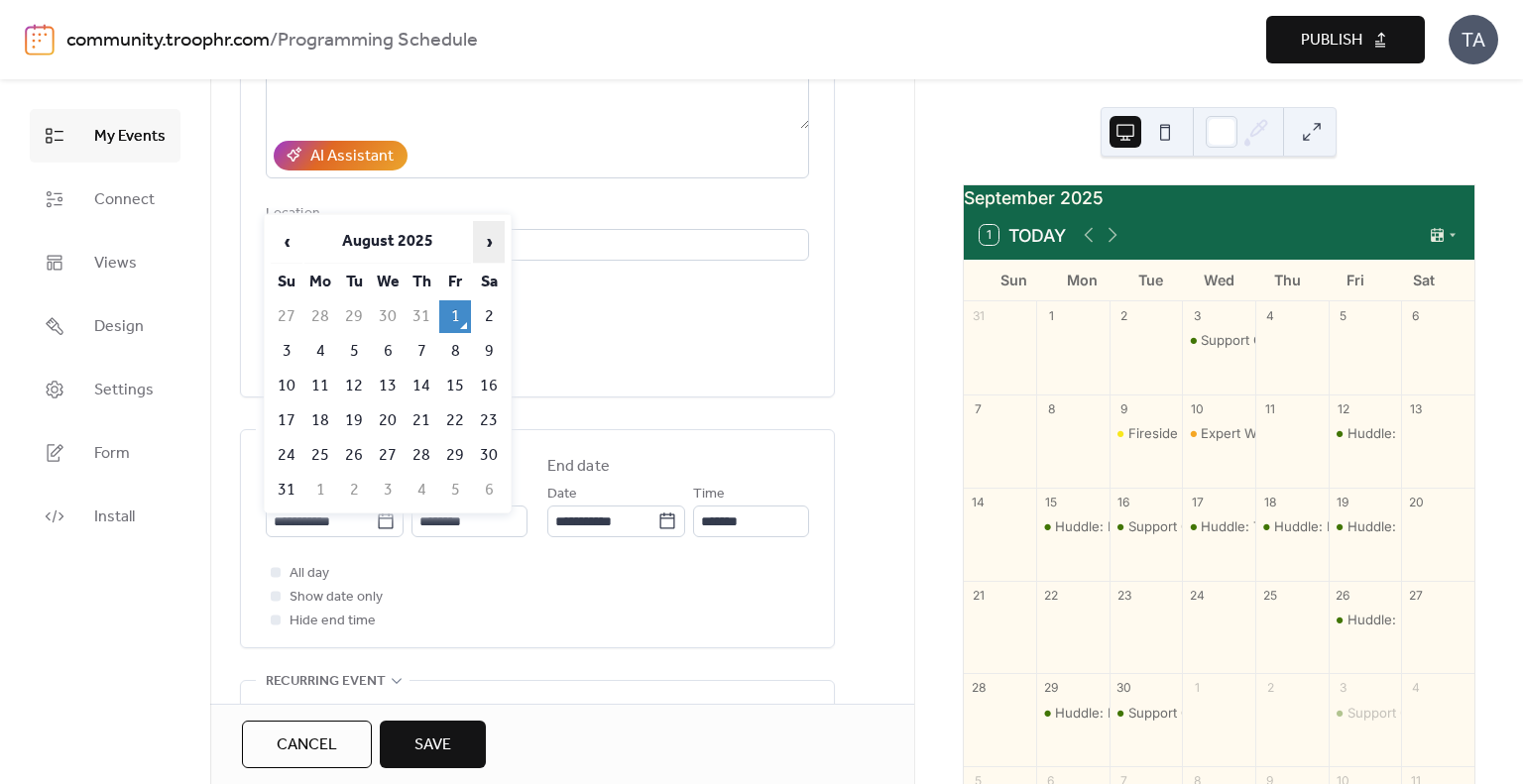 click on "›" at bounding box center [489, 242] 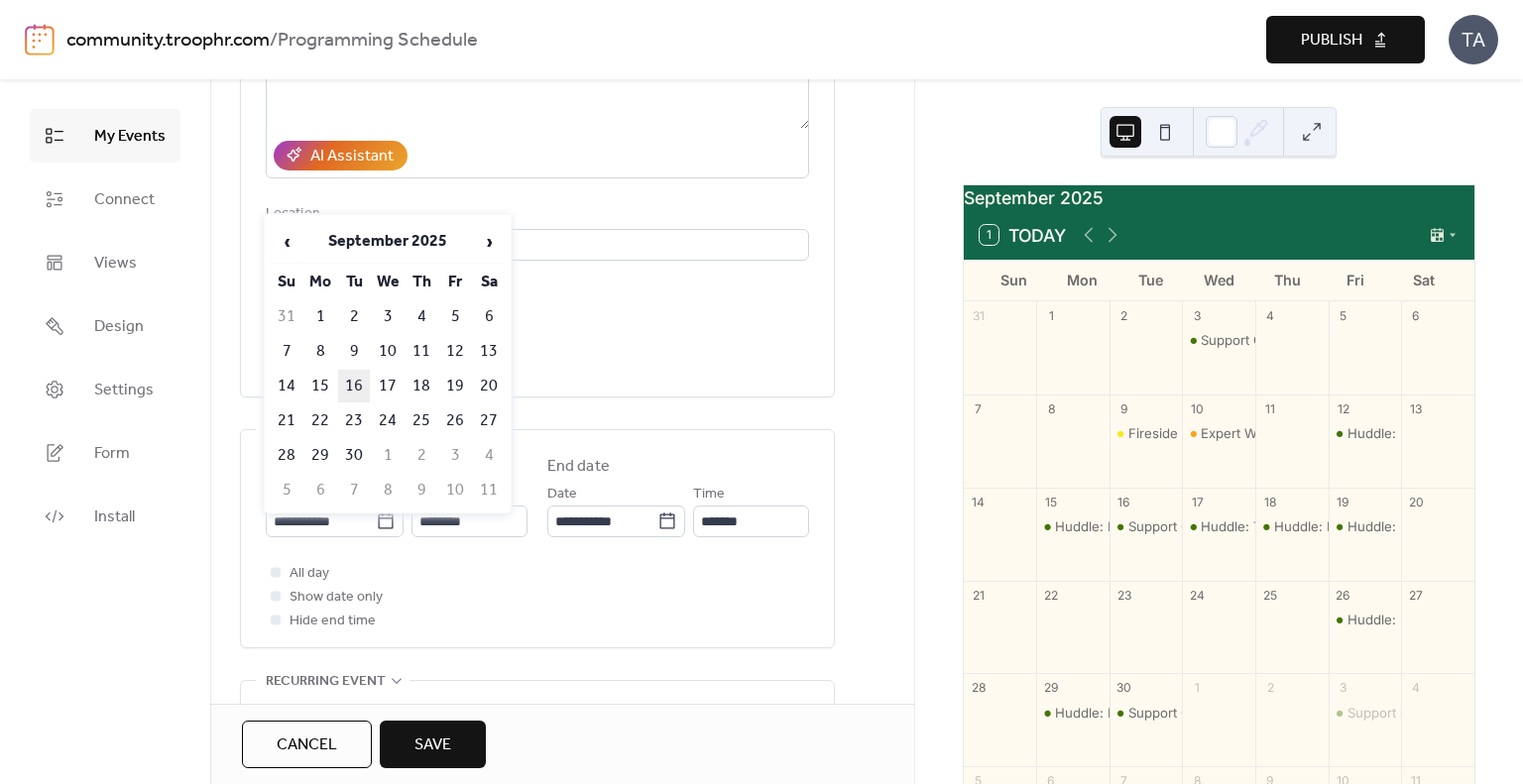 click on "16" at bounding box center (354, 386) 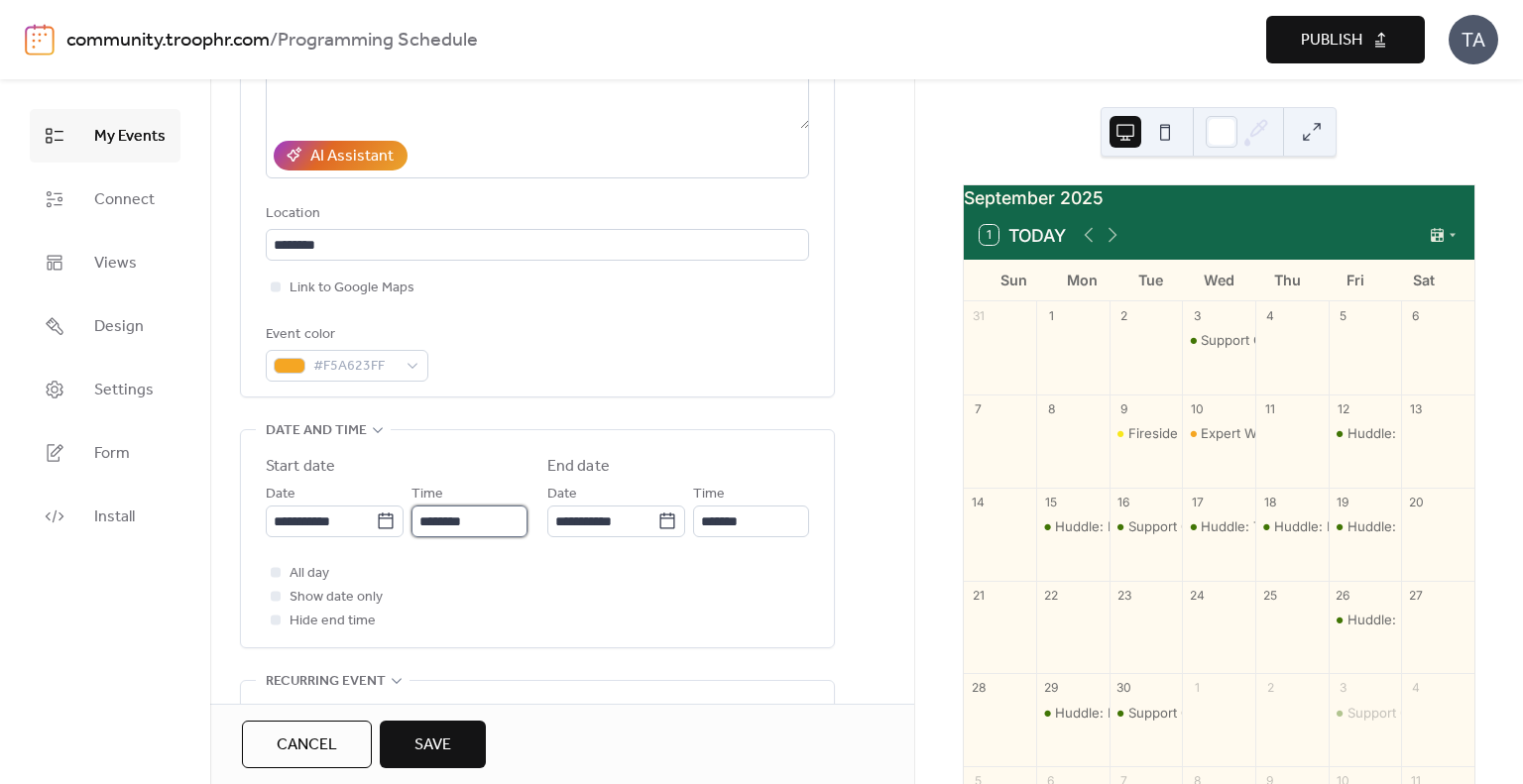 click on "********" at bounding box center [469, 521] 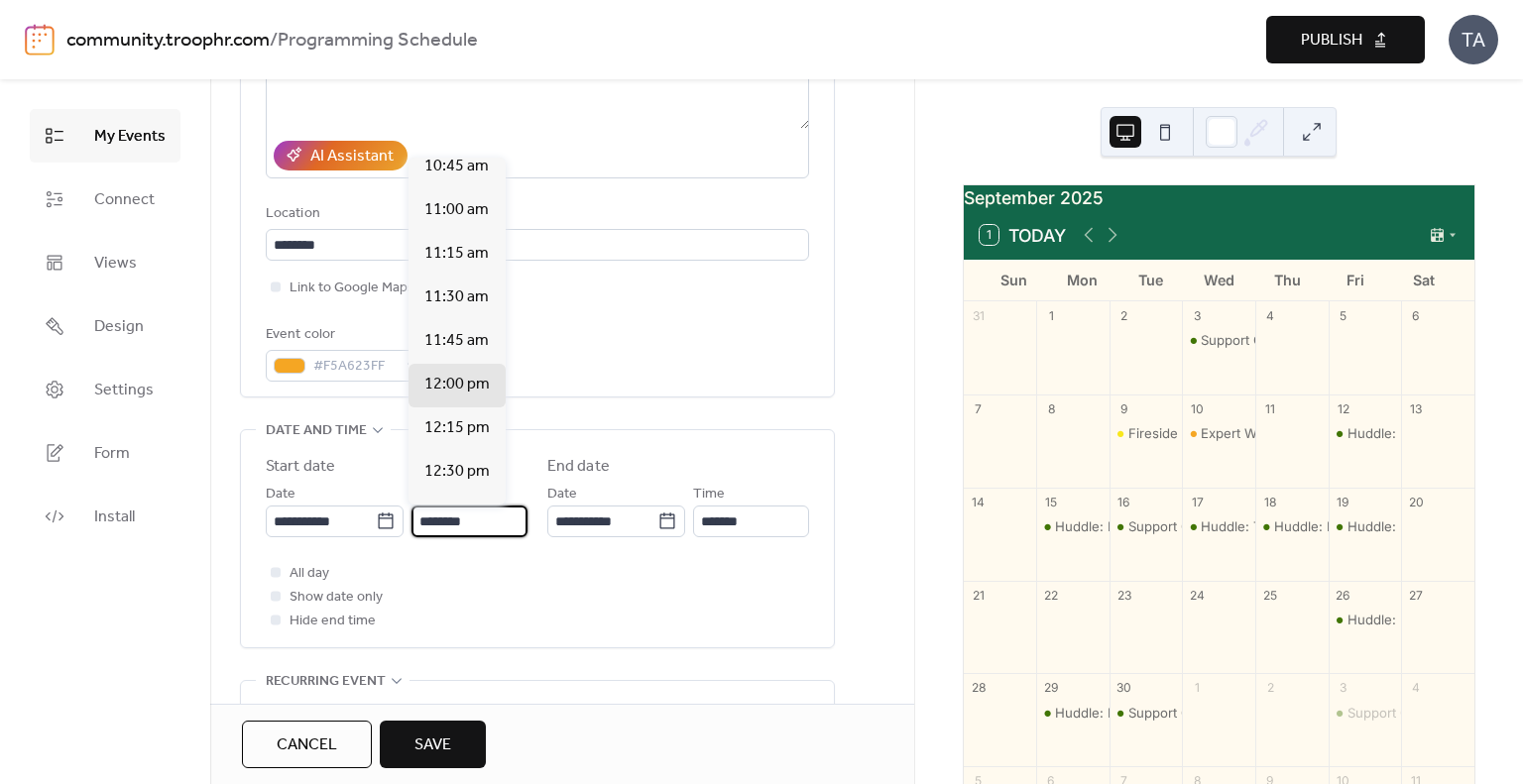 scroll, scrollTop: 1887, scrollLeft: 0, axis: vertical 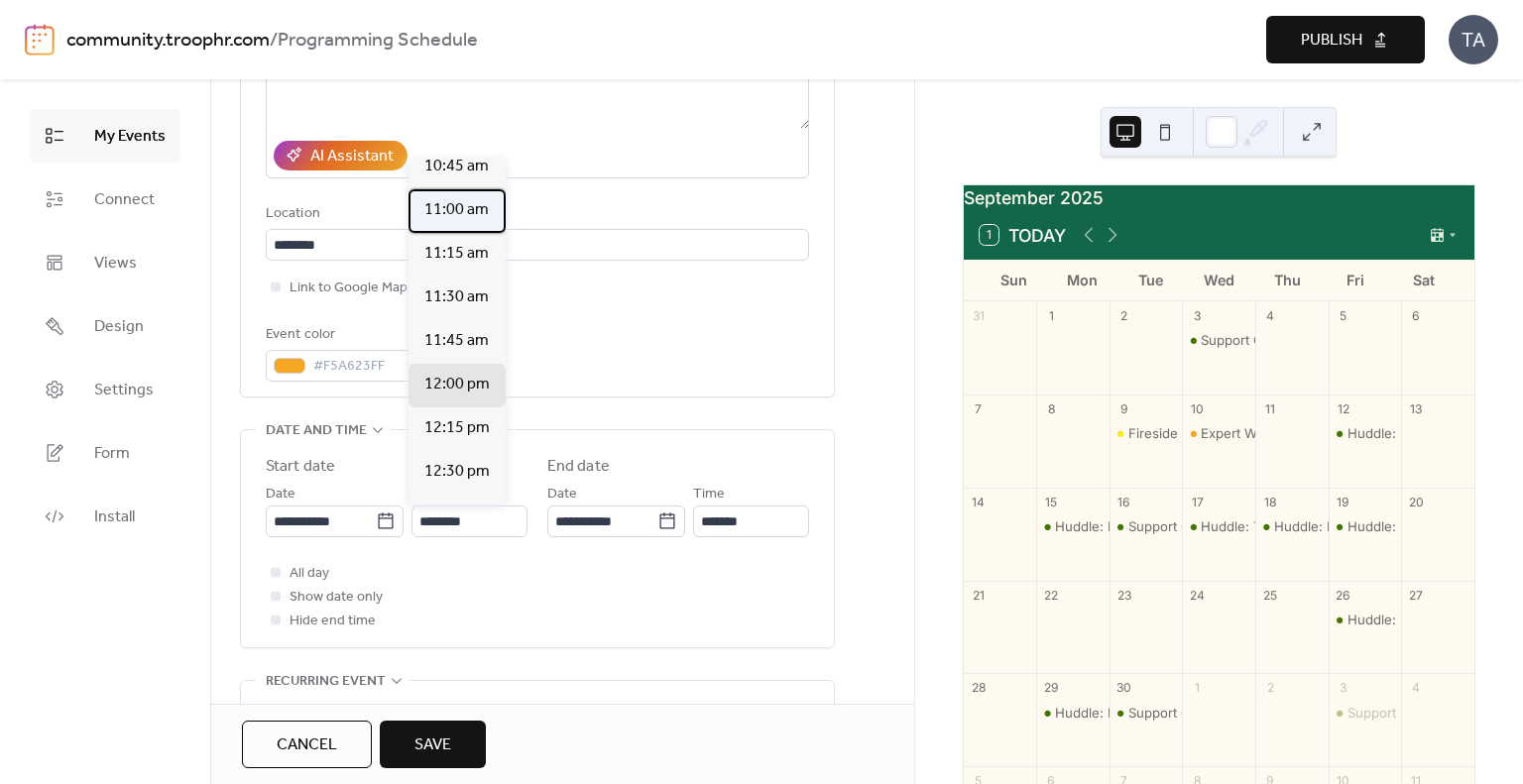 click on "11:00 am" at bounding box center [457, 211] 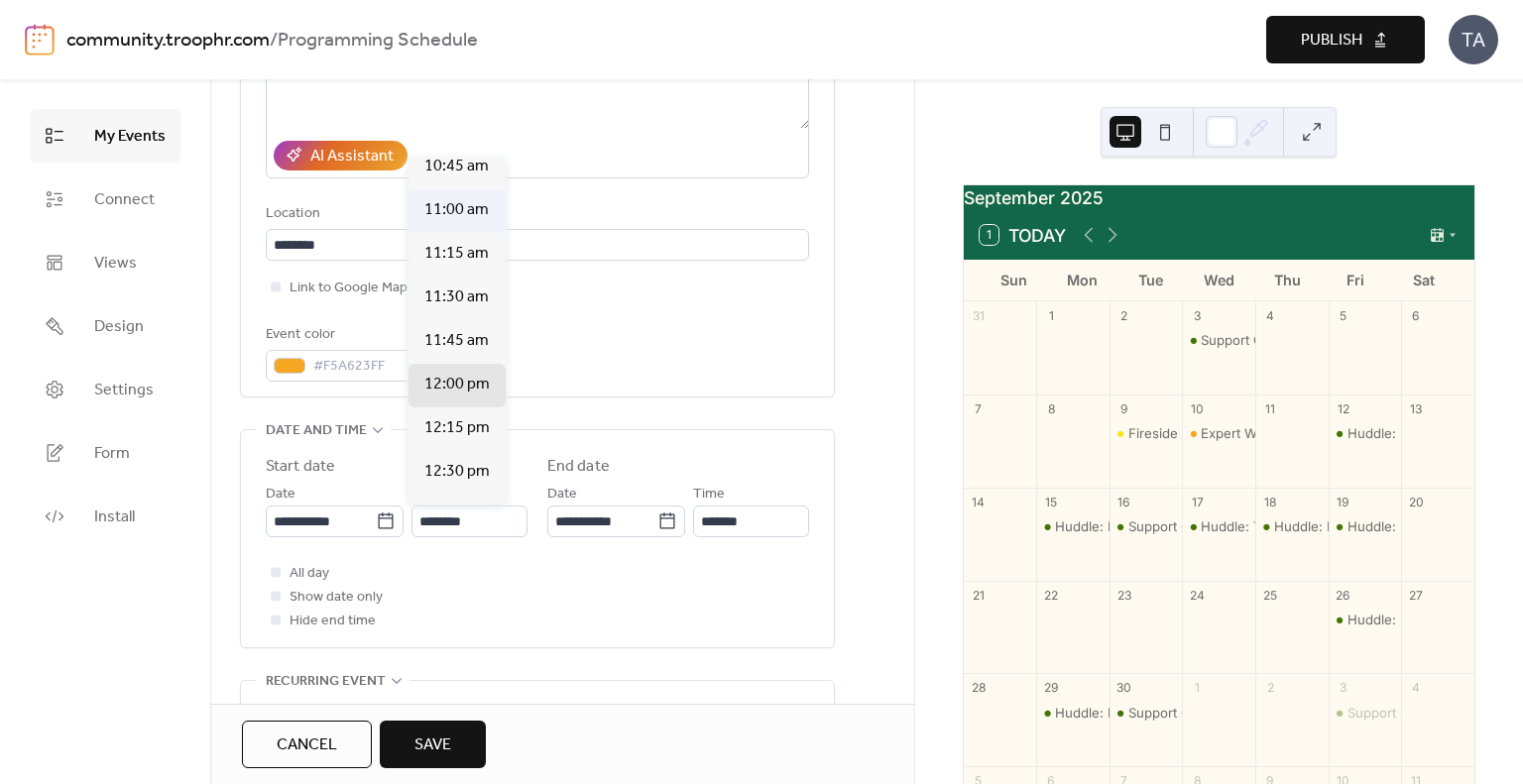 type on "********" 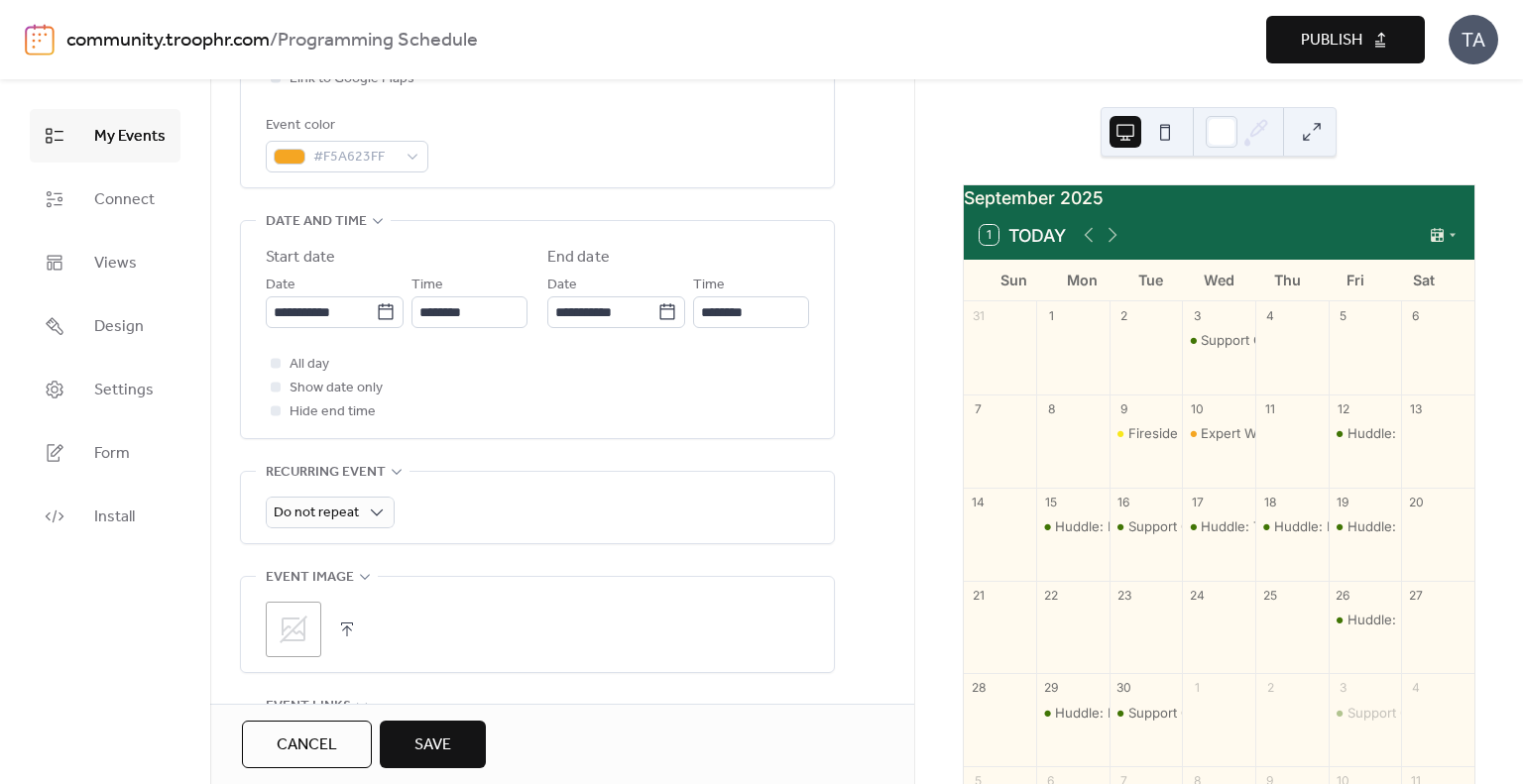 scroll, scrollTop: 697, scrollLeft: 0, axis: vertical 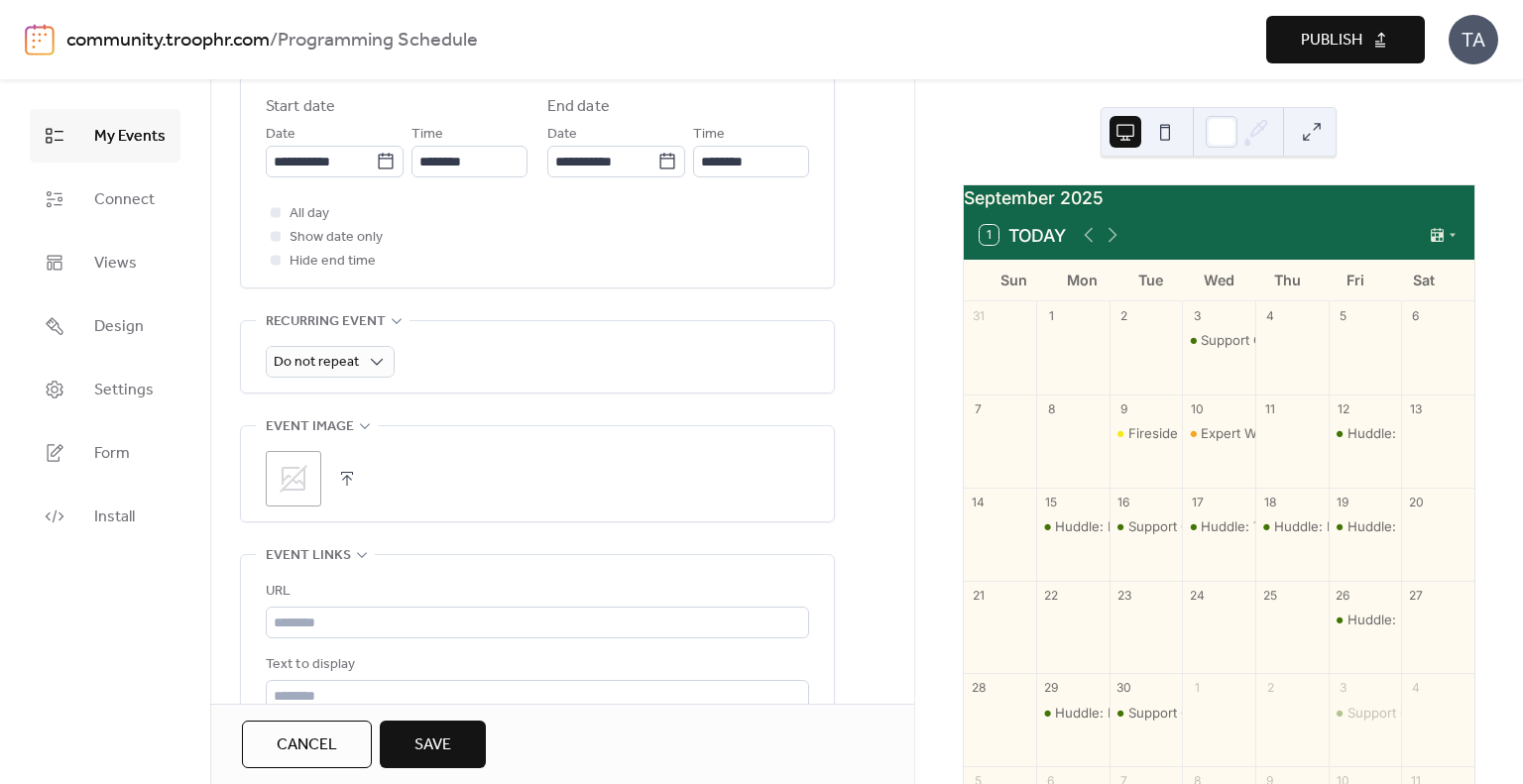 click on "Do not repeat" at bounding box center [537, 362] 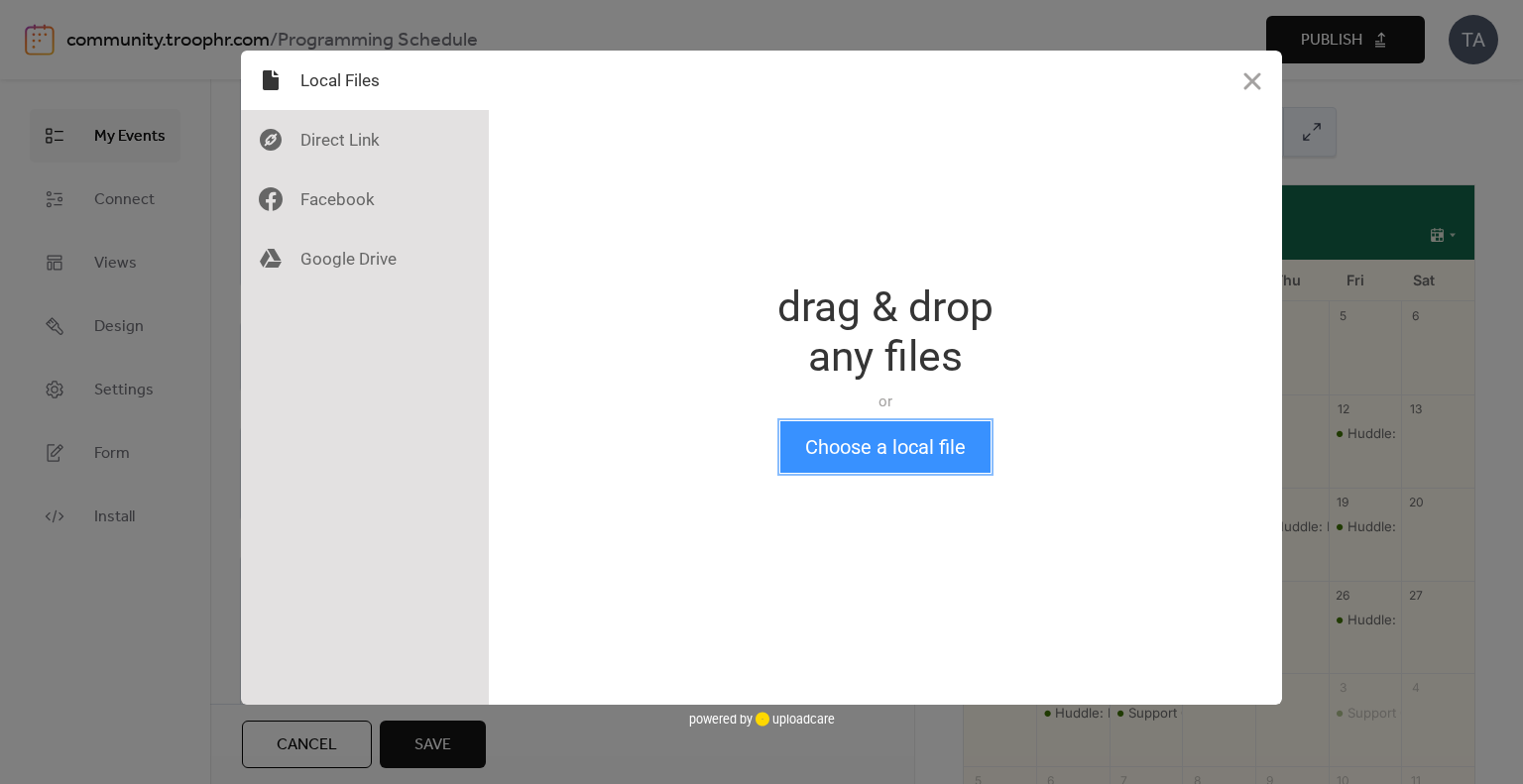 click on "Choose a local file" at bounding box center (885, 447) 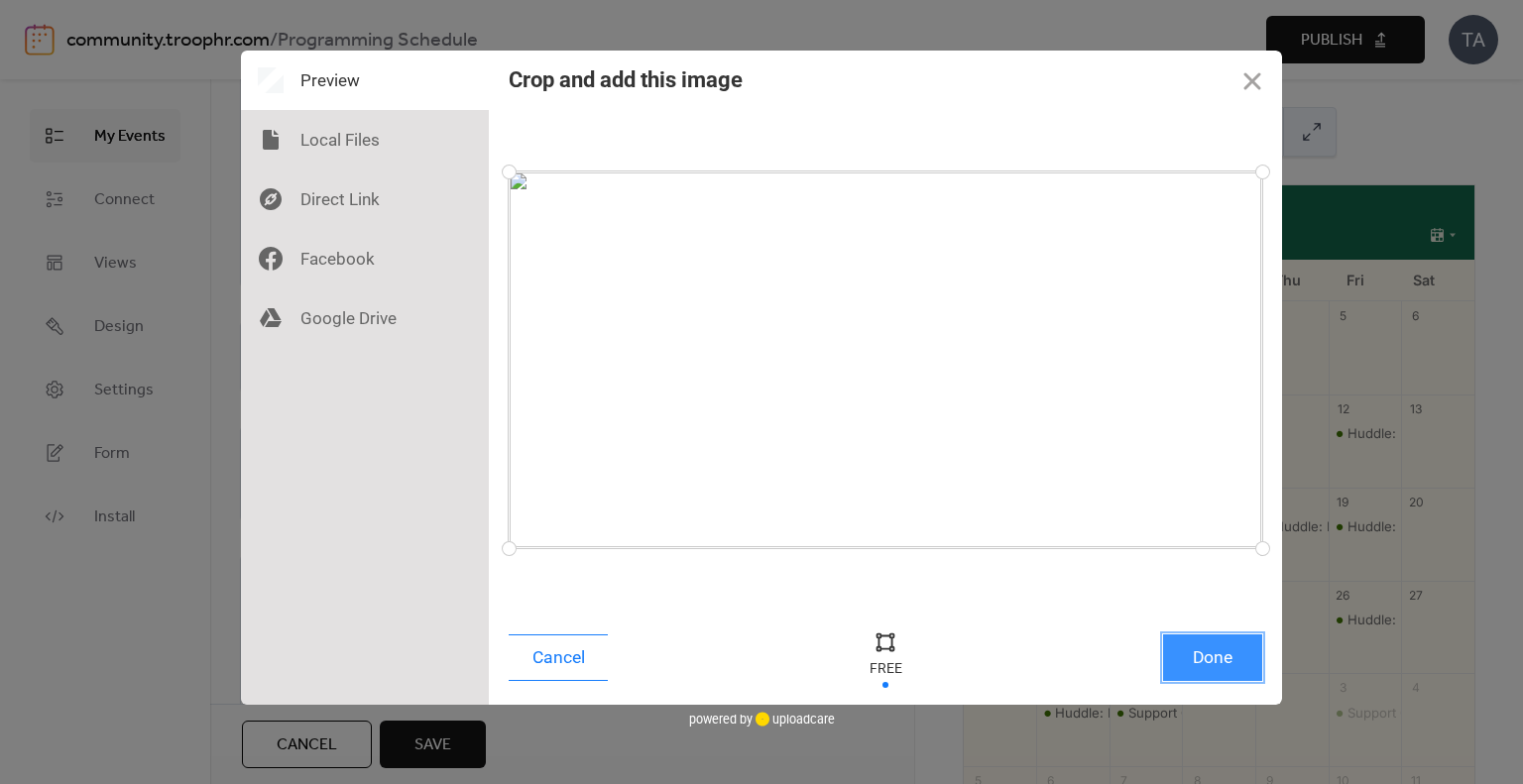 click on "Done" at bounding box center [1213, 657] 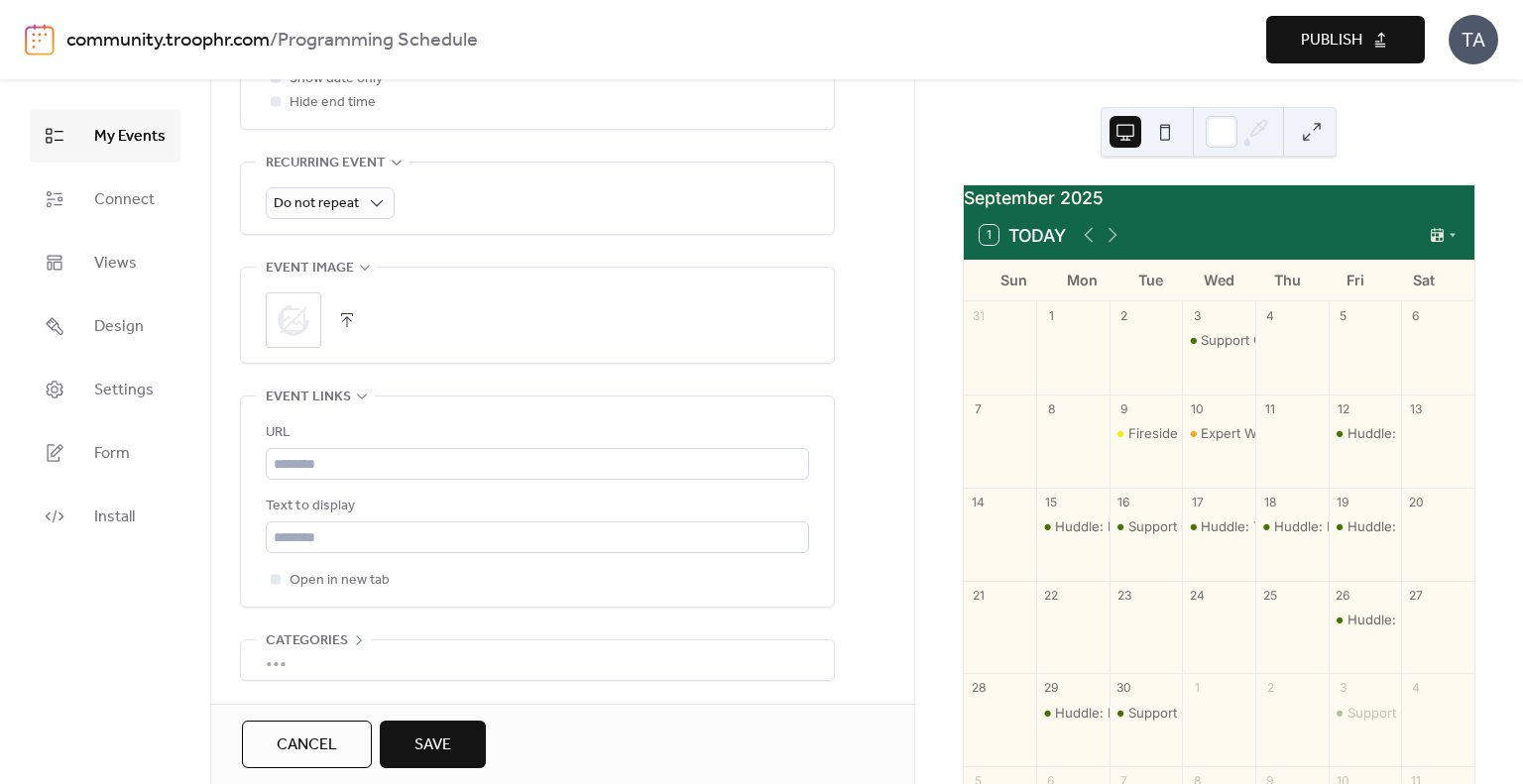 scroll, scrollTop: 900, scrollLeft: 0, axis: vertical 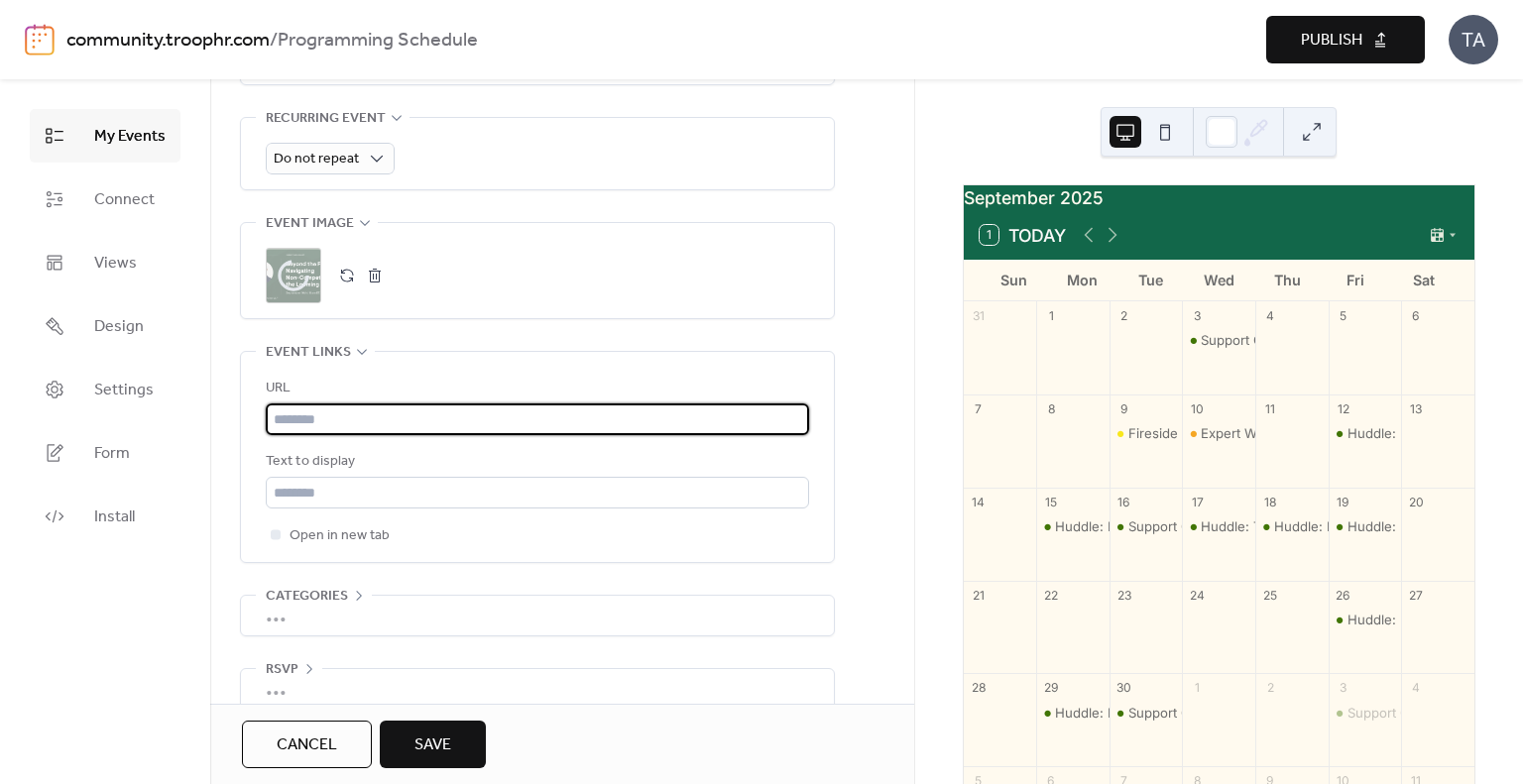 click at bounding box center (537, 419) 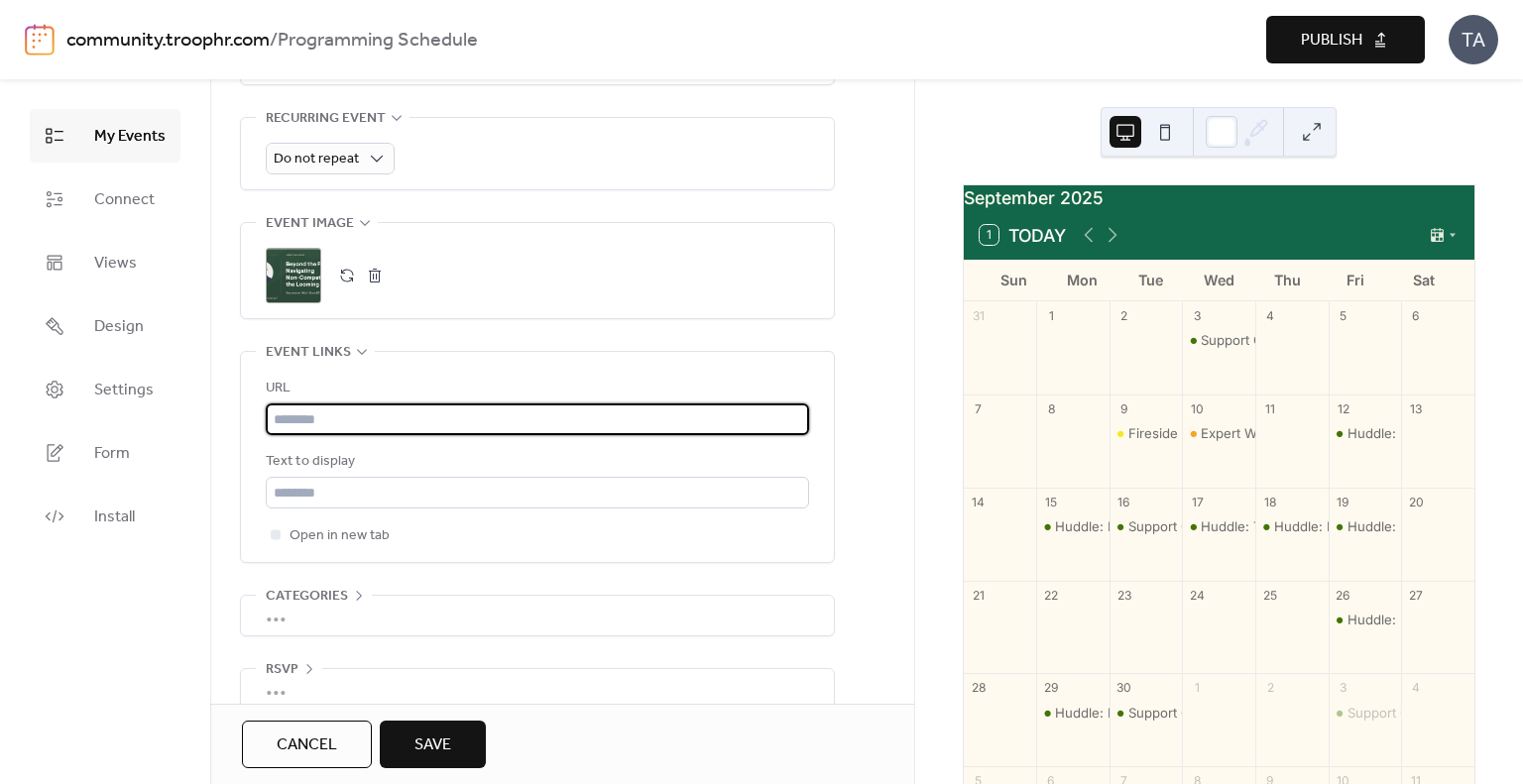 paste on "**********" 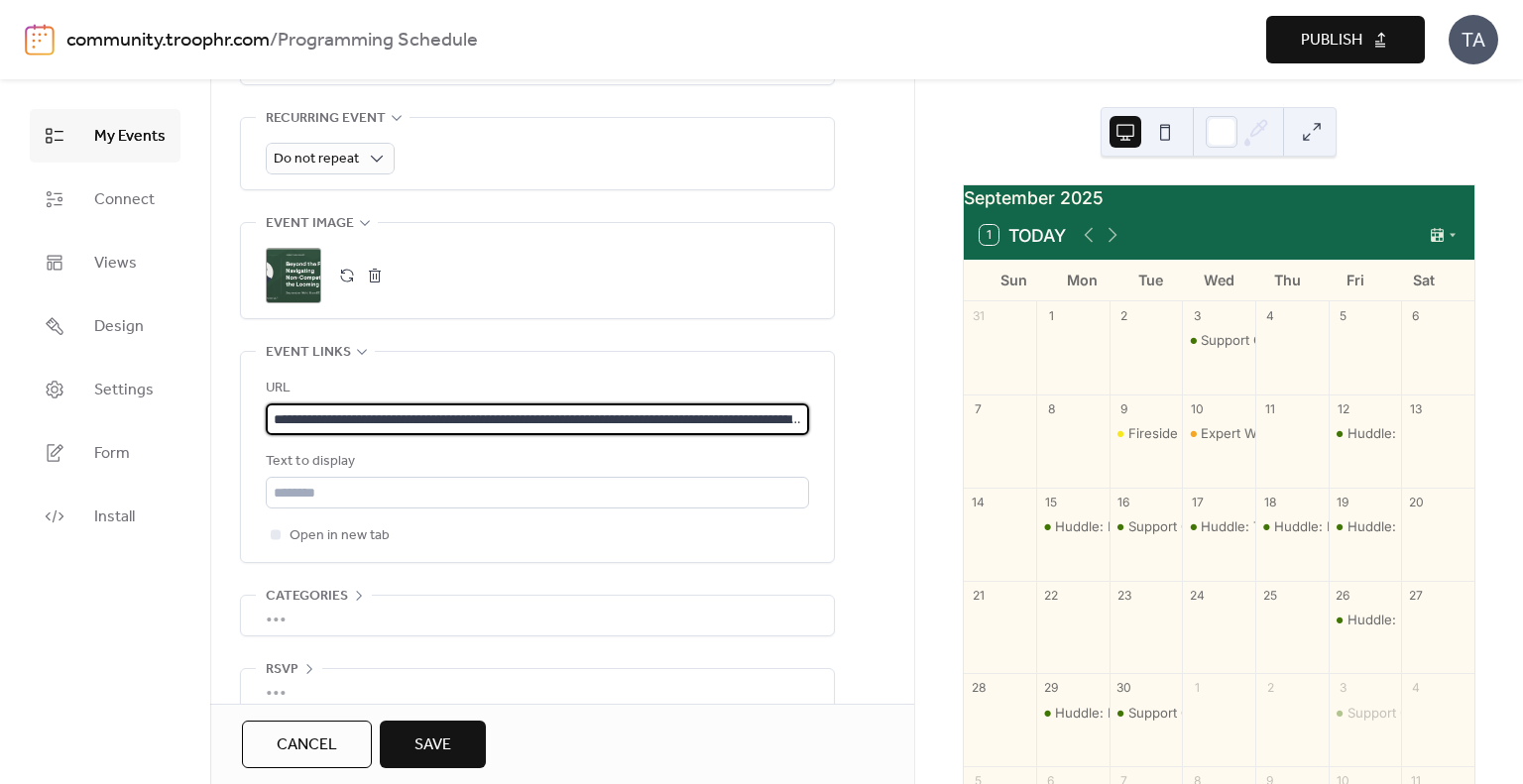 scroll, scrollTop: 0, scrollLeft: 358, axis: horizontal 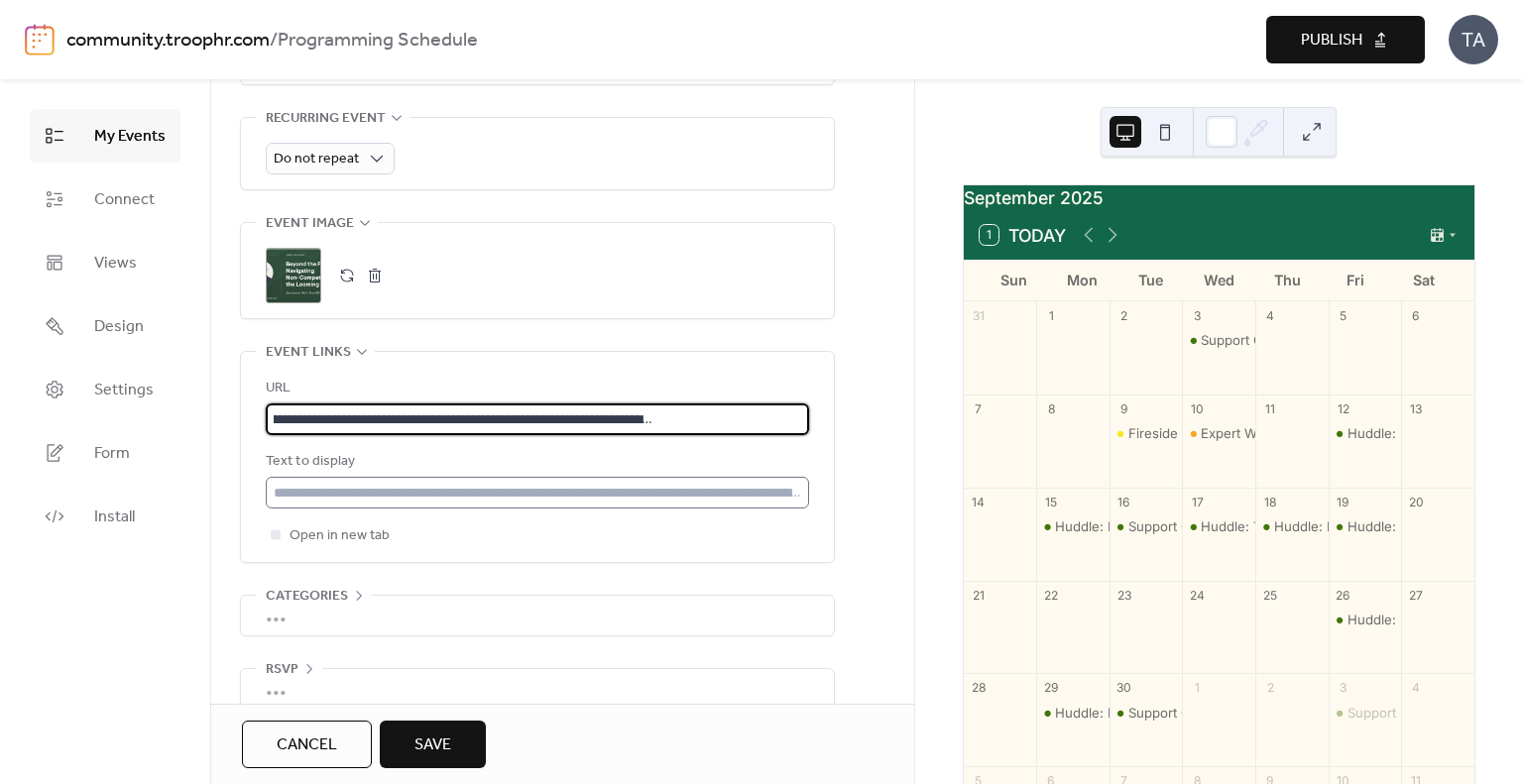 type on "**********" 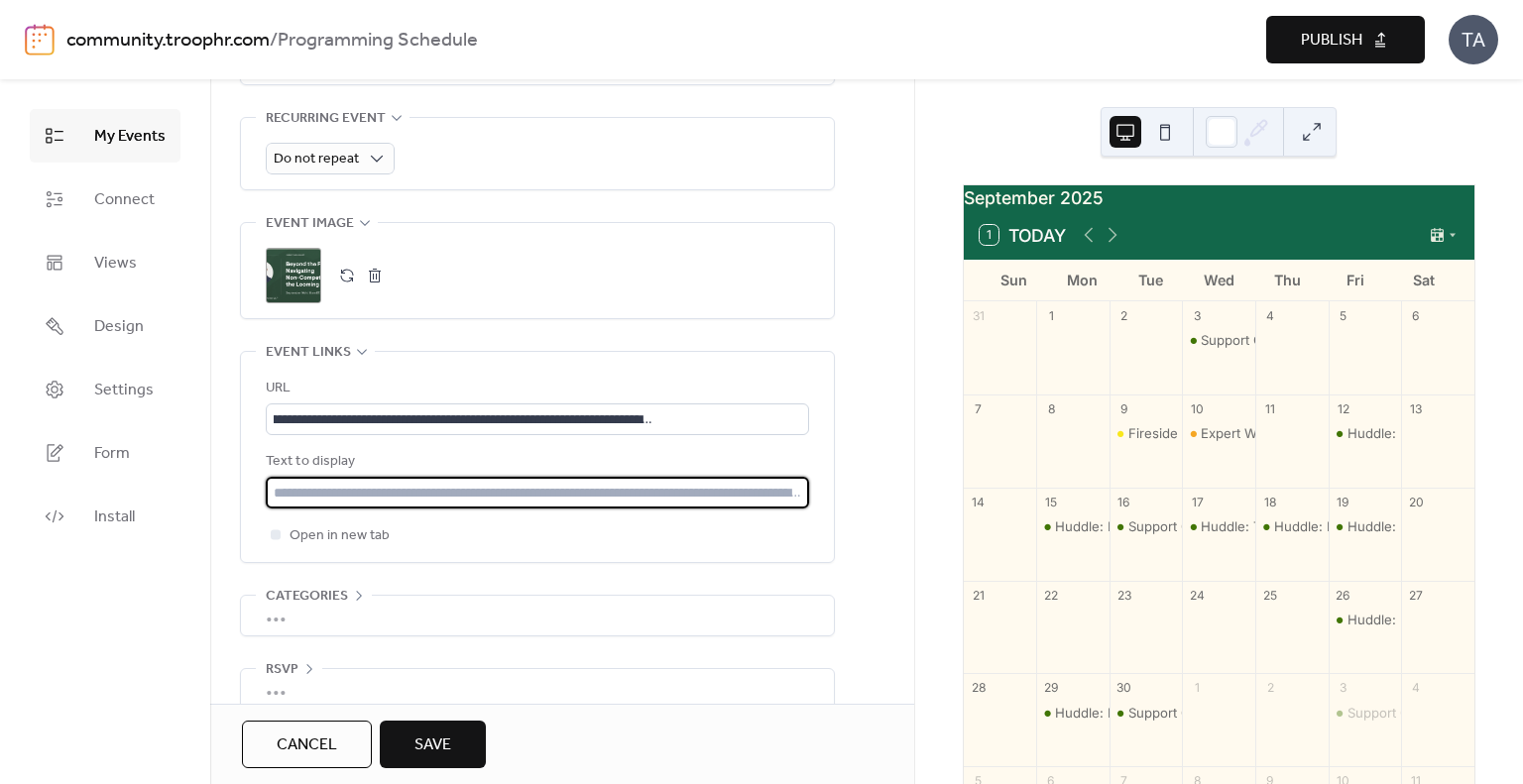 scroll, scrollTop: 0, scrollLeft: 0, axis: both 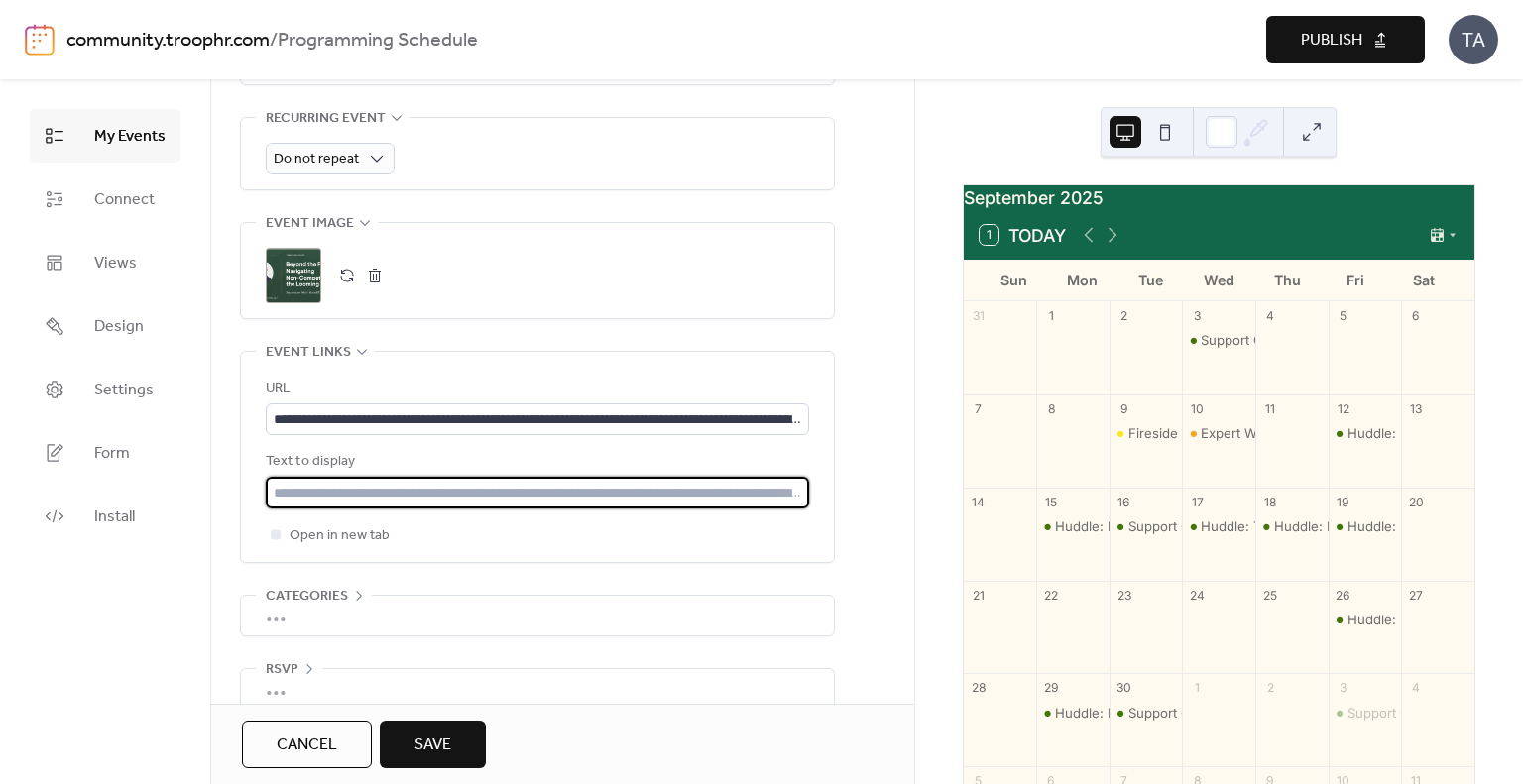 click at bounding box center [537, 493] 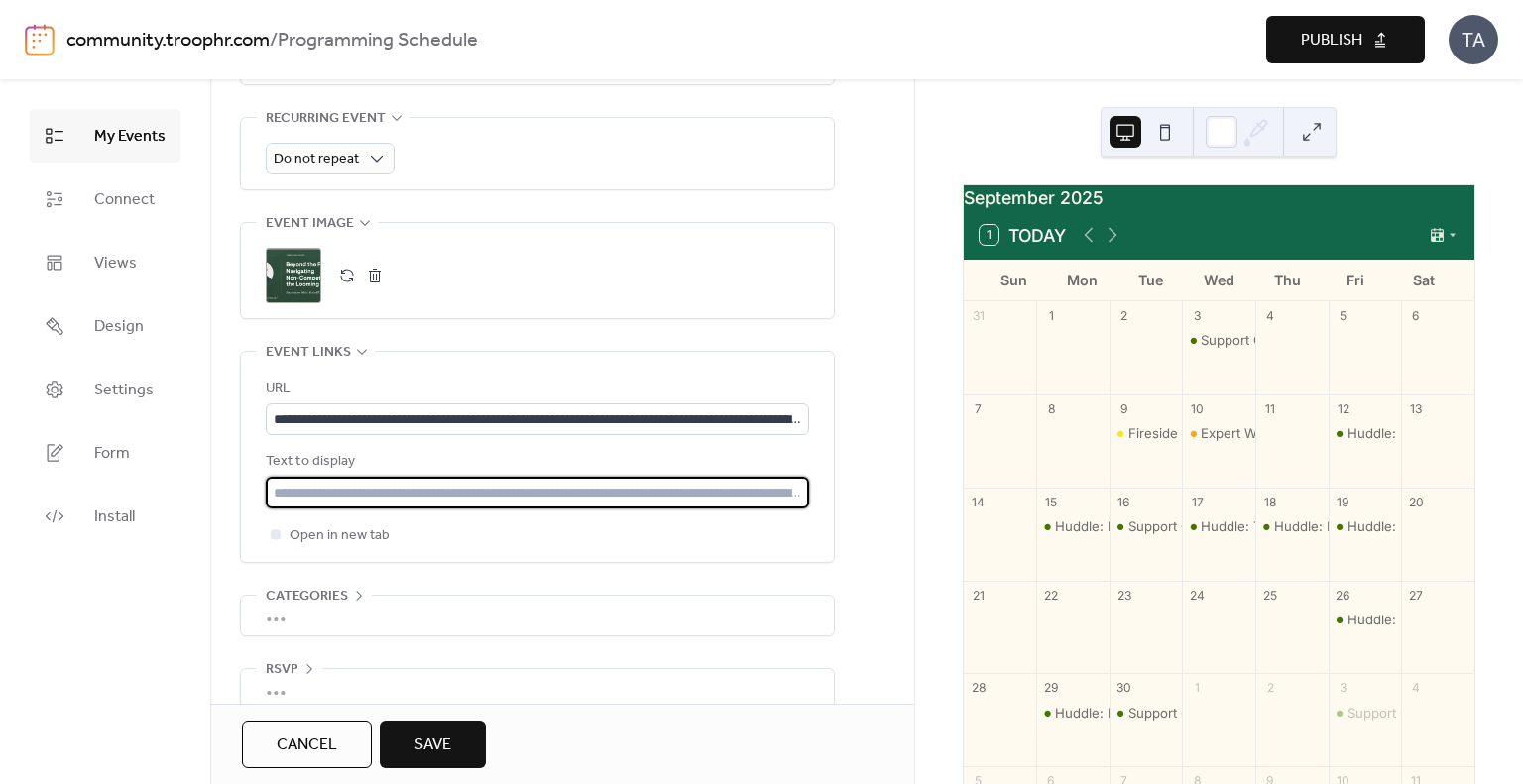 type on "**********" 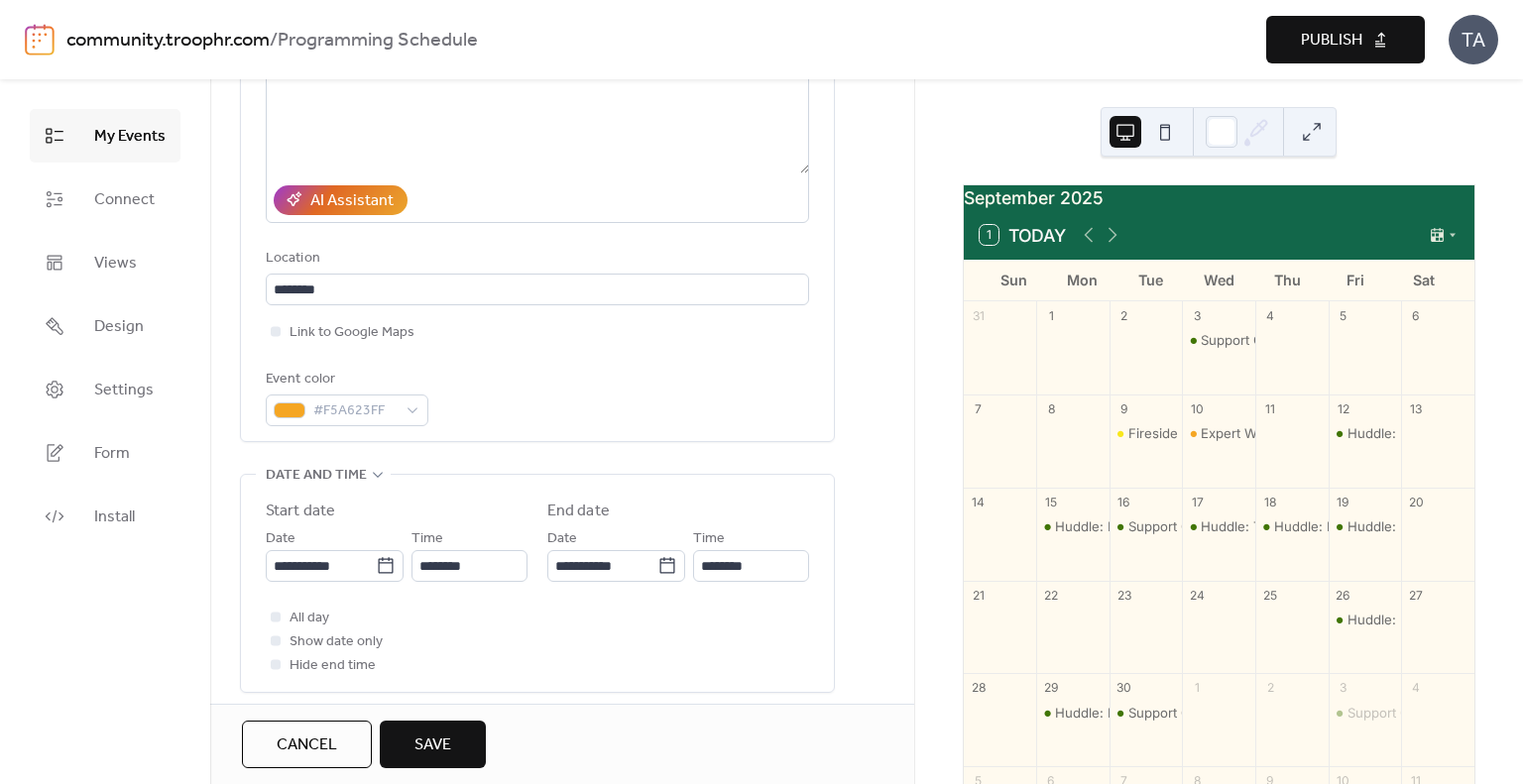 scroll, scrollTop: 161, scrollLeft: 0, axis: vertical 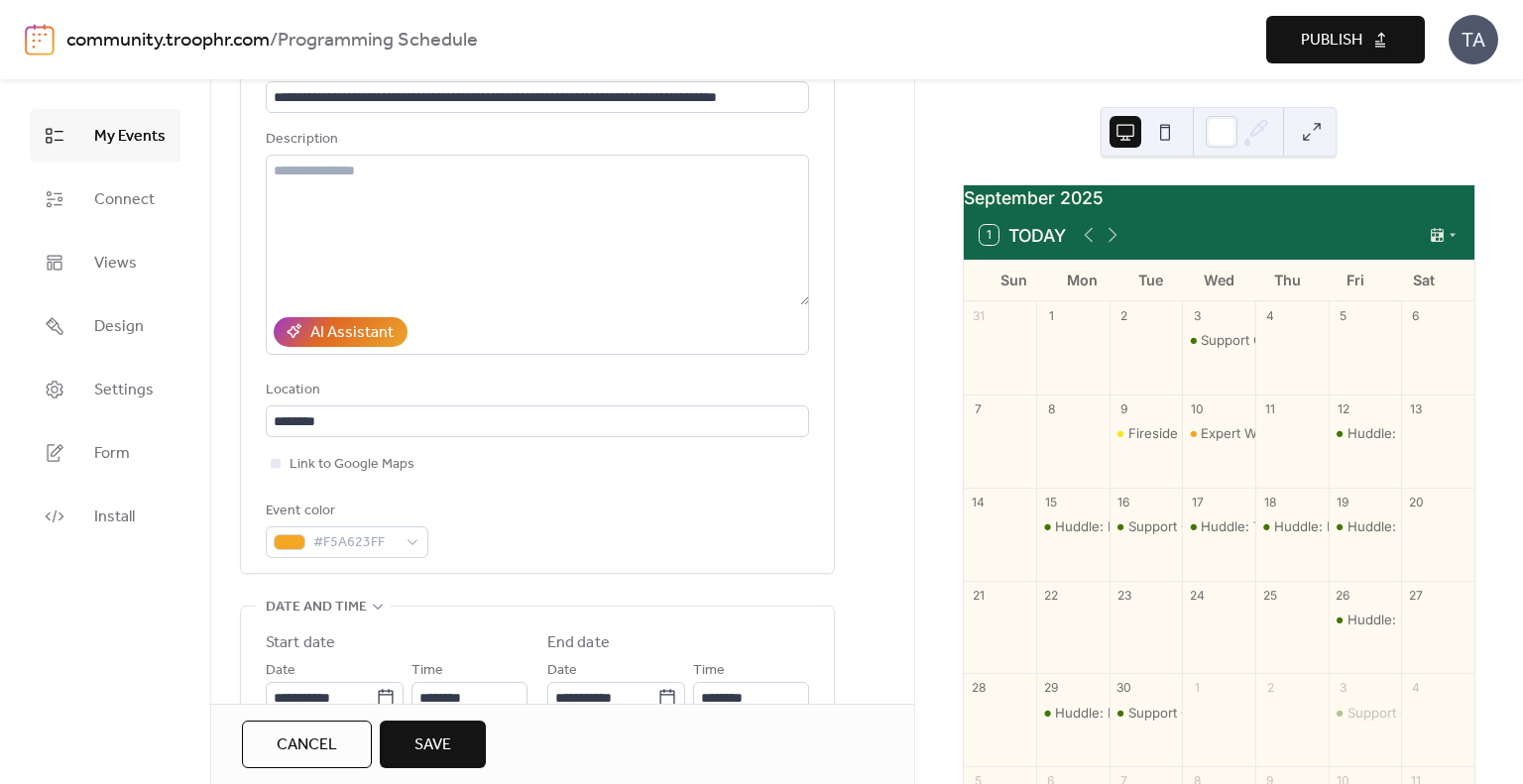 click on "Save" at bounding box center [432, 744] 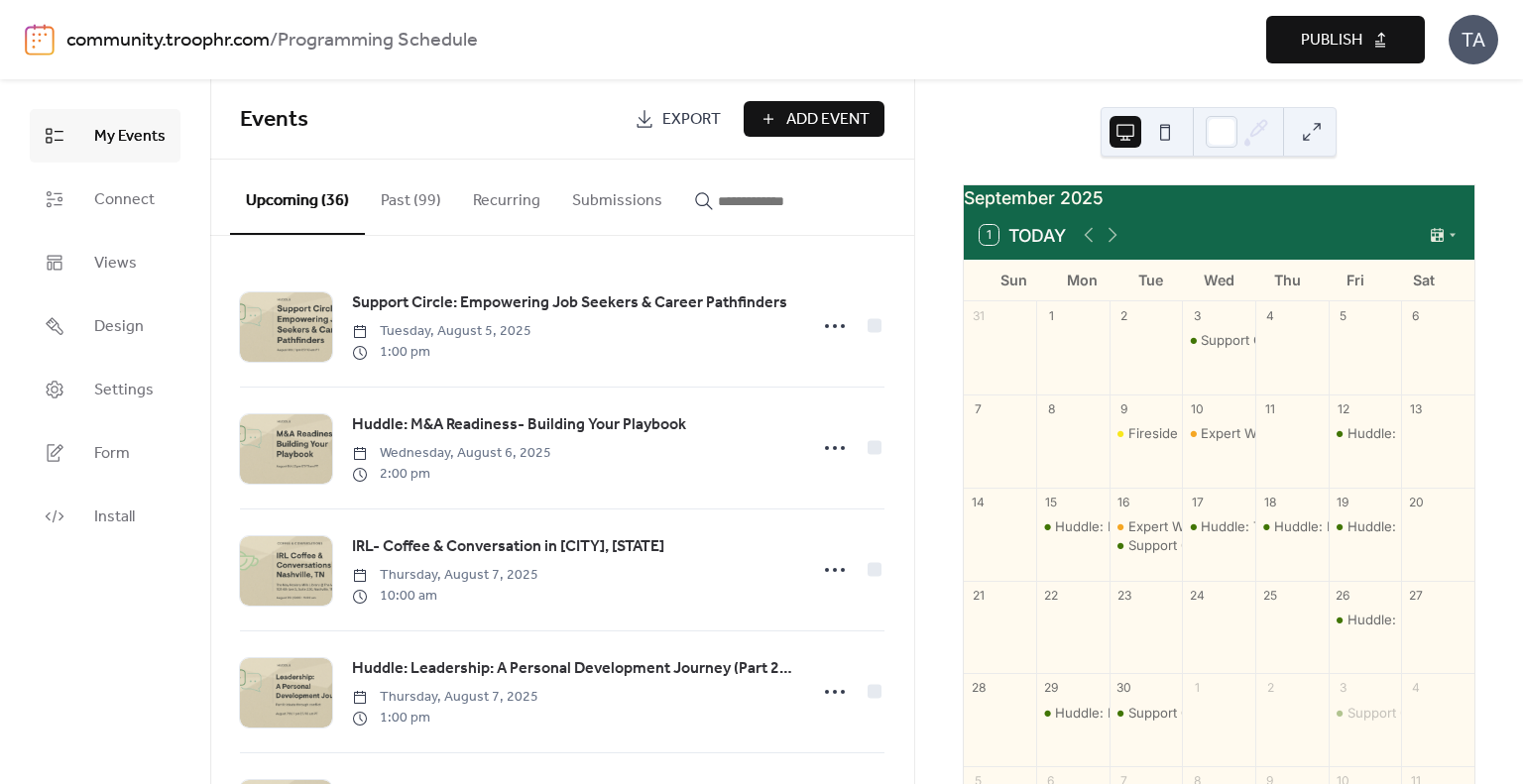 click on "Publish" at bounding box center [1332, 41] 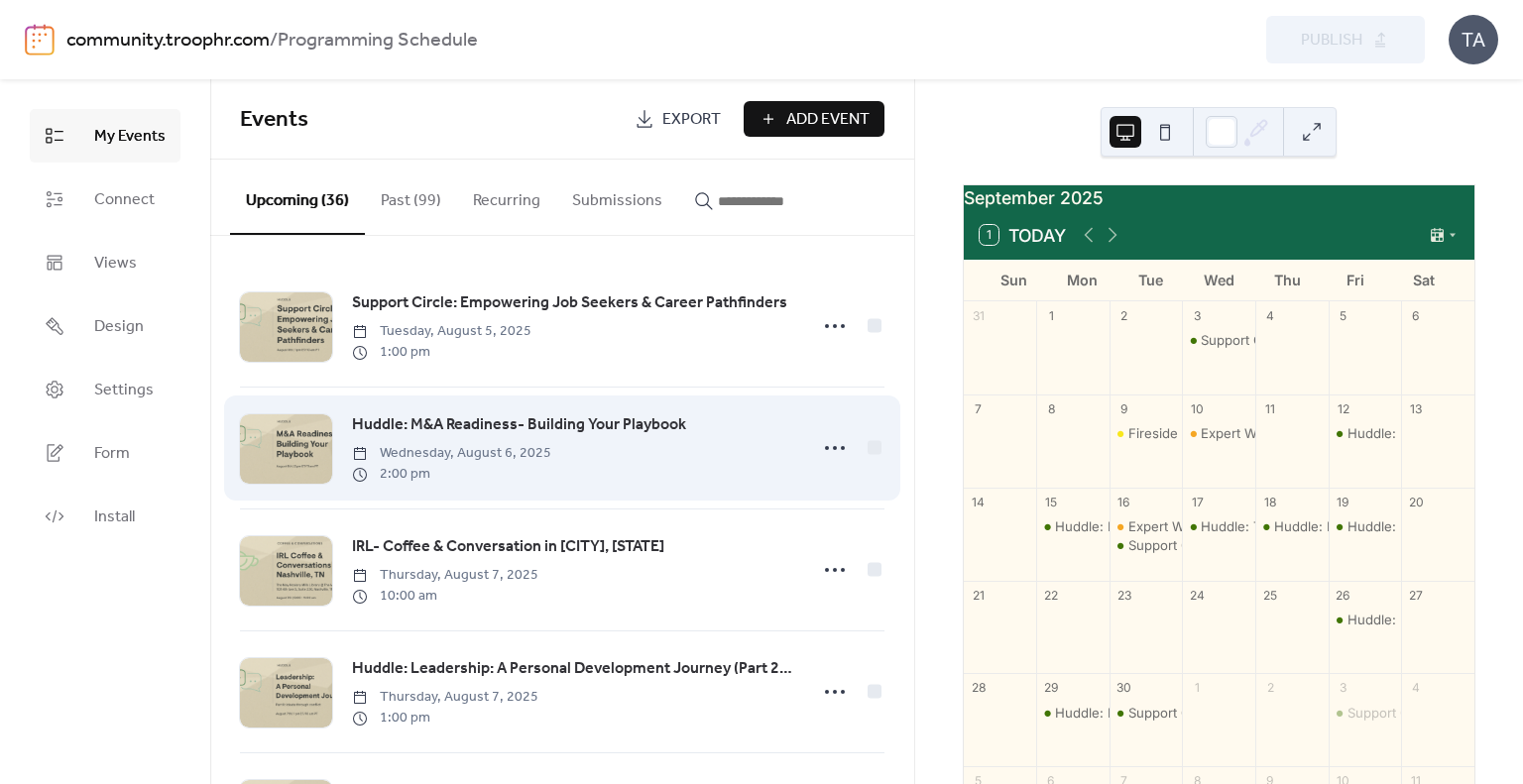 scroll, scrollTop: 66, scrollLeft: 0, axis: vertical 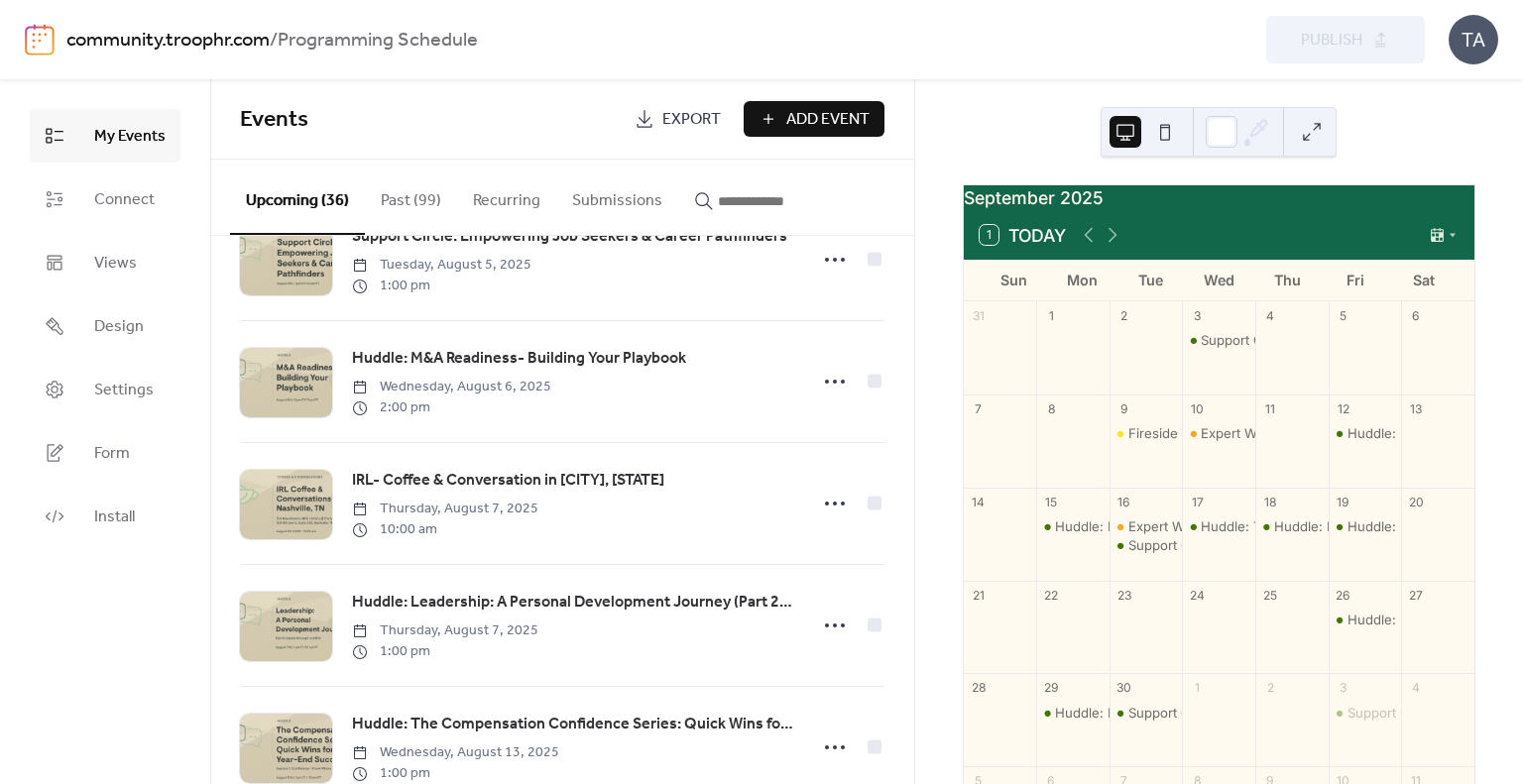 click on "Add Event" at bounding box center (828, 120) 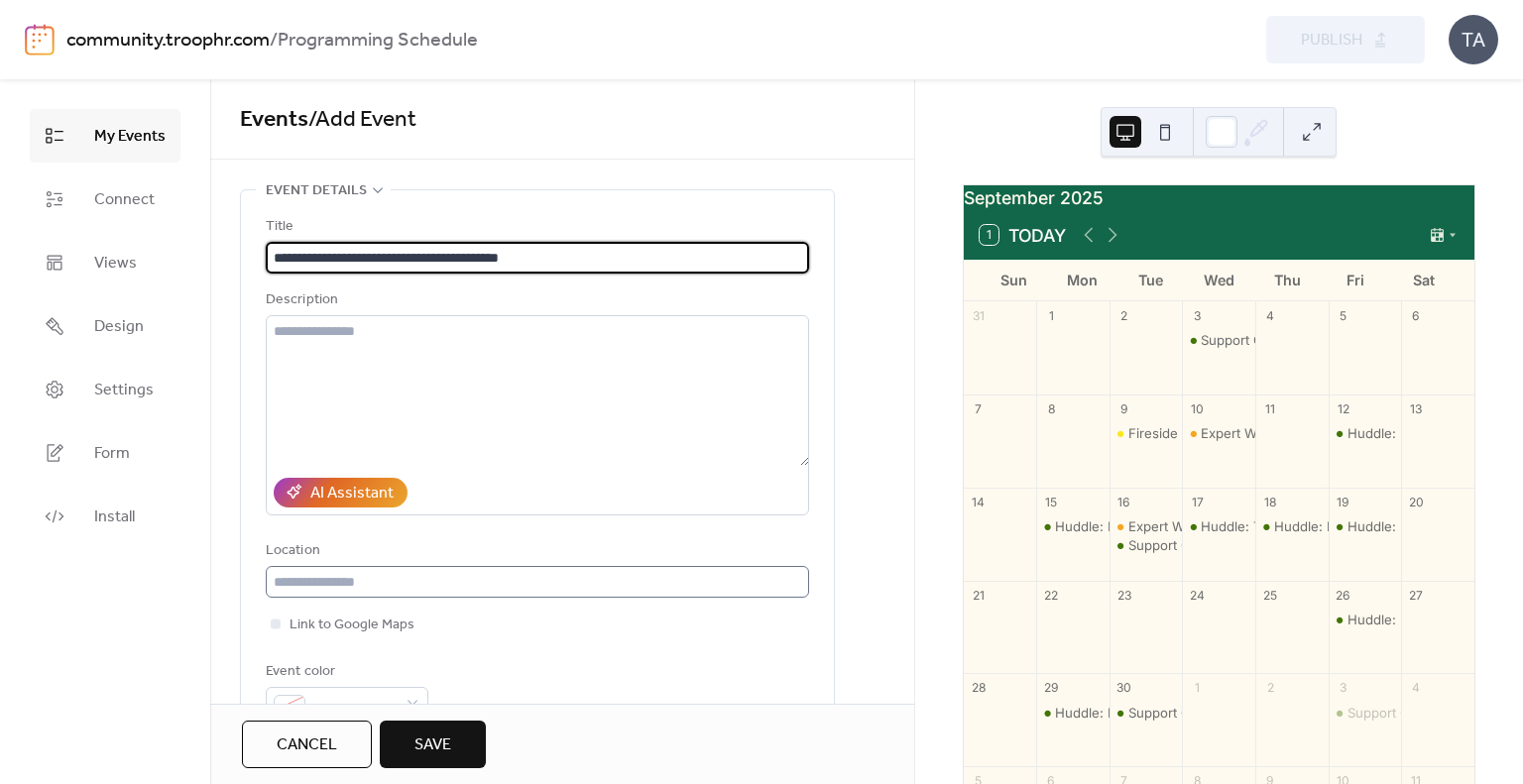 type on "**********" 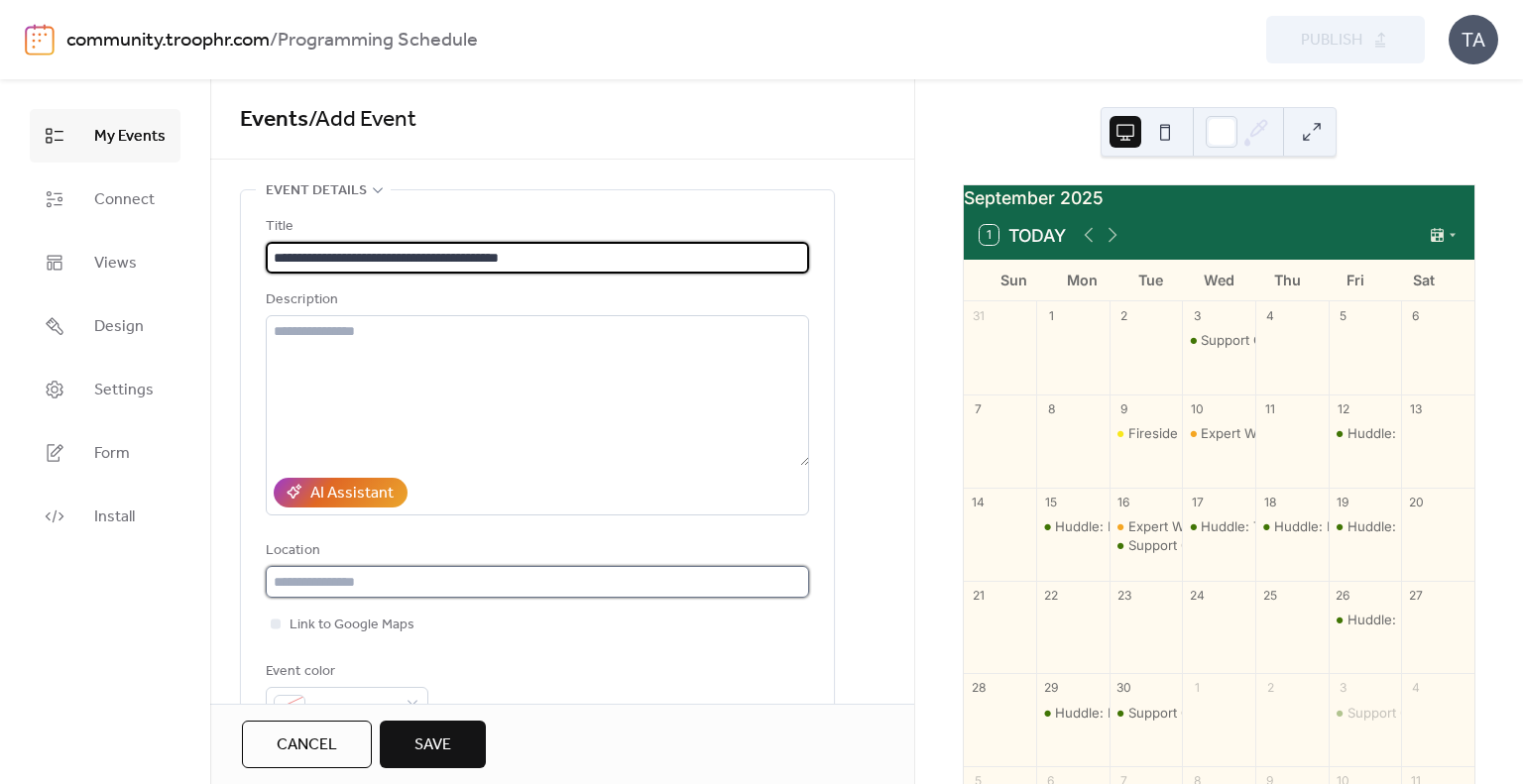 click at bounding box center [537, 582] 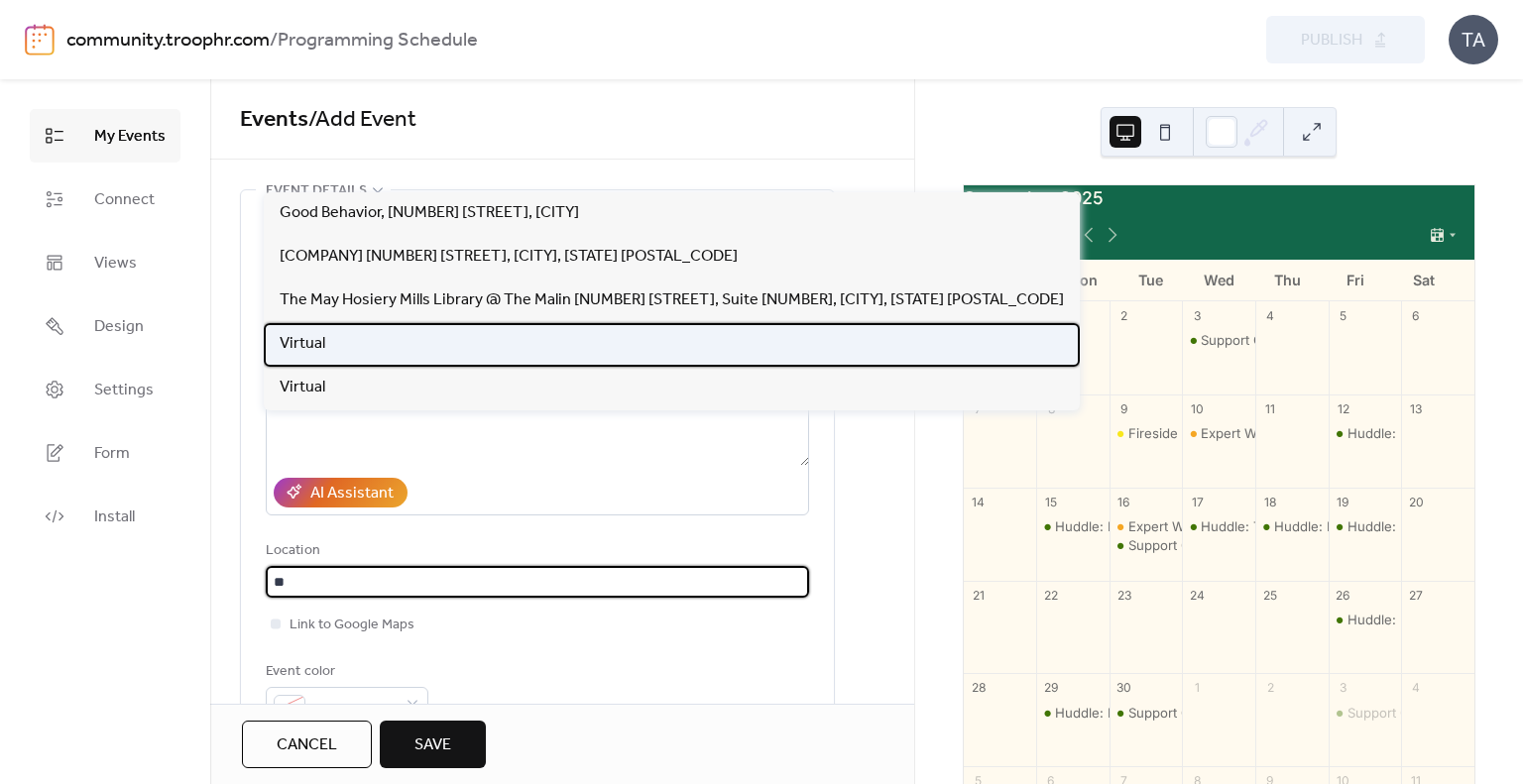 click on "Virtual" at bounding box center [671, 345] 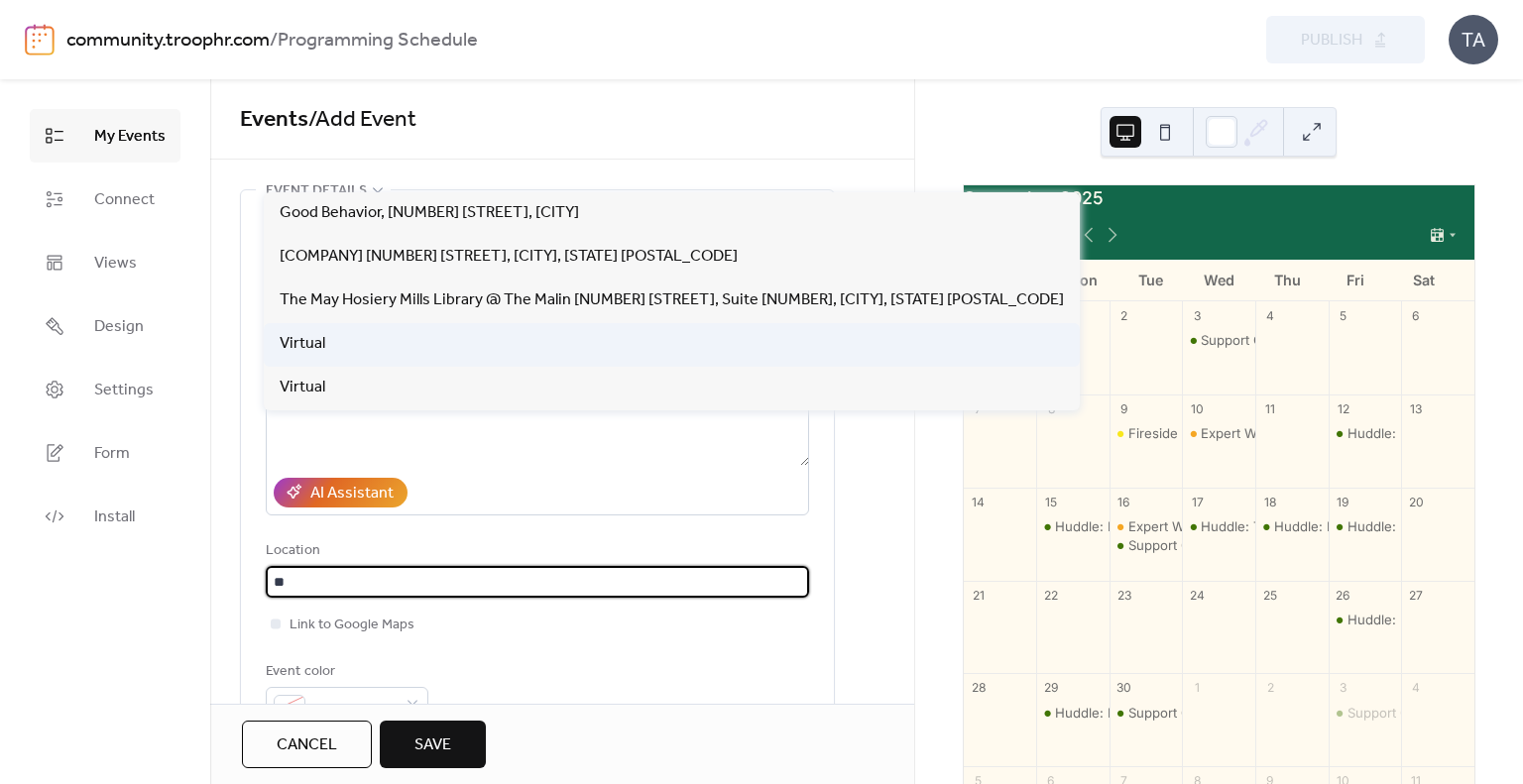 type on "*******" 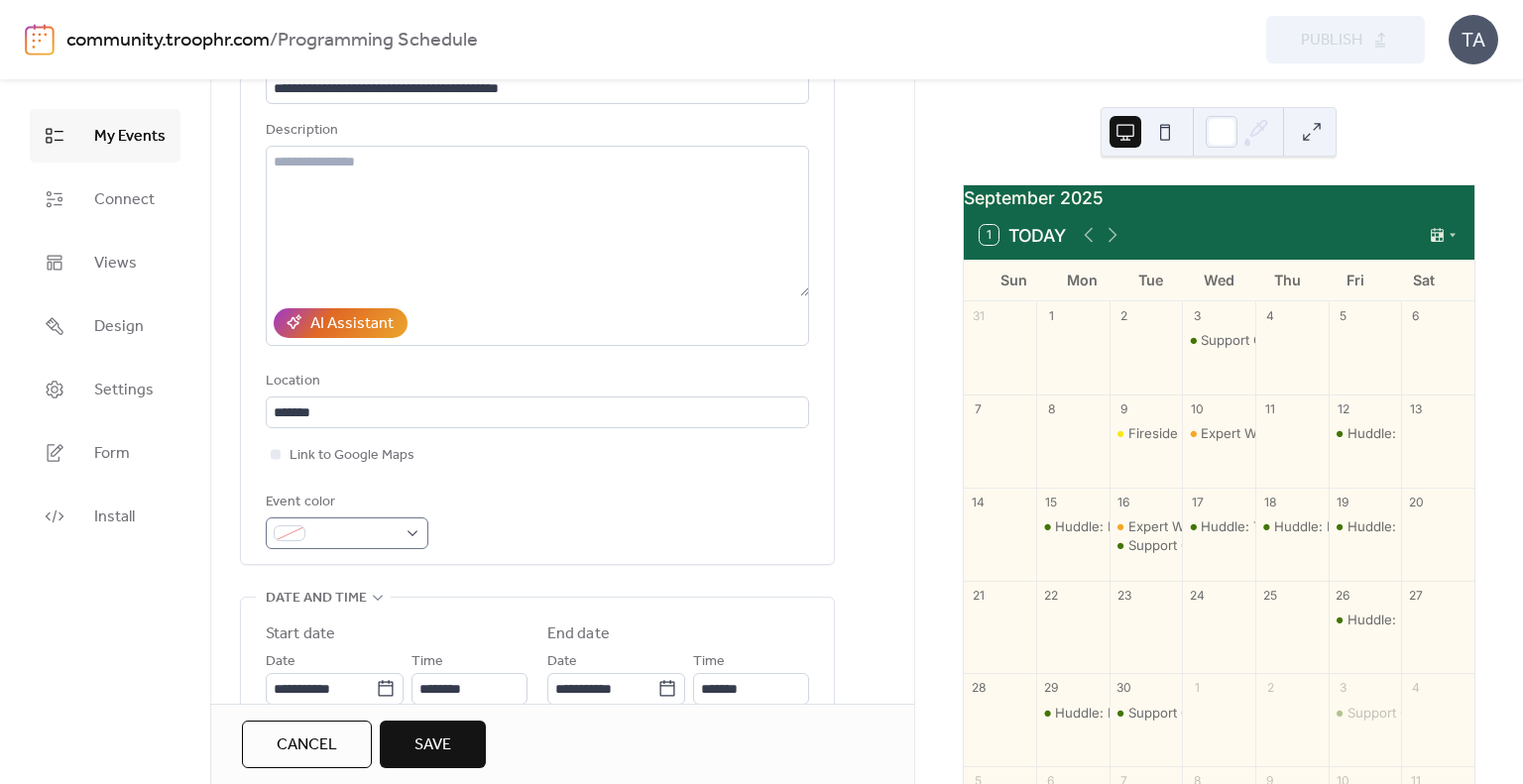 scroll, scrollTop: 170, scrollLeft: 0, axis: vertical 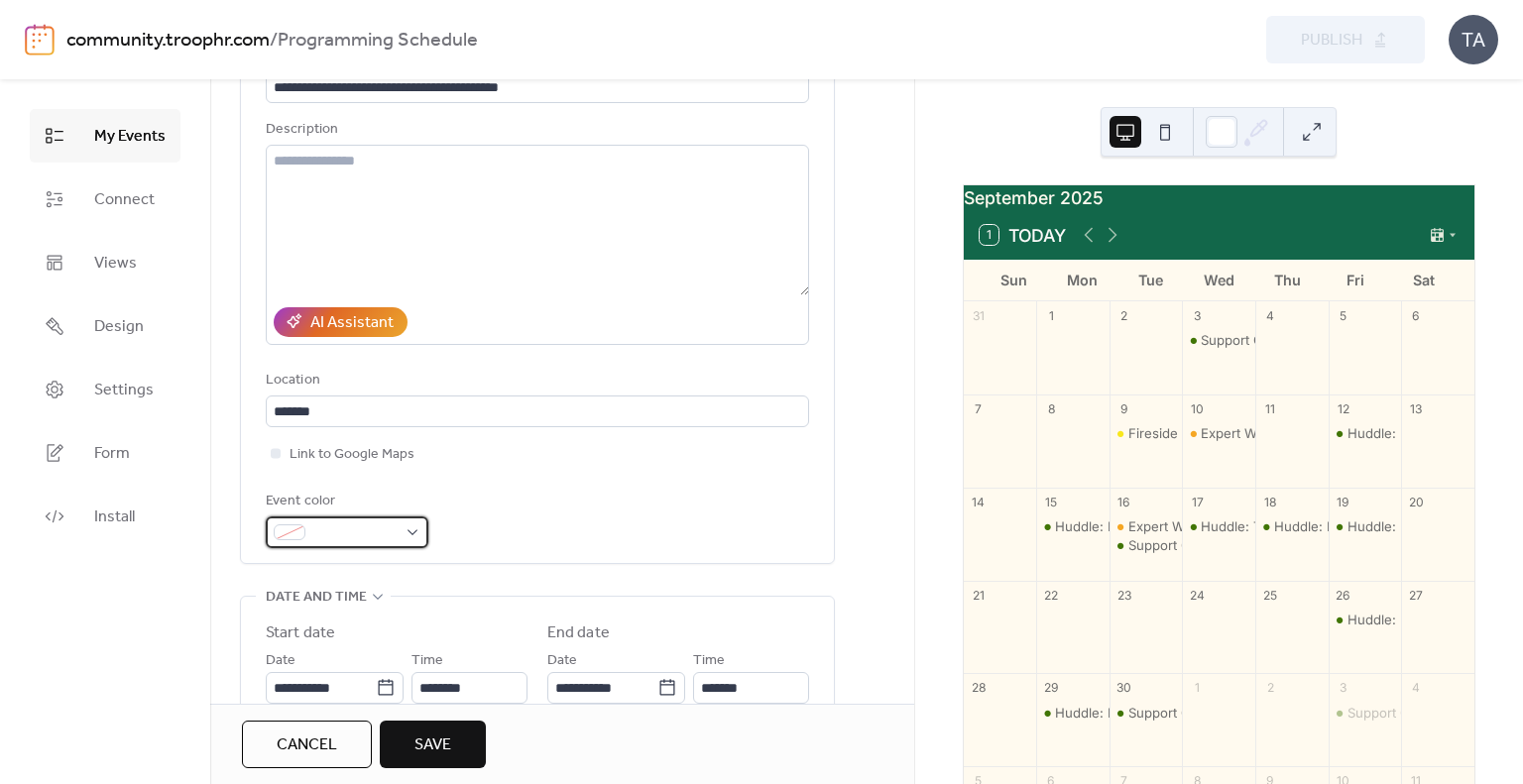 click at bounding box center (355, 533) 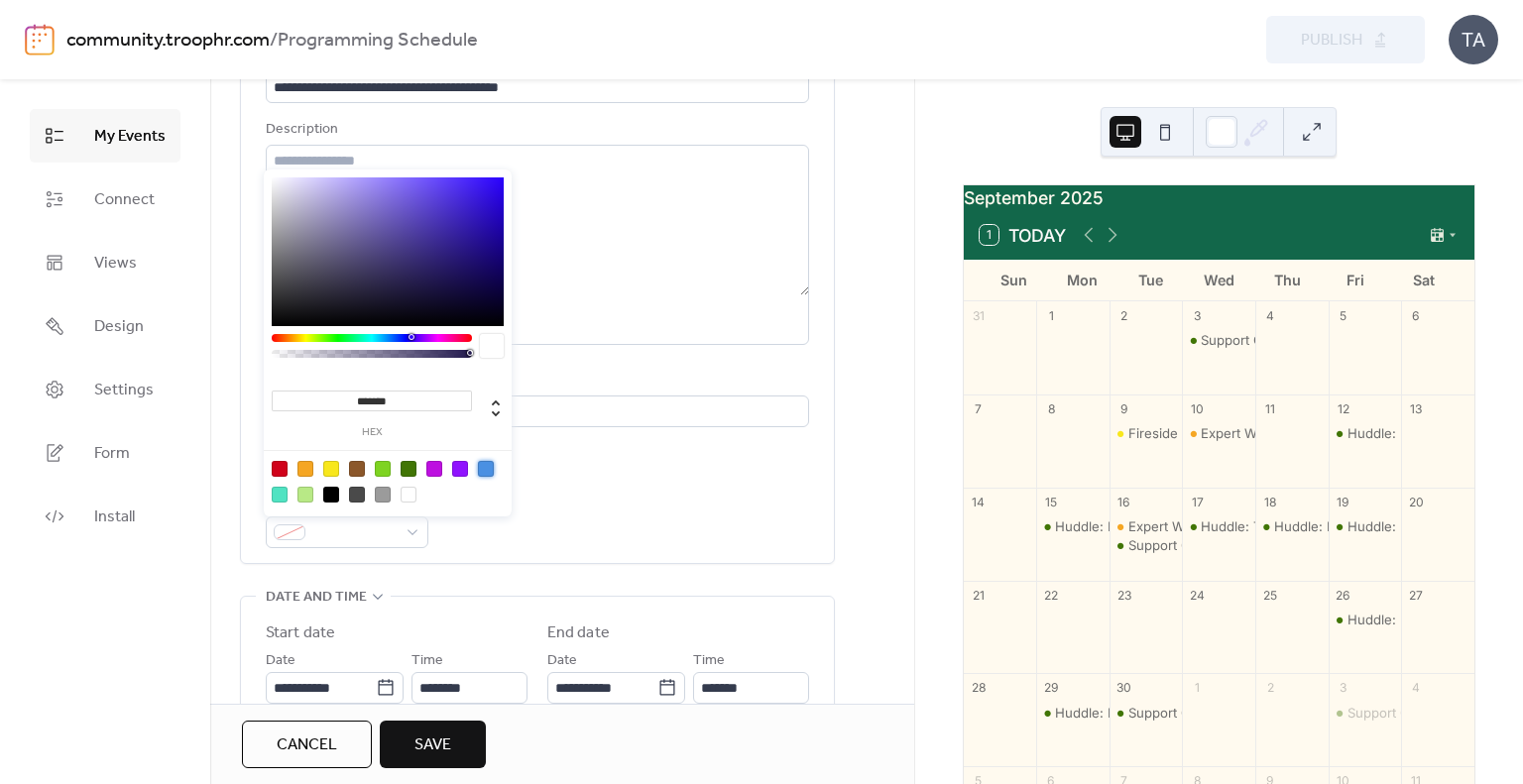 click at bounding box center (486, 469) 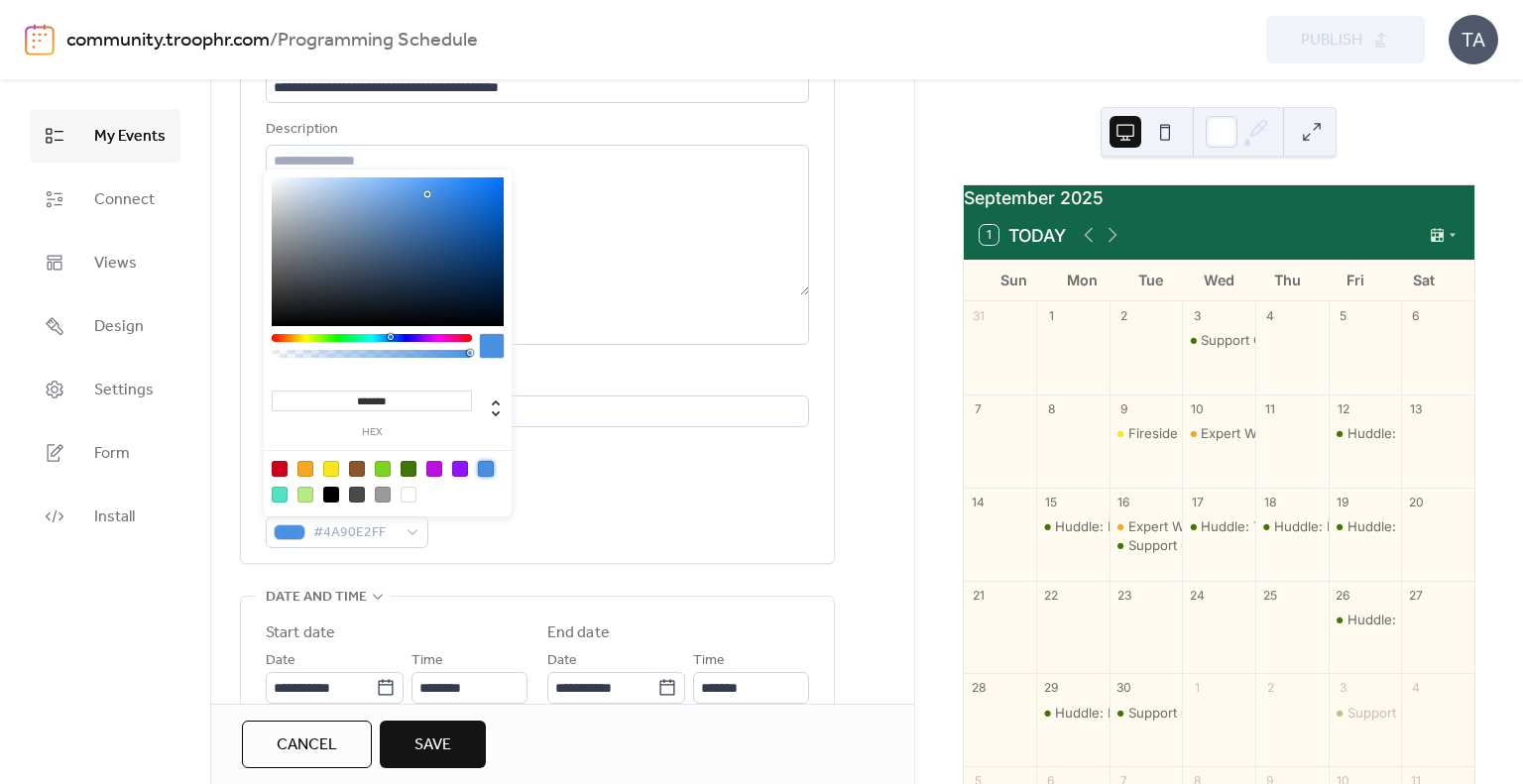 click on "Event color #4A90E2FF" at bounding box center (537, 518) 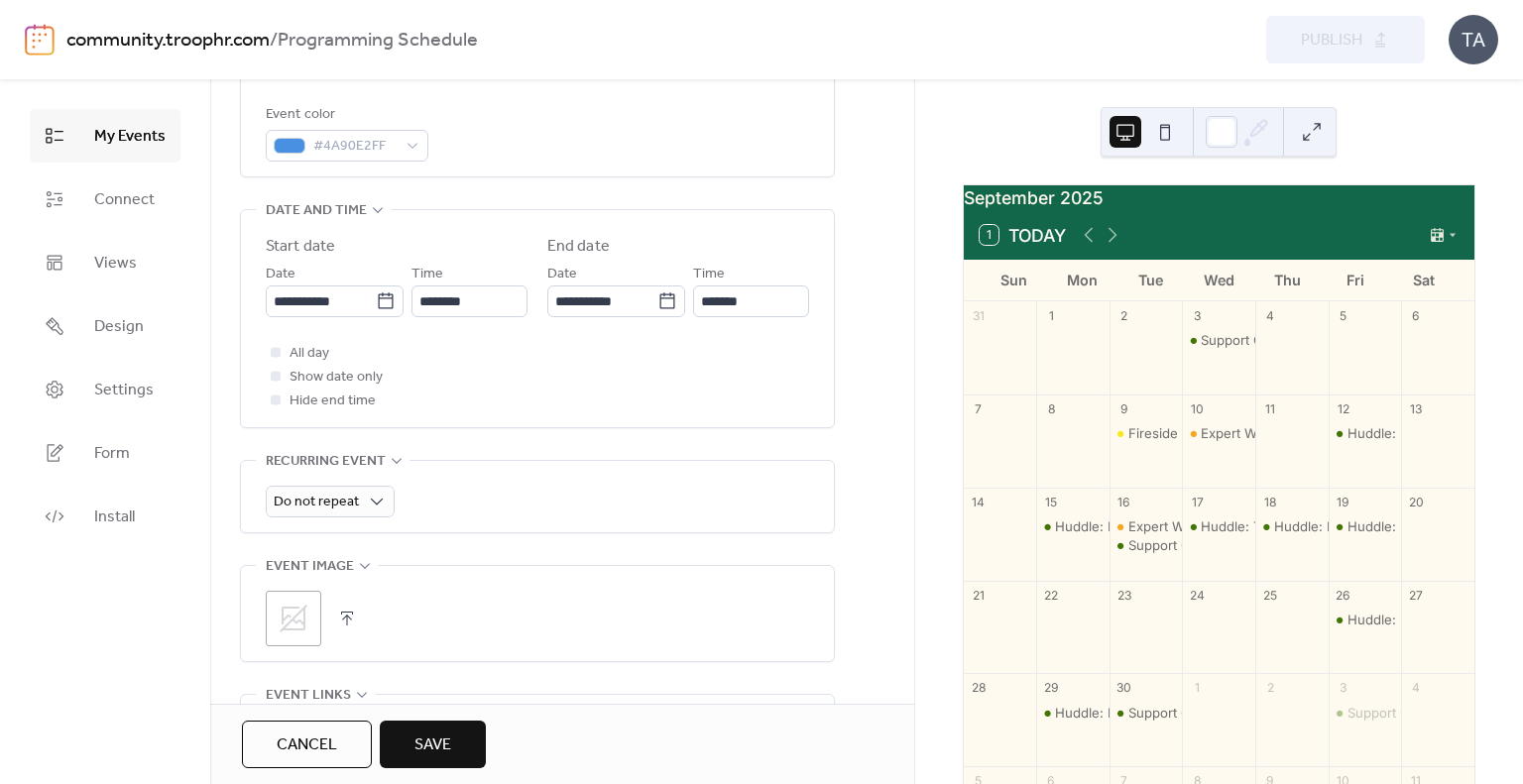 scroll, scrollTop: 555, scrollLeft: 0, axis: vertical 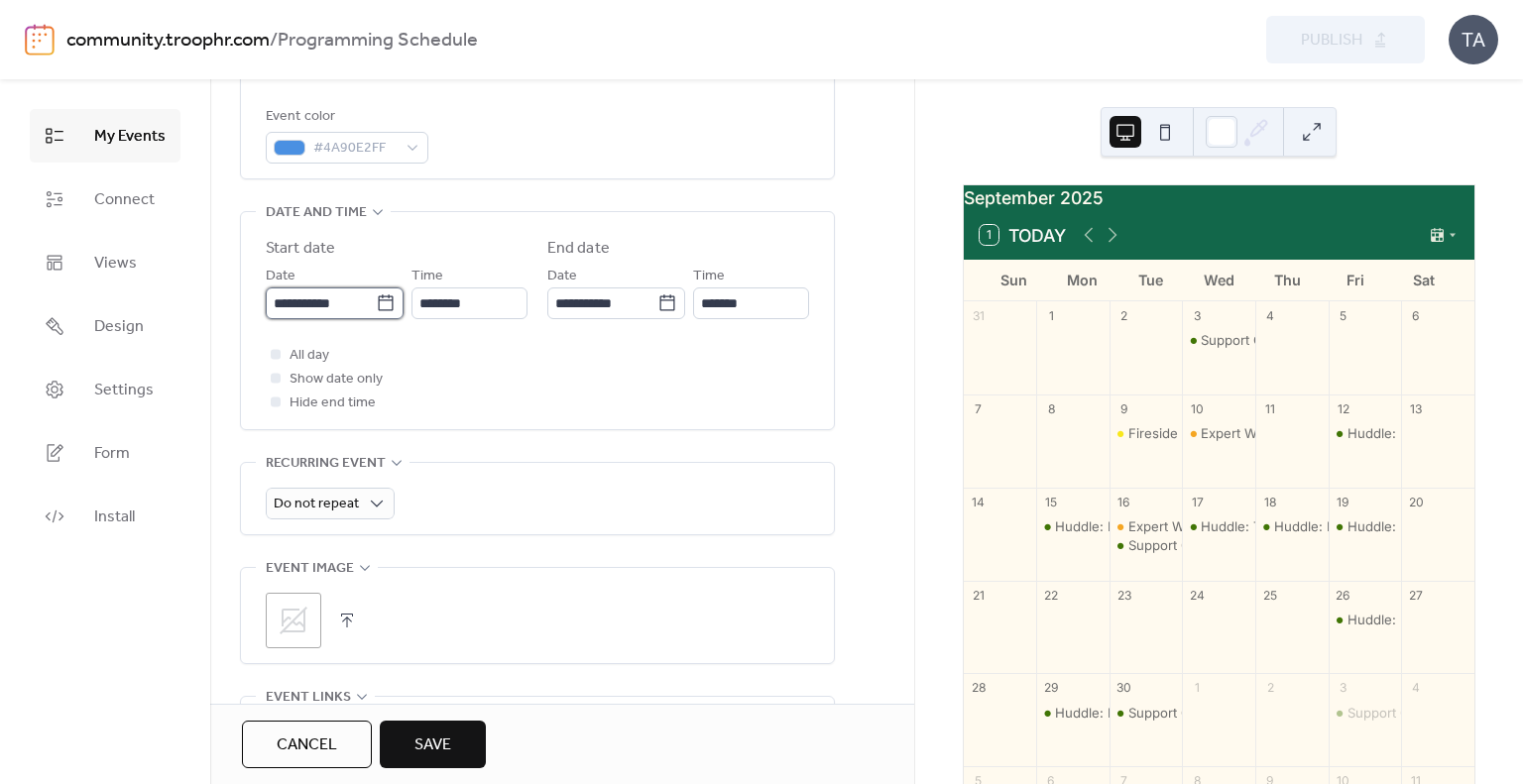 click on "**********" at bounding box center [320, 303] 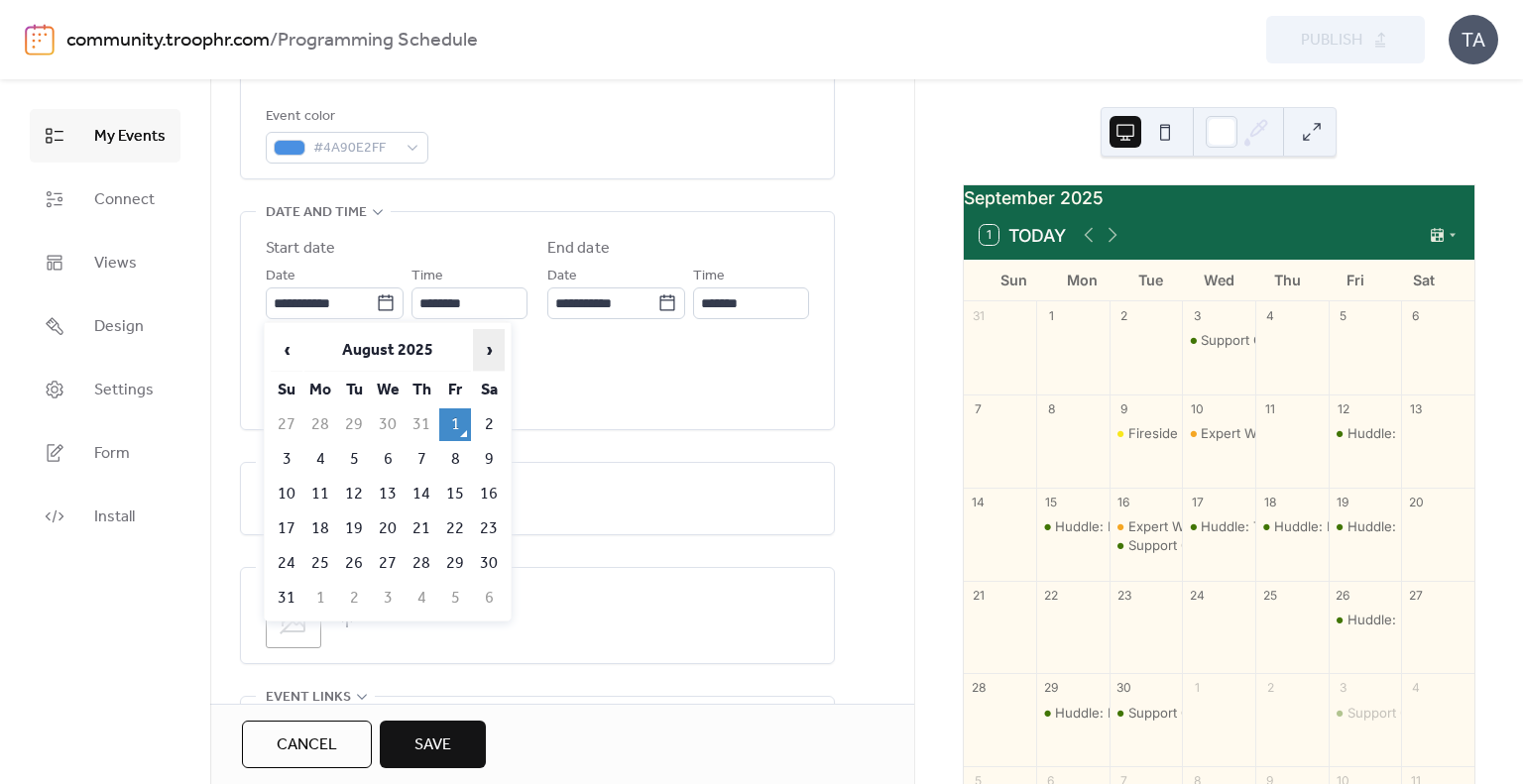 click on "›" at bounding box center [489, 350] 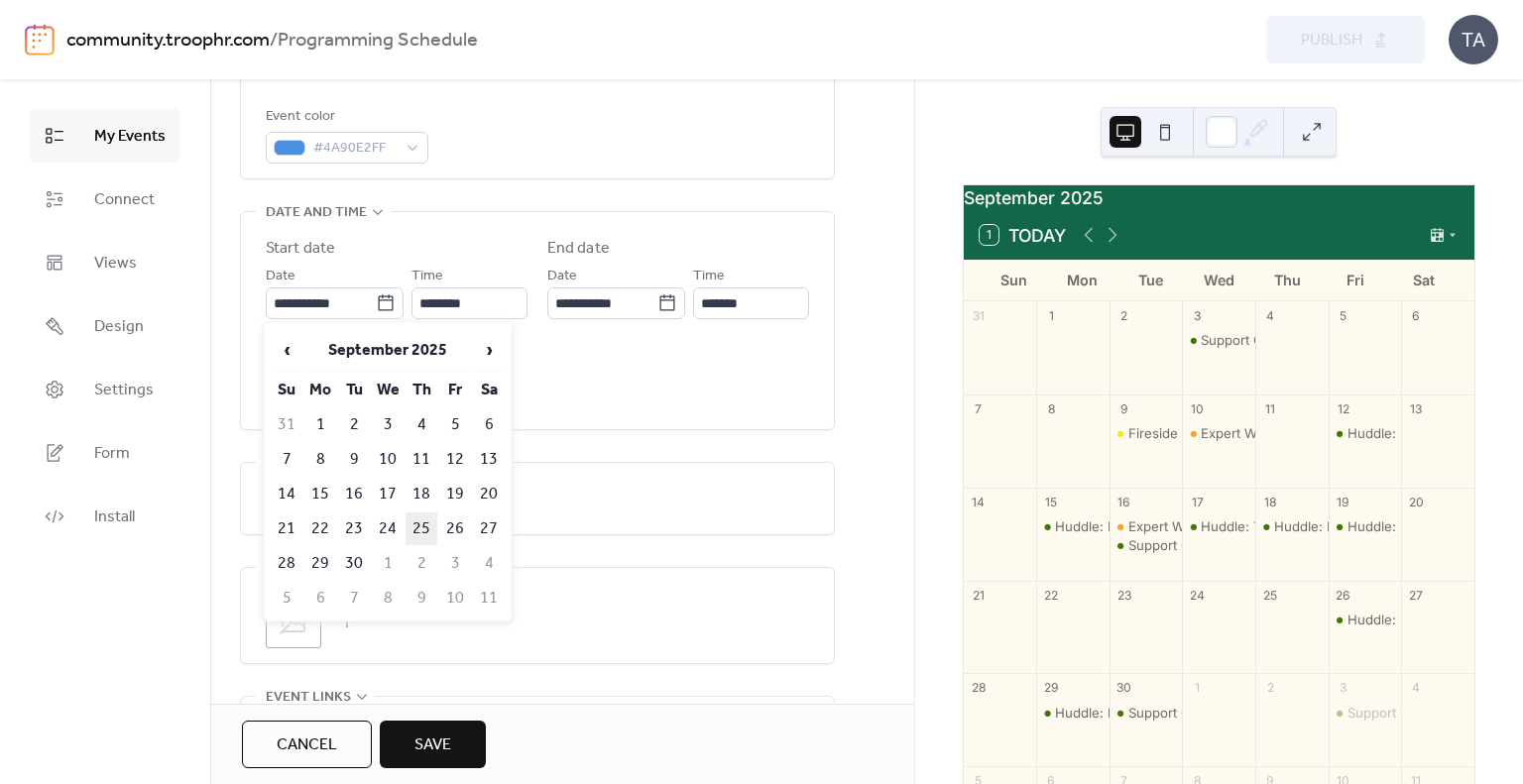 click on "25" at bounding box center [421, 528] 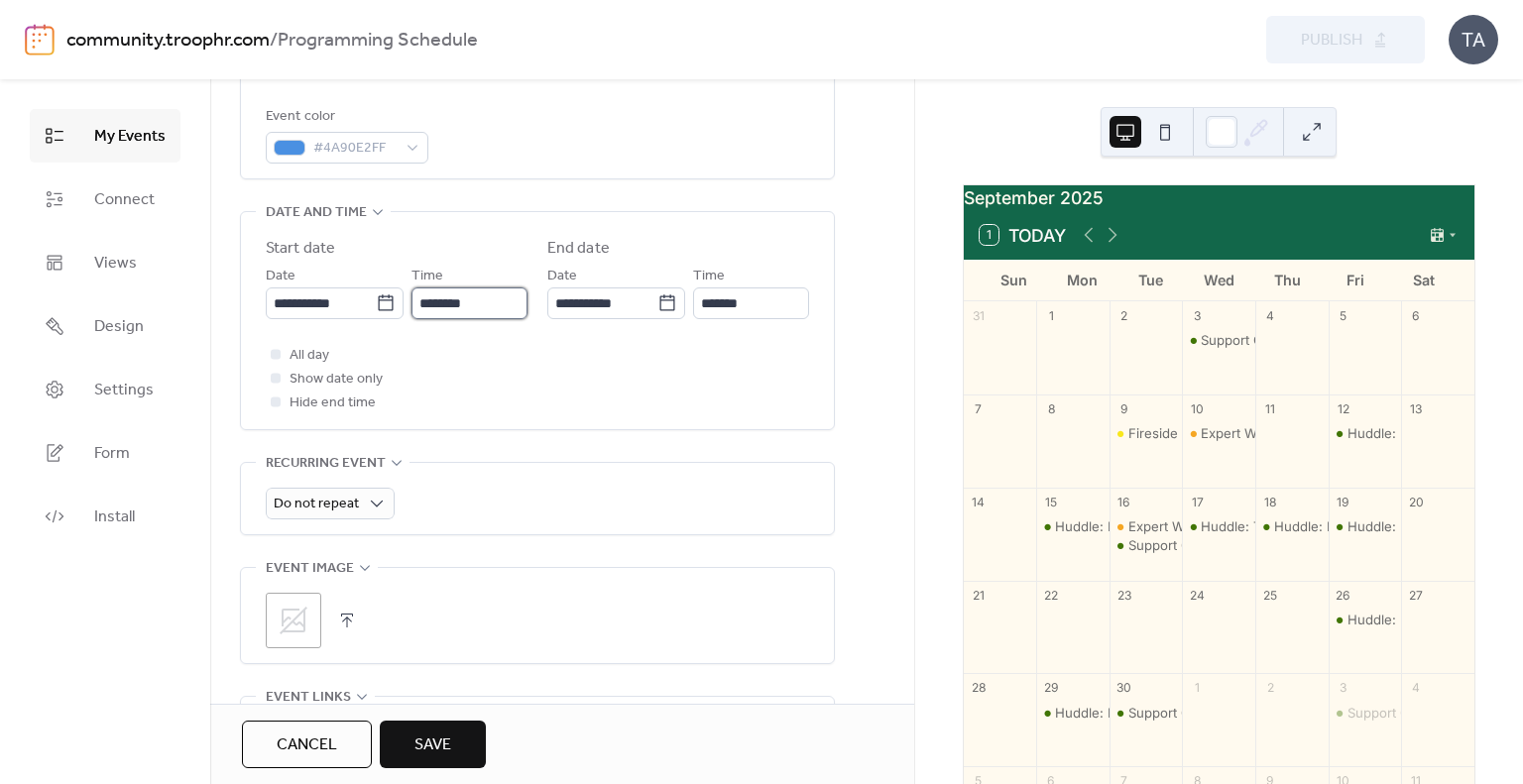 click on "********" at bounding box center (469, 303) 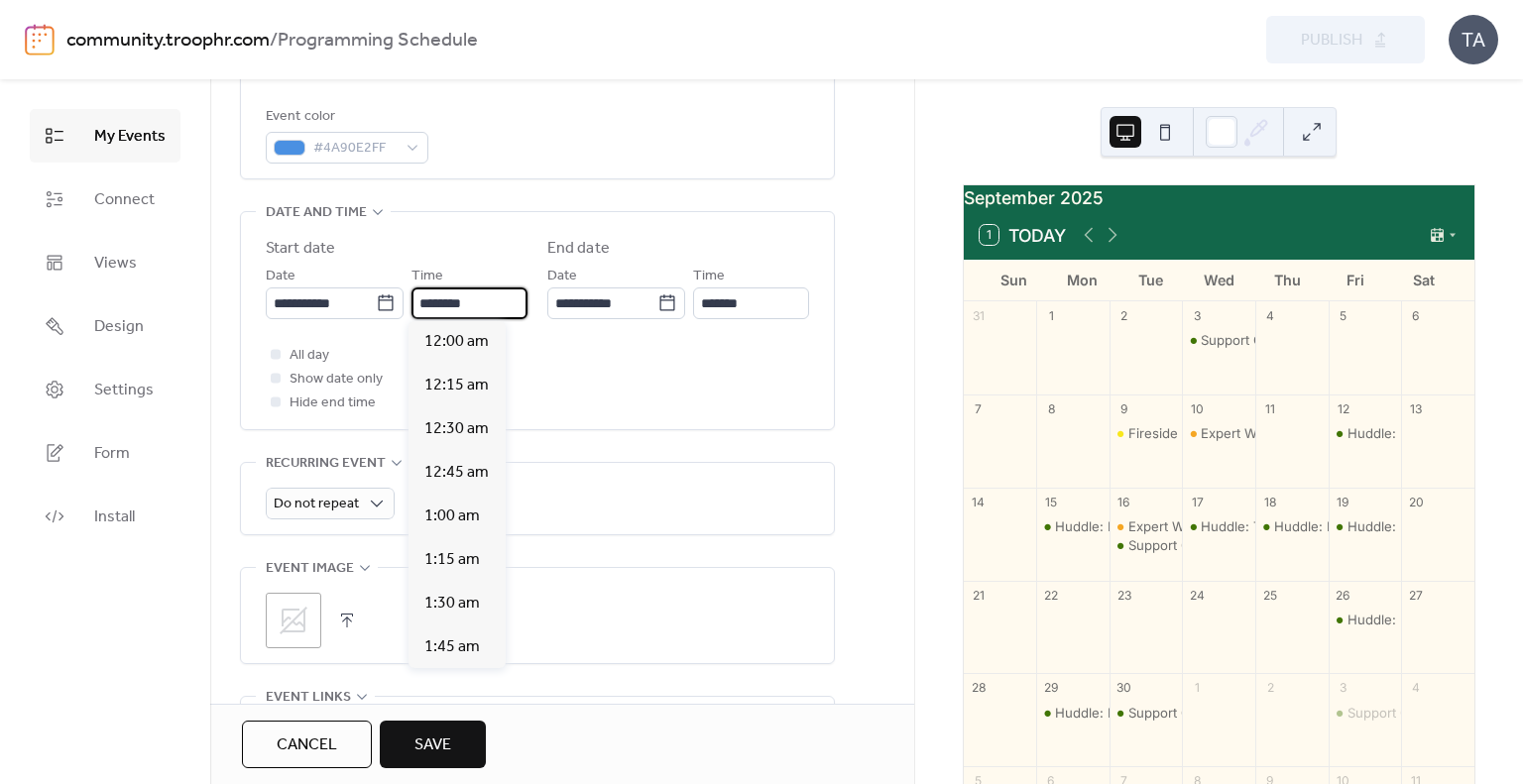 scroll, scrollTop: 2093, scrollLeft: 0, axis: vertical 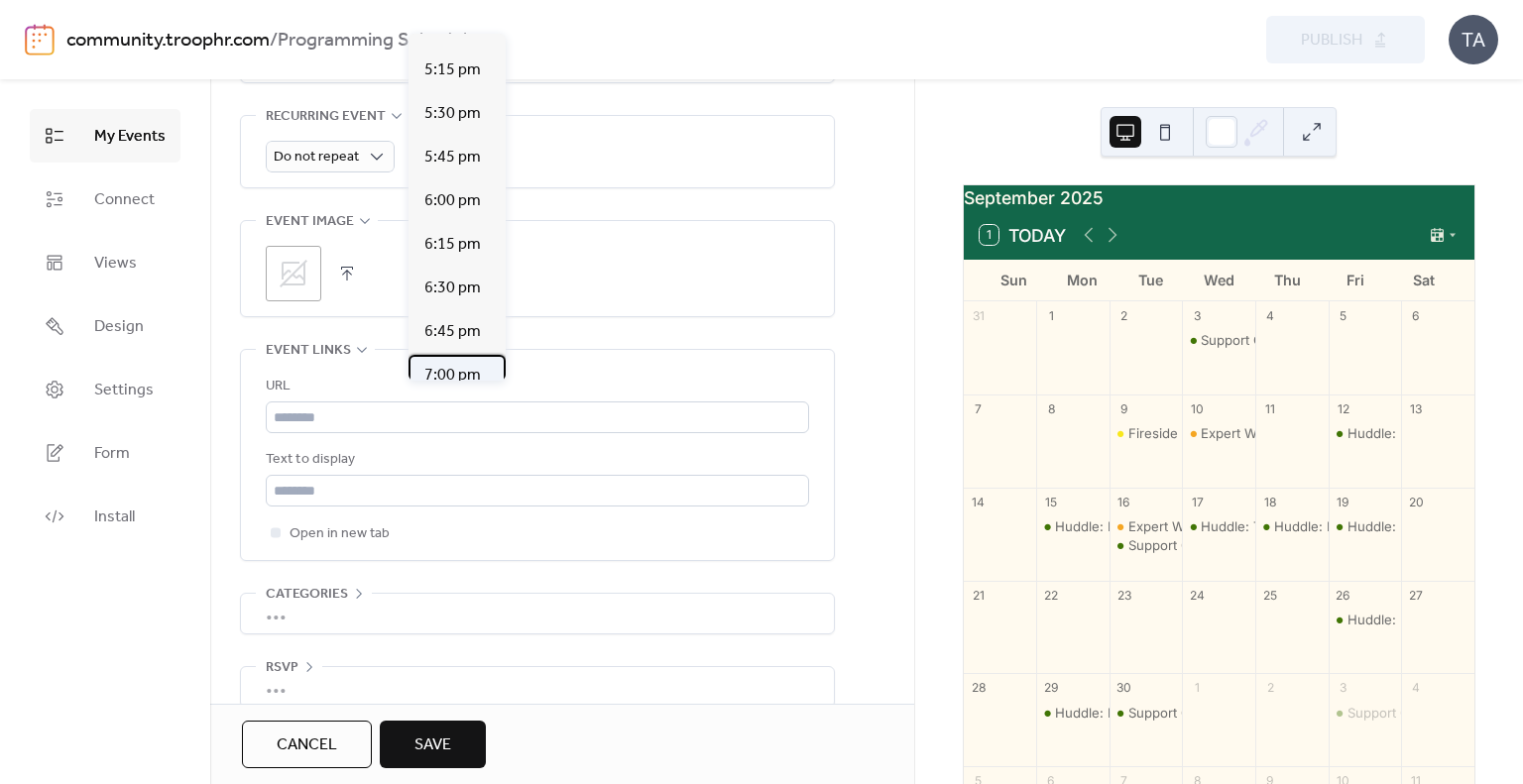 click on "7:00 pm" at bounding box center [452, 376] 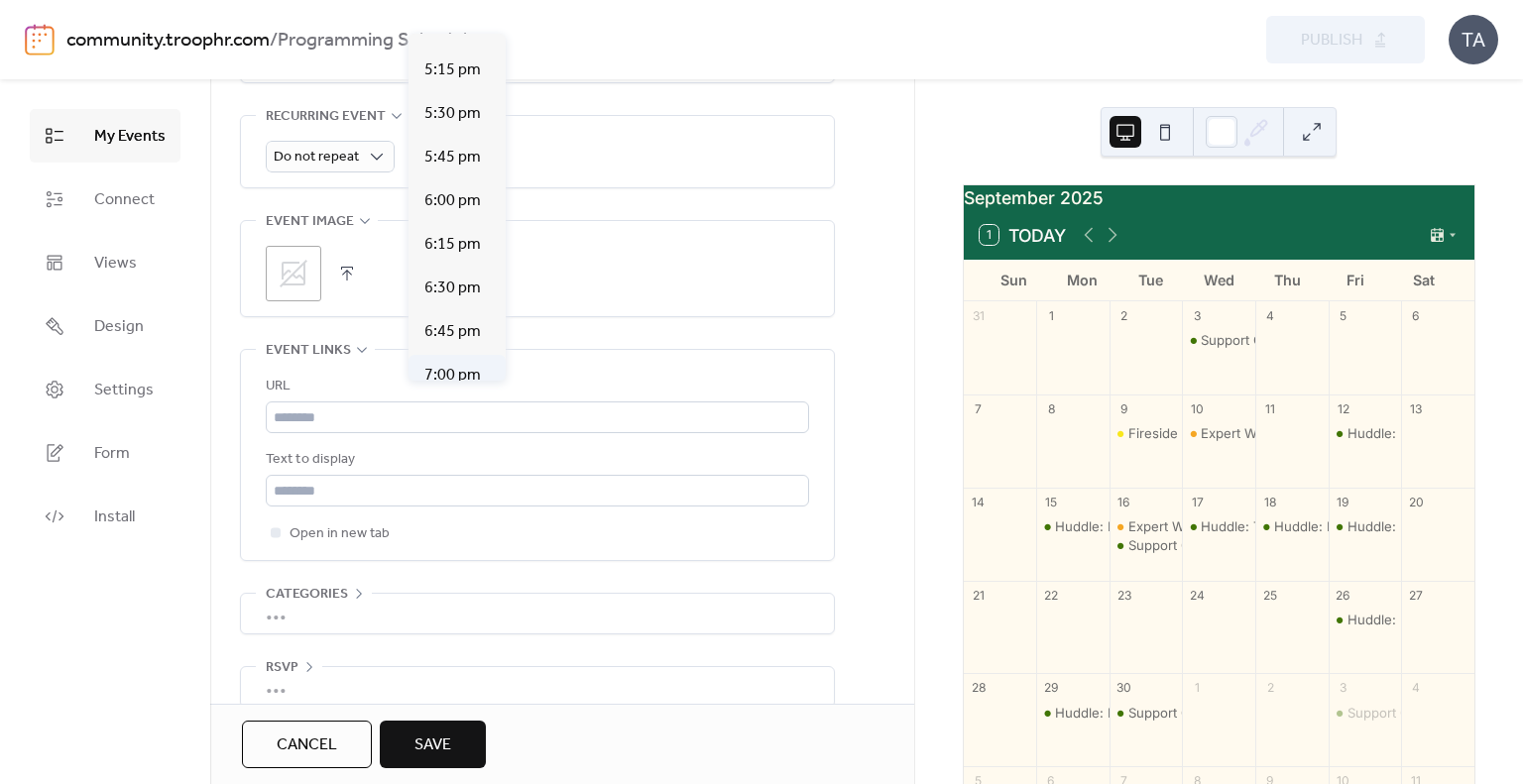 type on "*******" 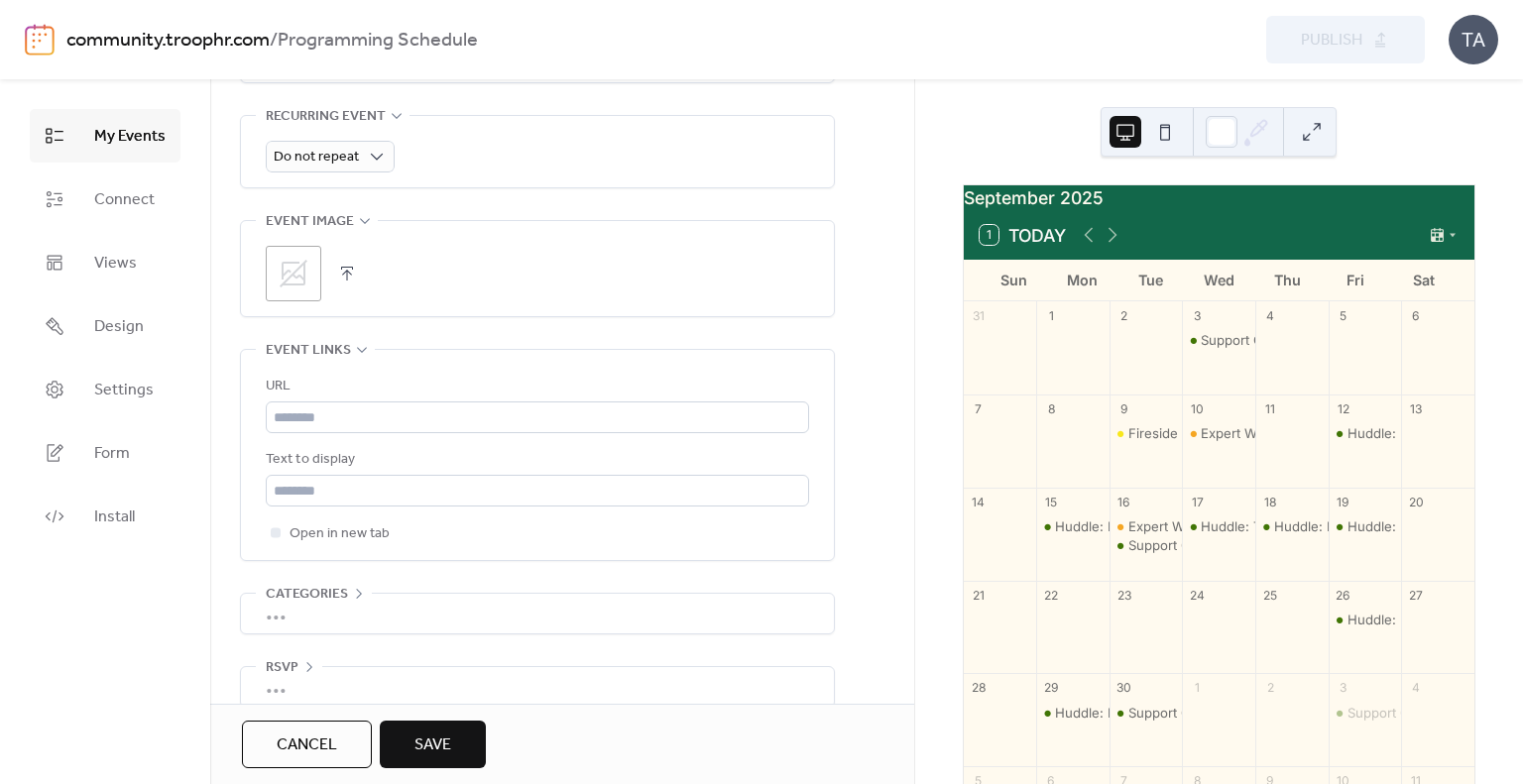 click 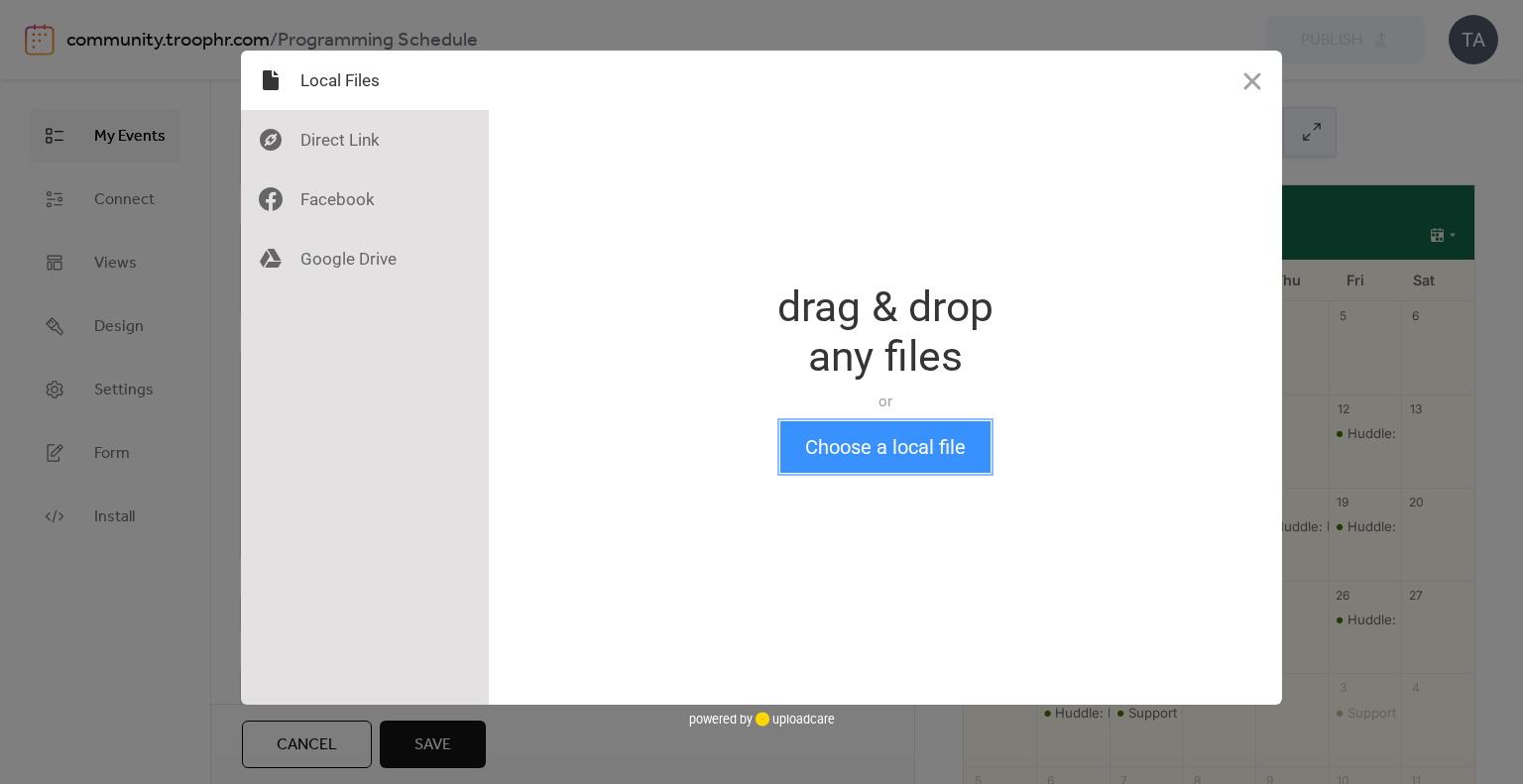 click on "Choose a local file" at bounding box center [885, 447] 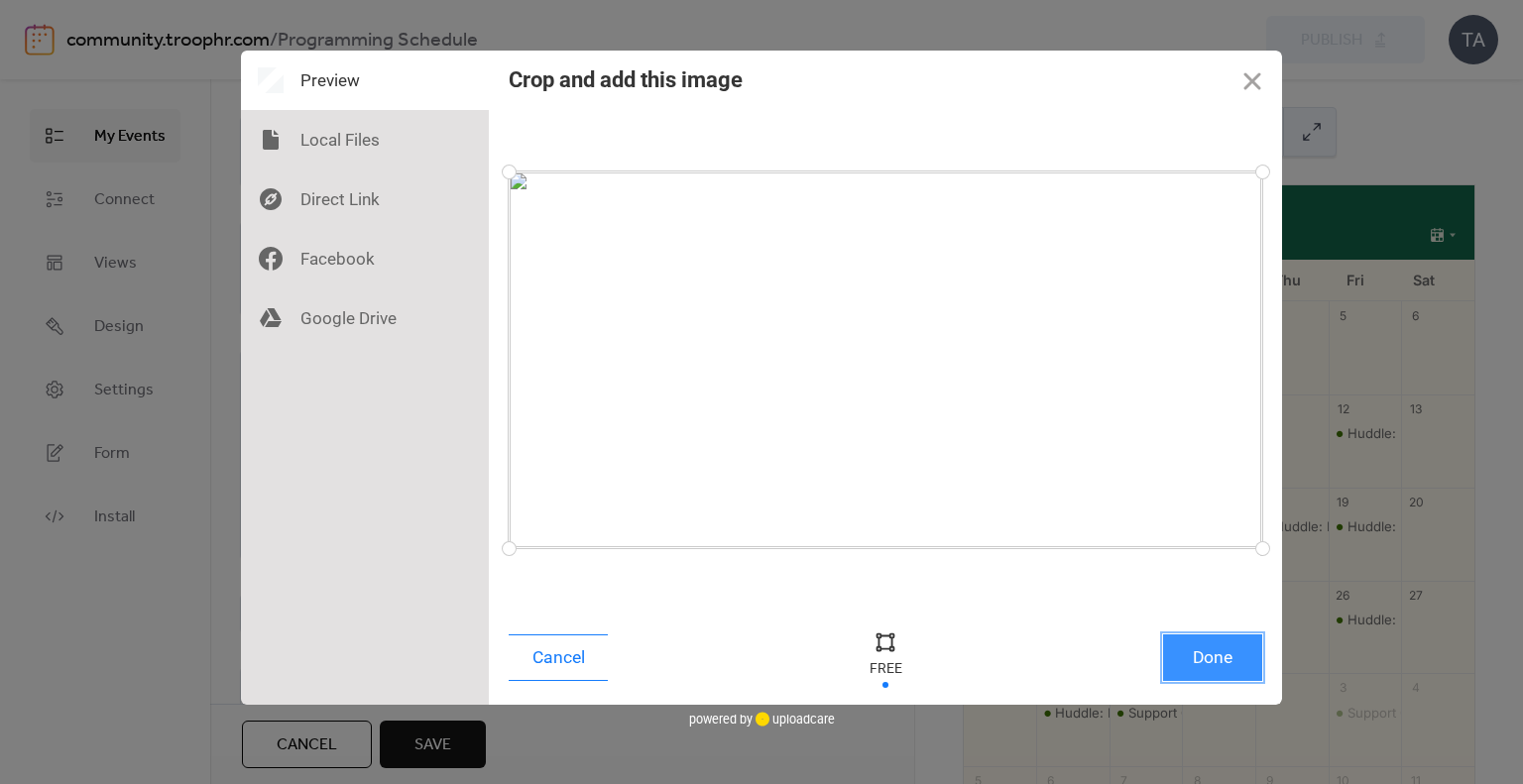click on "Done" at bounding box center [1213, 657] 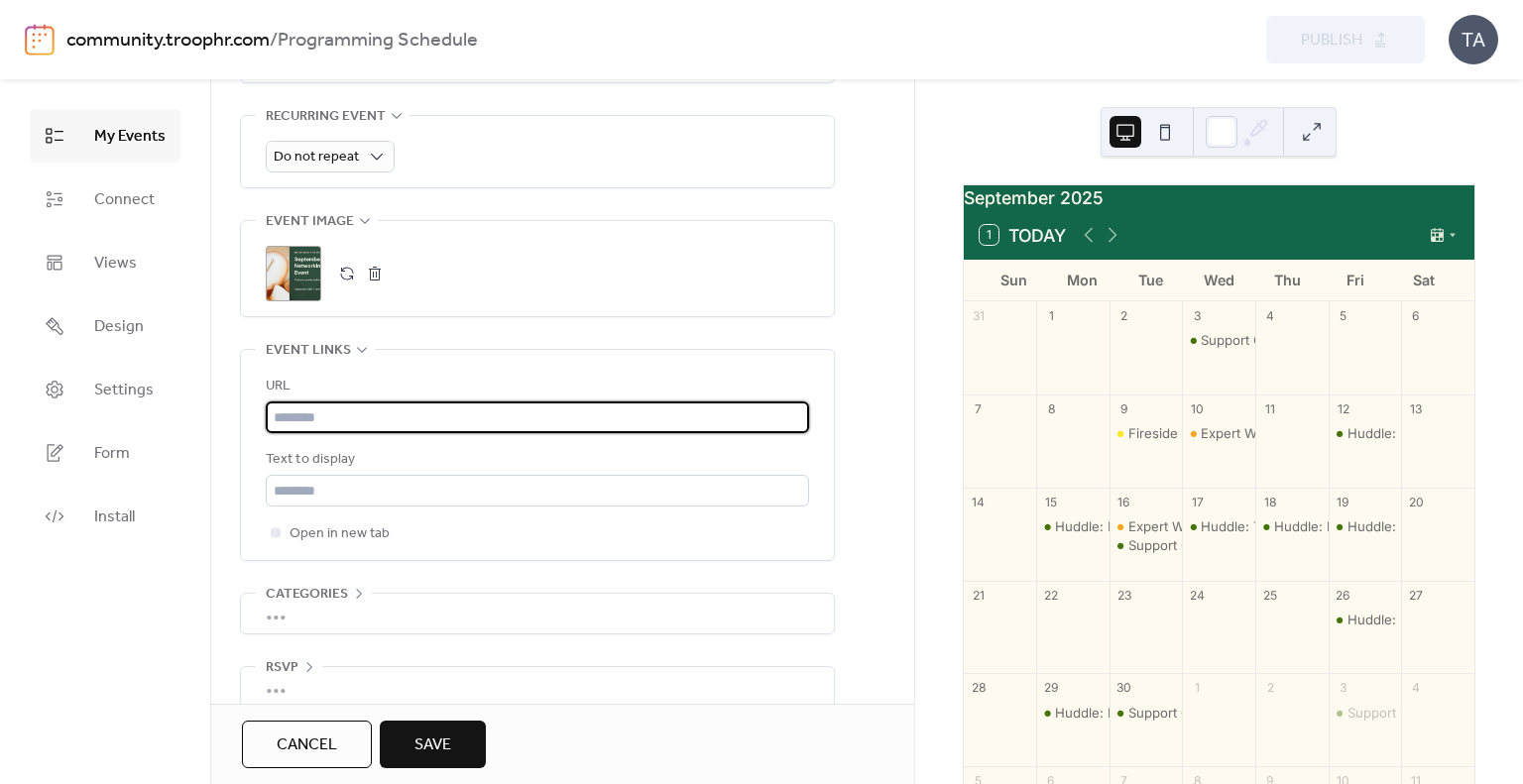 click at bounding box center (537, 417) 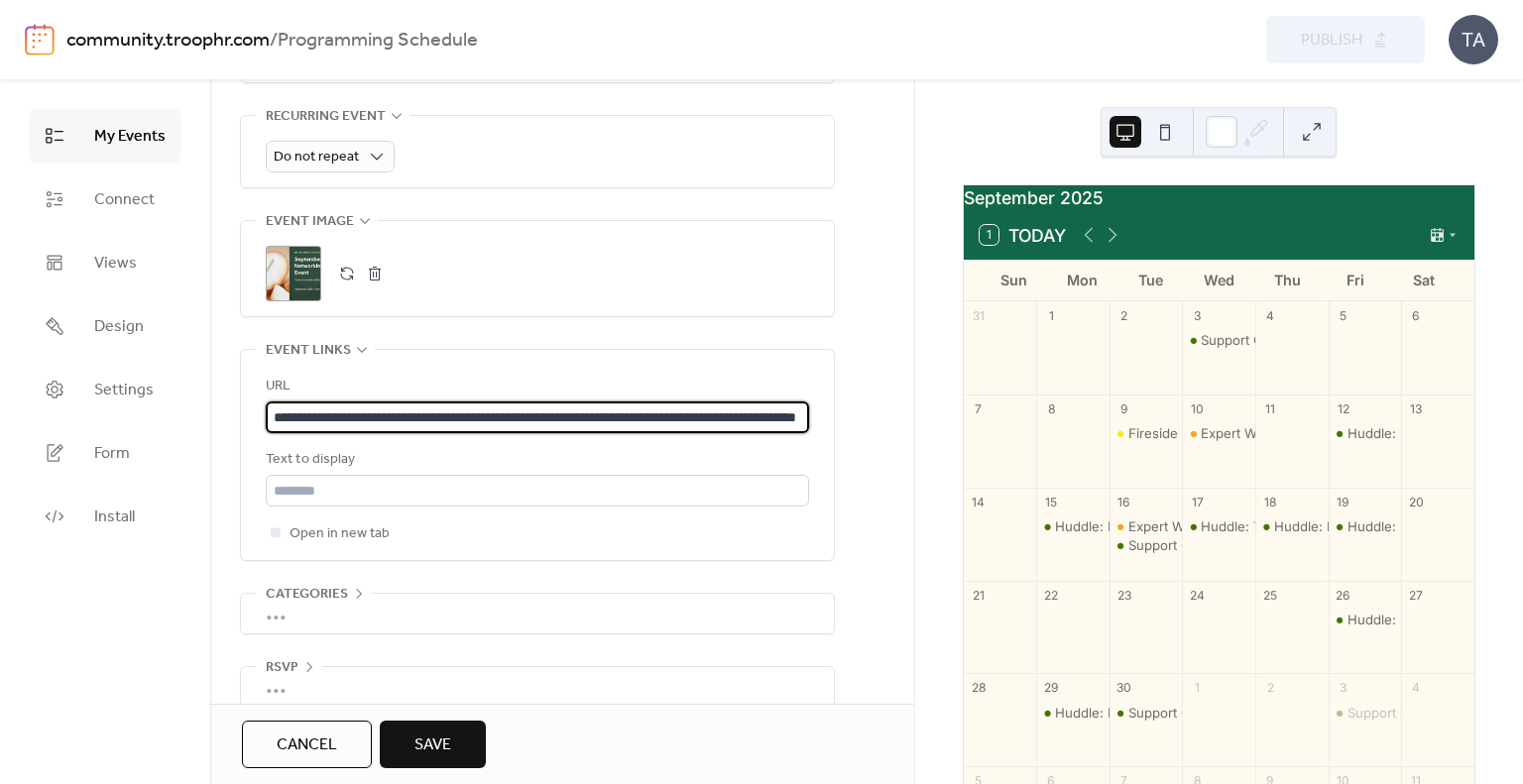 scroll, scrollTop: 0, scrollLeft: 152, axis: horizontal 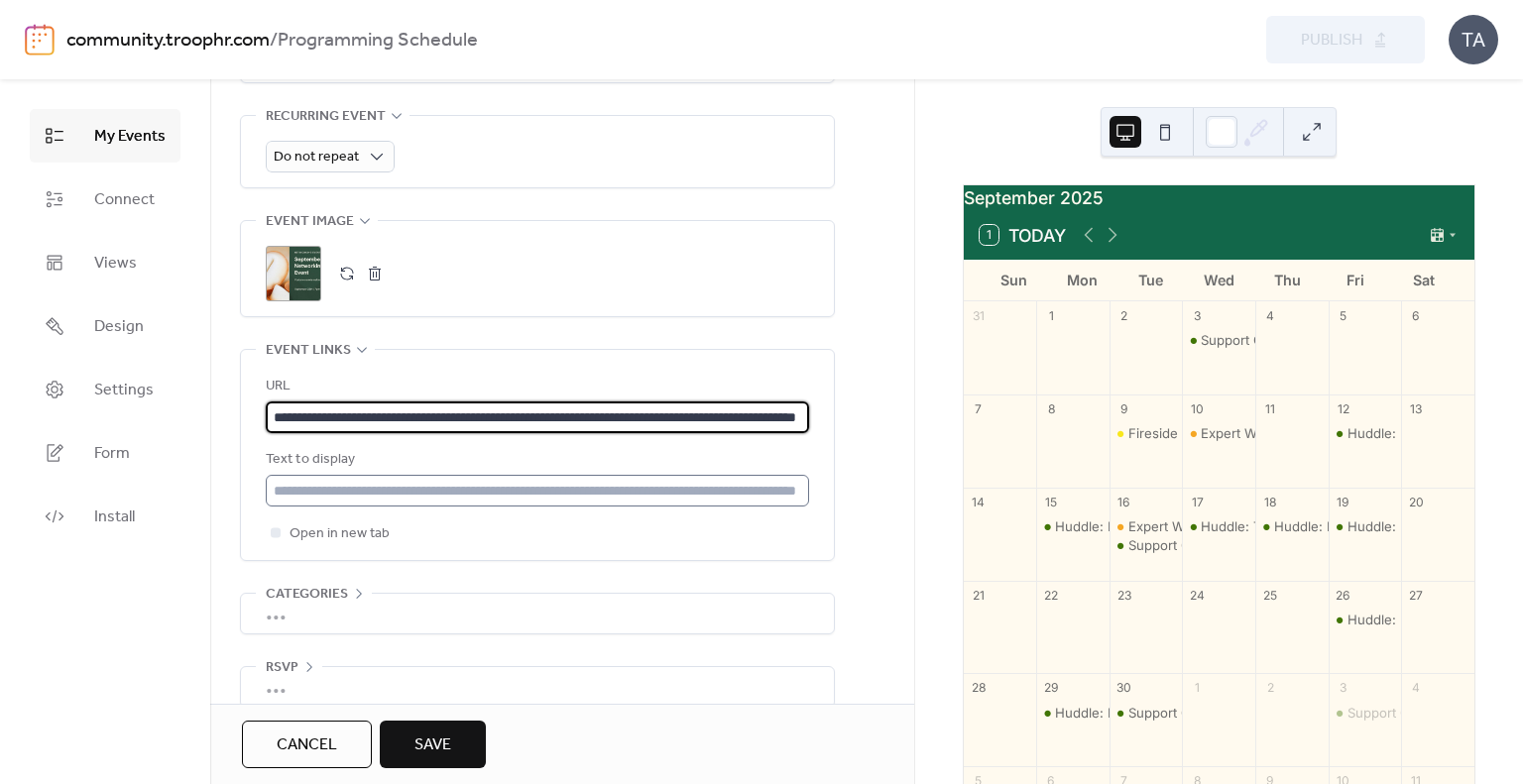 type on "**********" 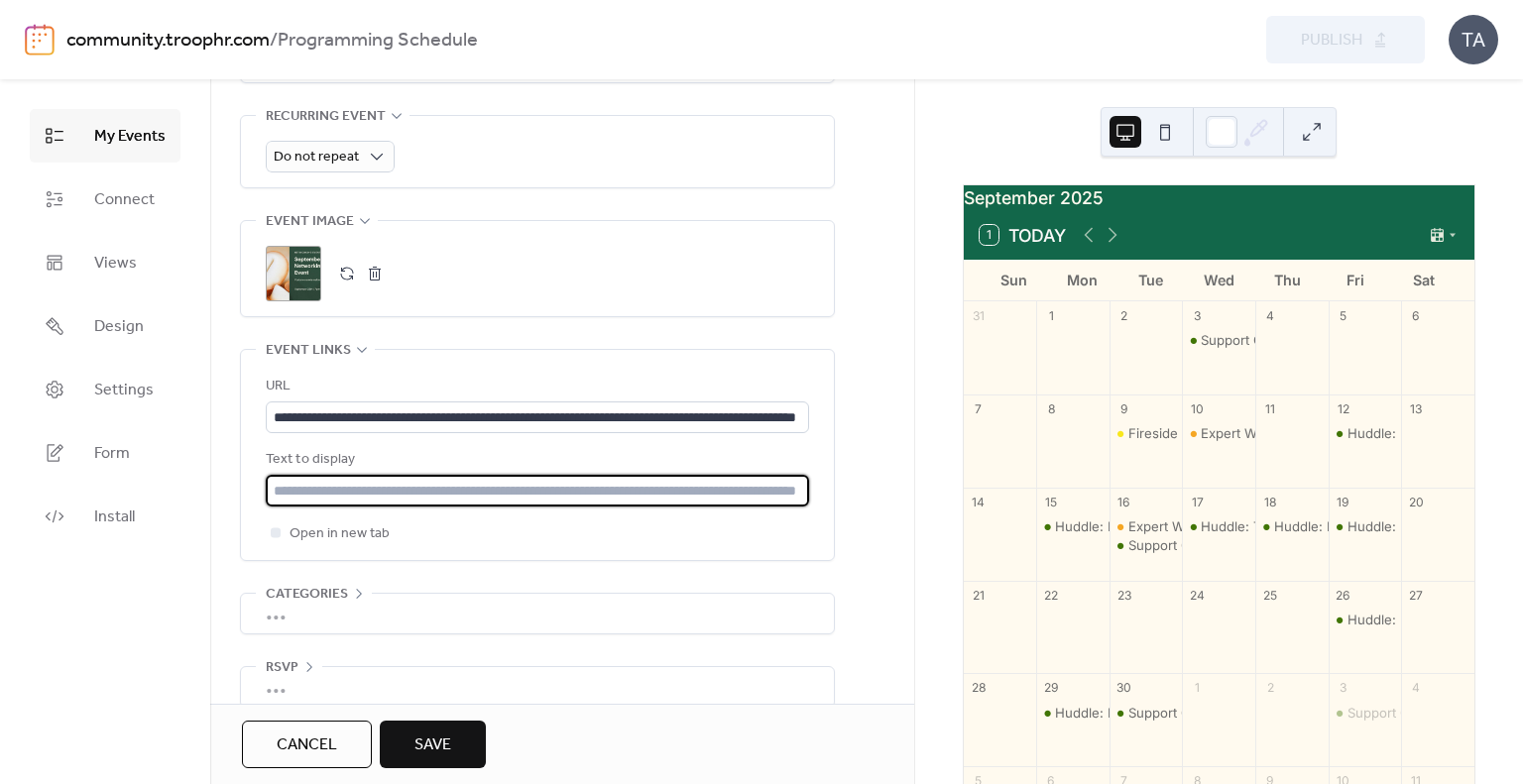 click at bounding box center [537, 491] 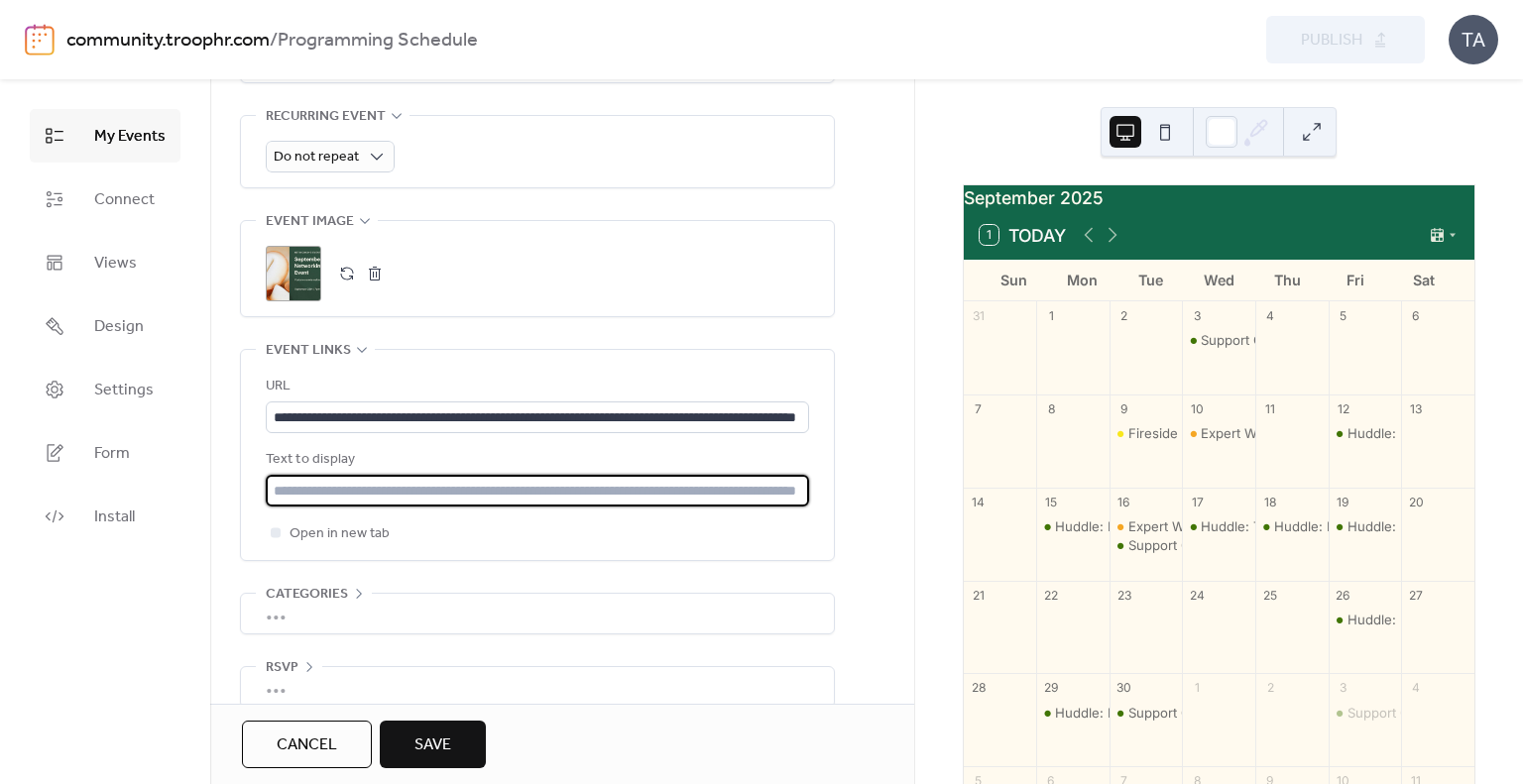 type on "**********" 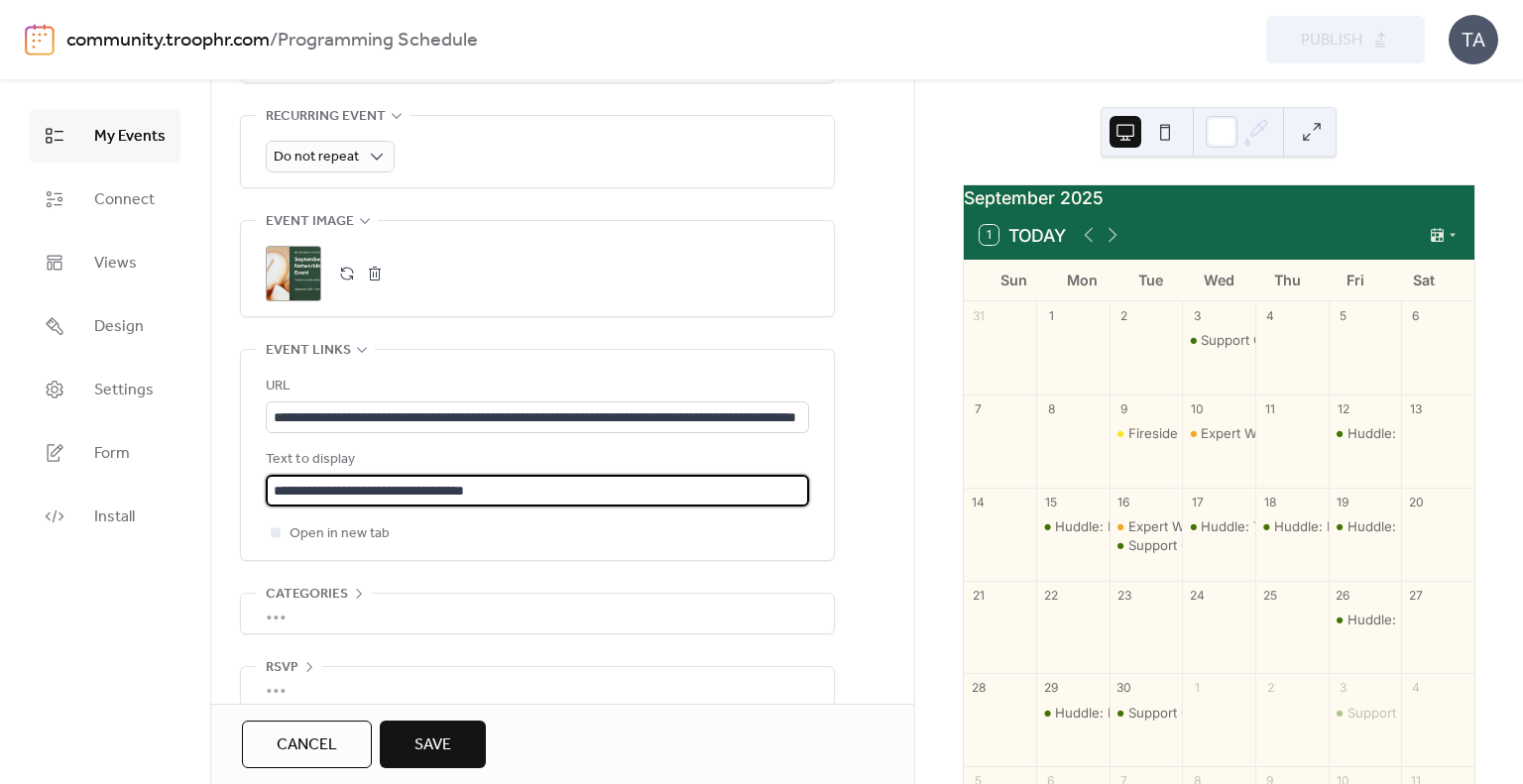 scroll, scrollTop: 926, scrollLeft: 0, axis: vertical 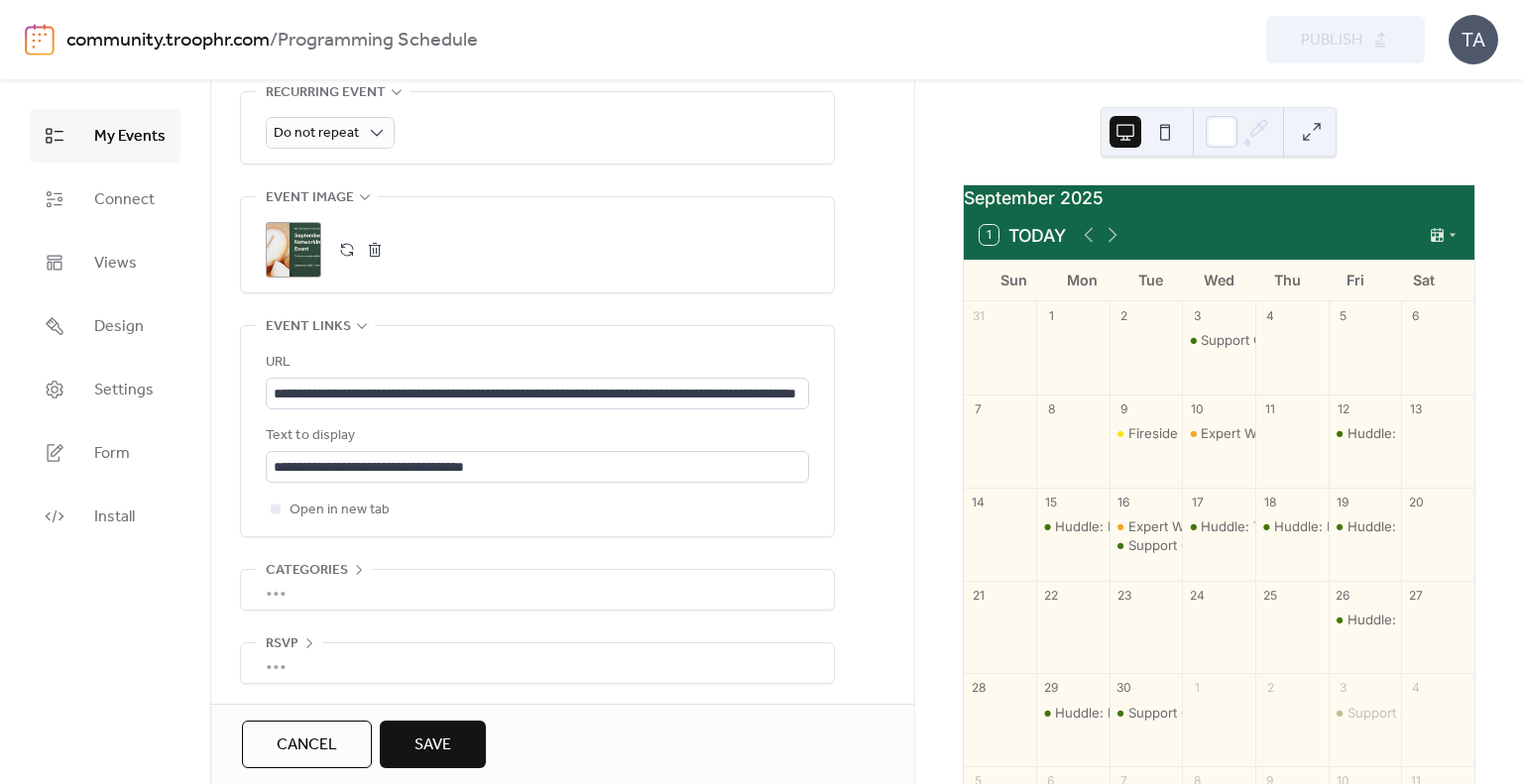 click on "Save" at bounding box center (432, 745) 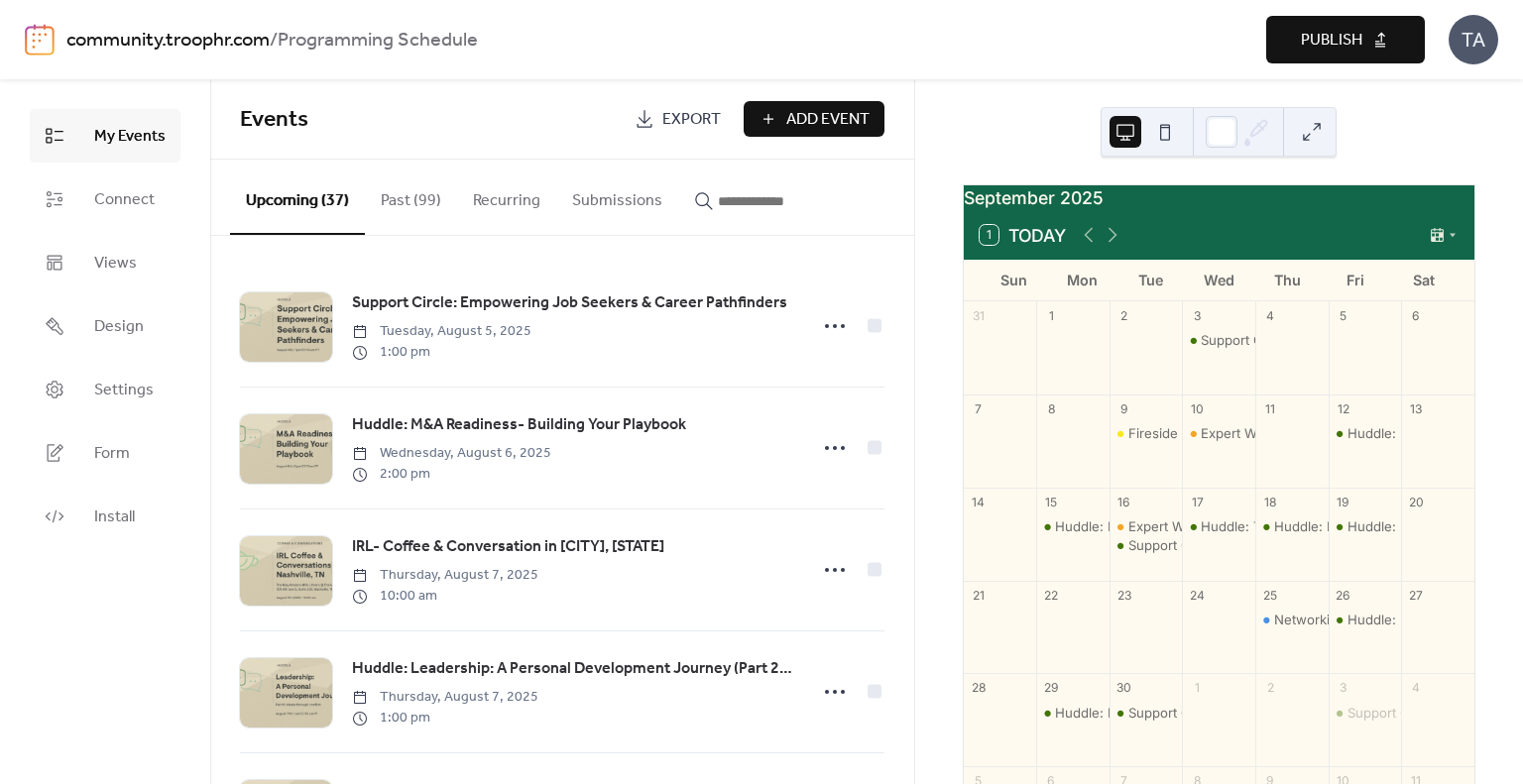 click on "Publish" at bounding box center [1332, 41] 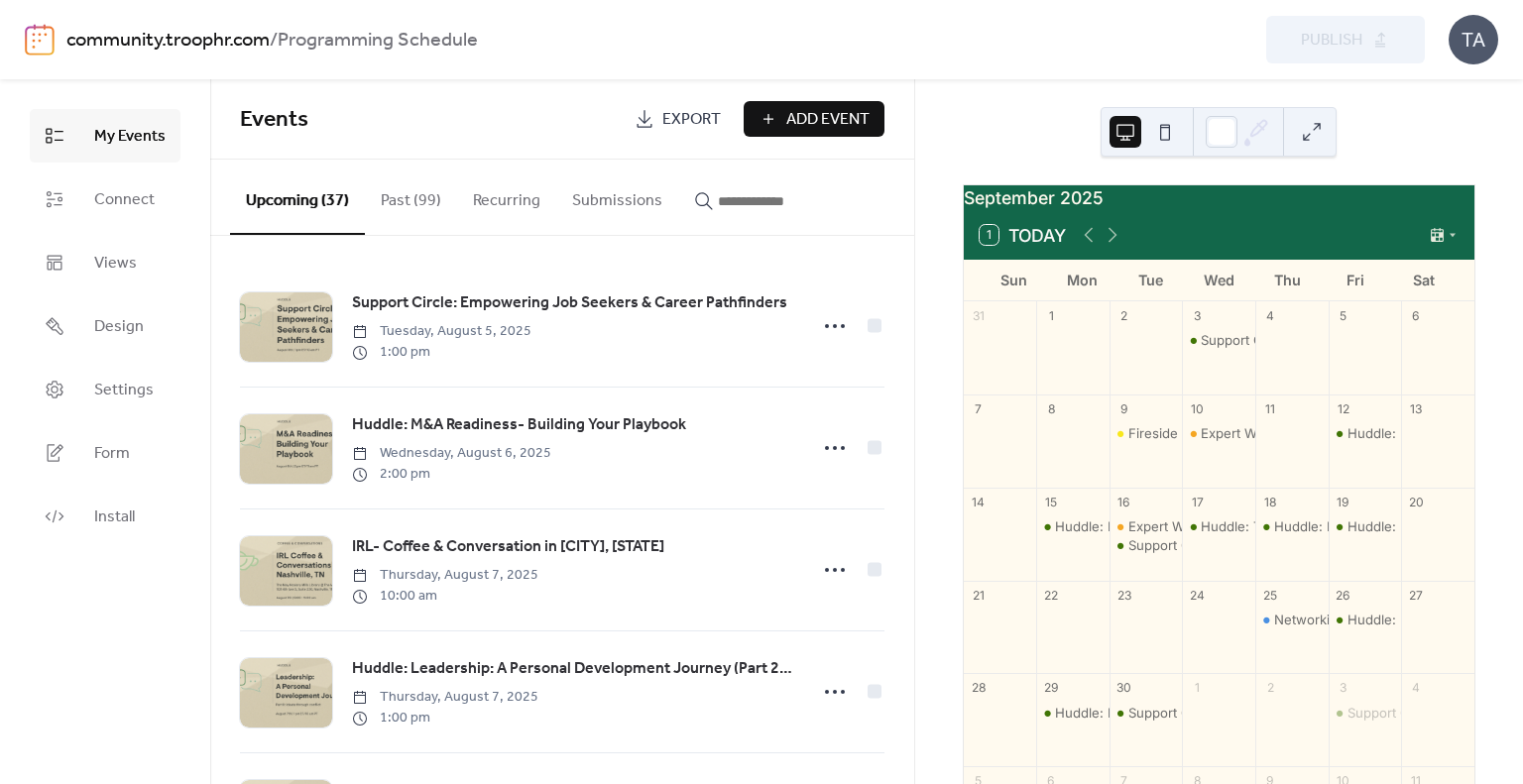 click on "Preview Publish" at bounding box center [1151, 40] 